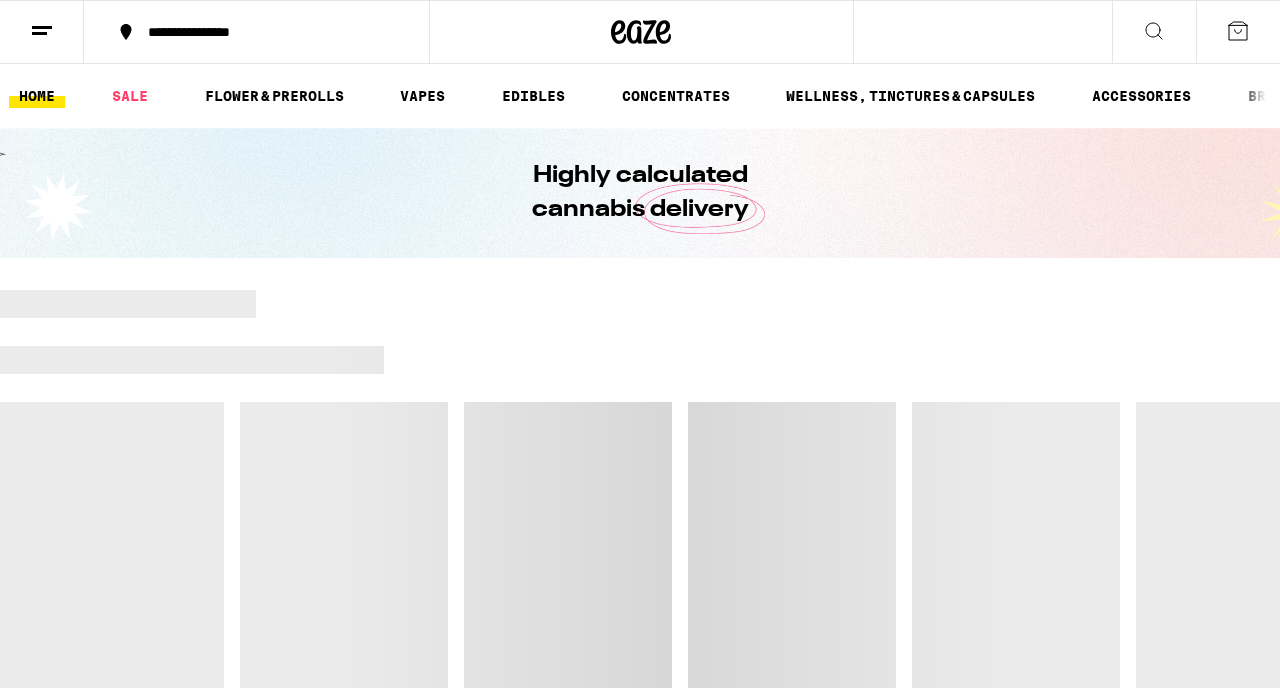 scroll, scrollTop: 0, scrollLeft: 0, axis: both 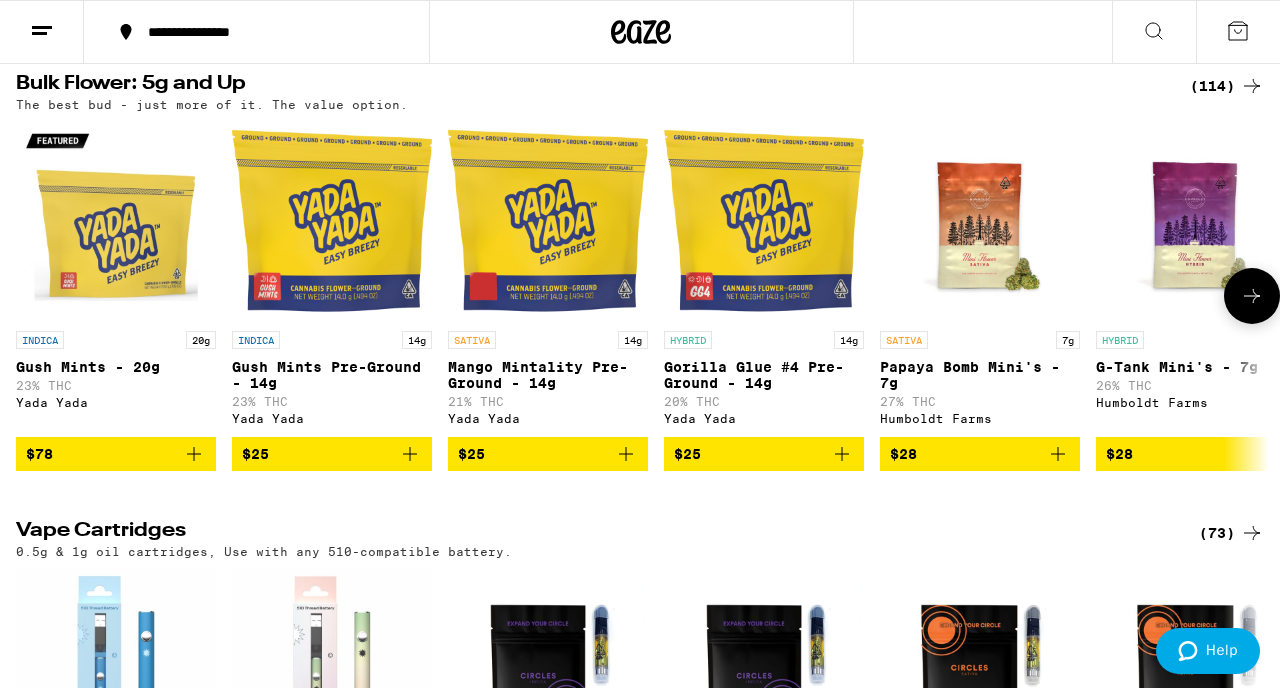 click 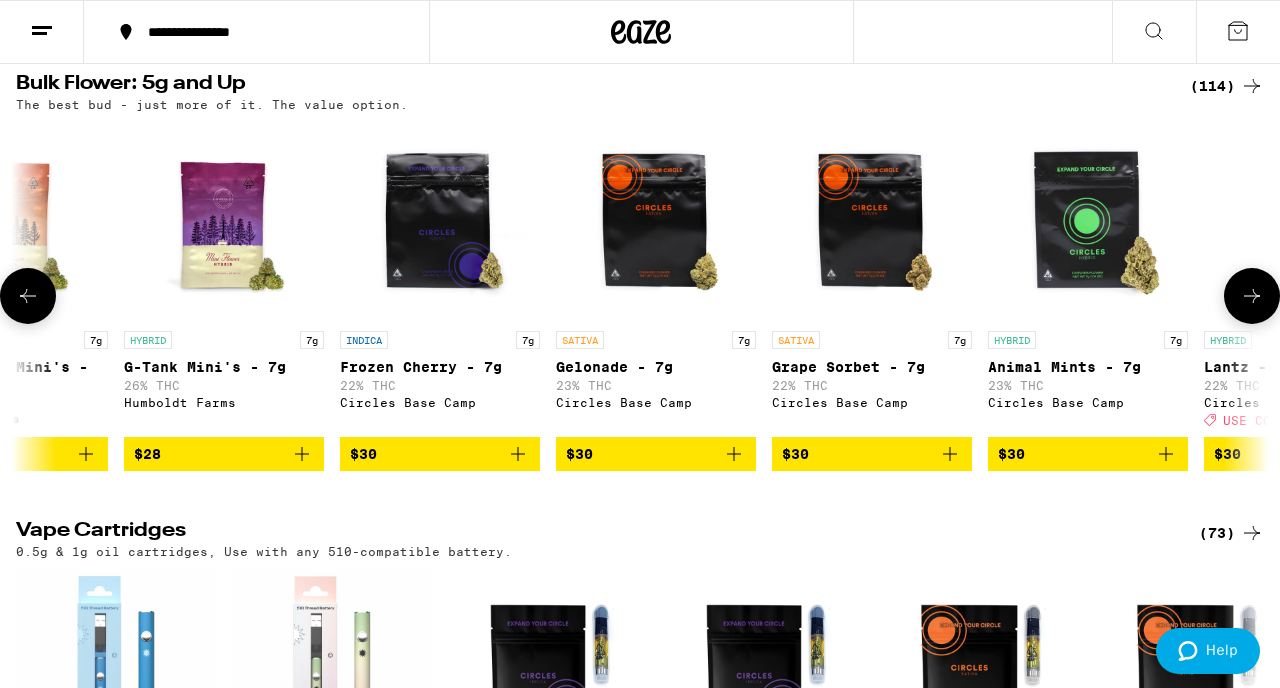 scroll, scrollTop: 0, scrollLeft: 1030, axis: horizontal 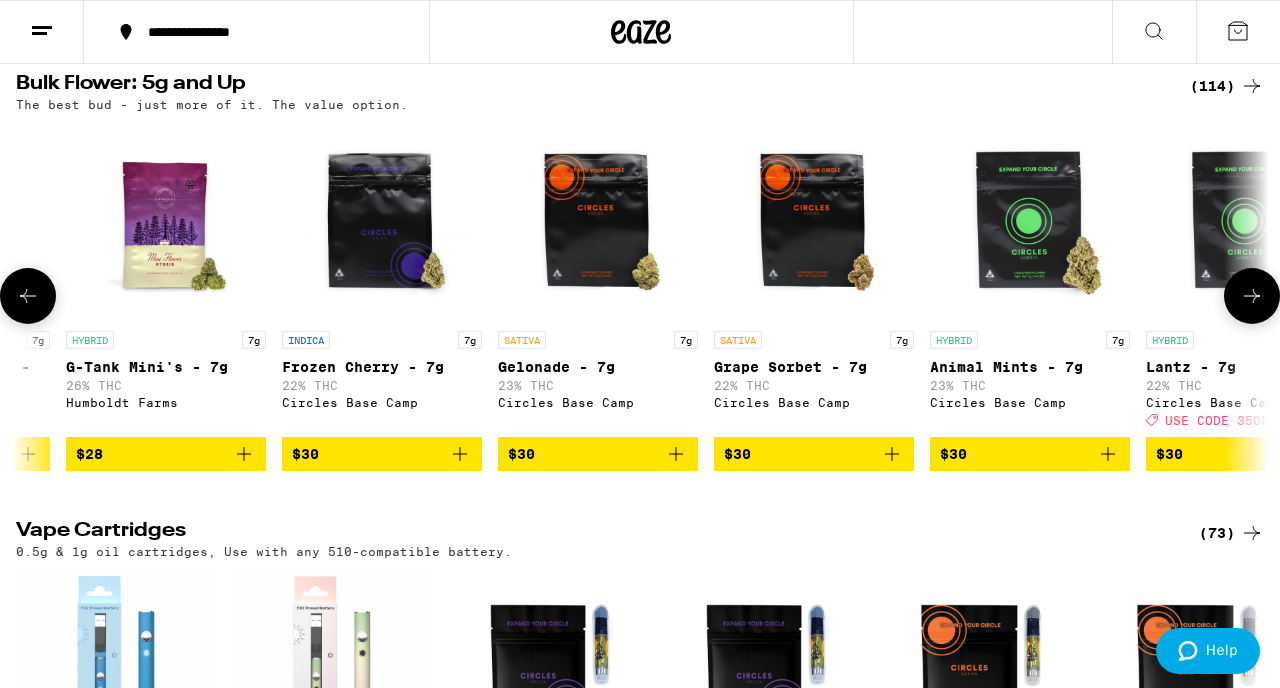 click 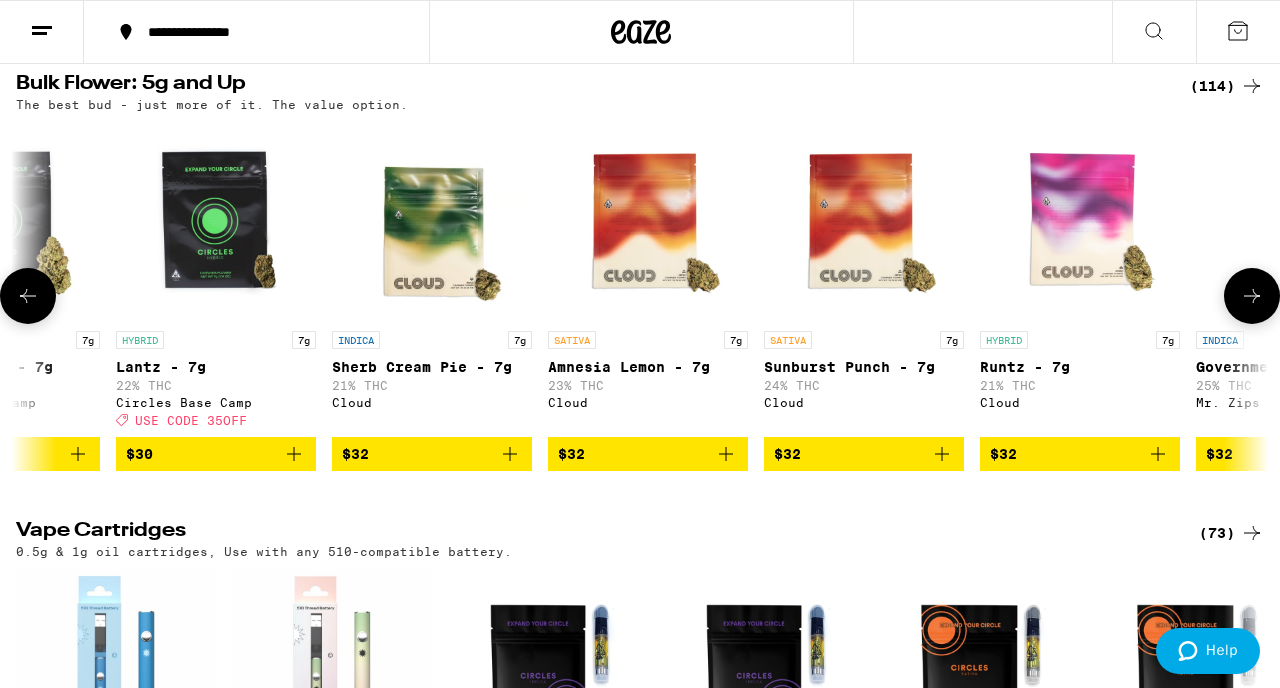 click 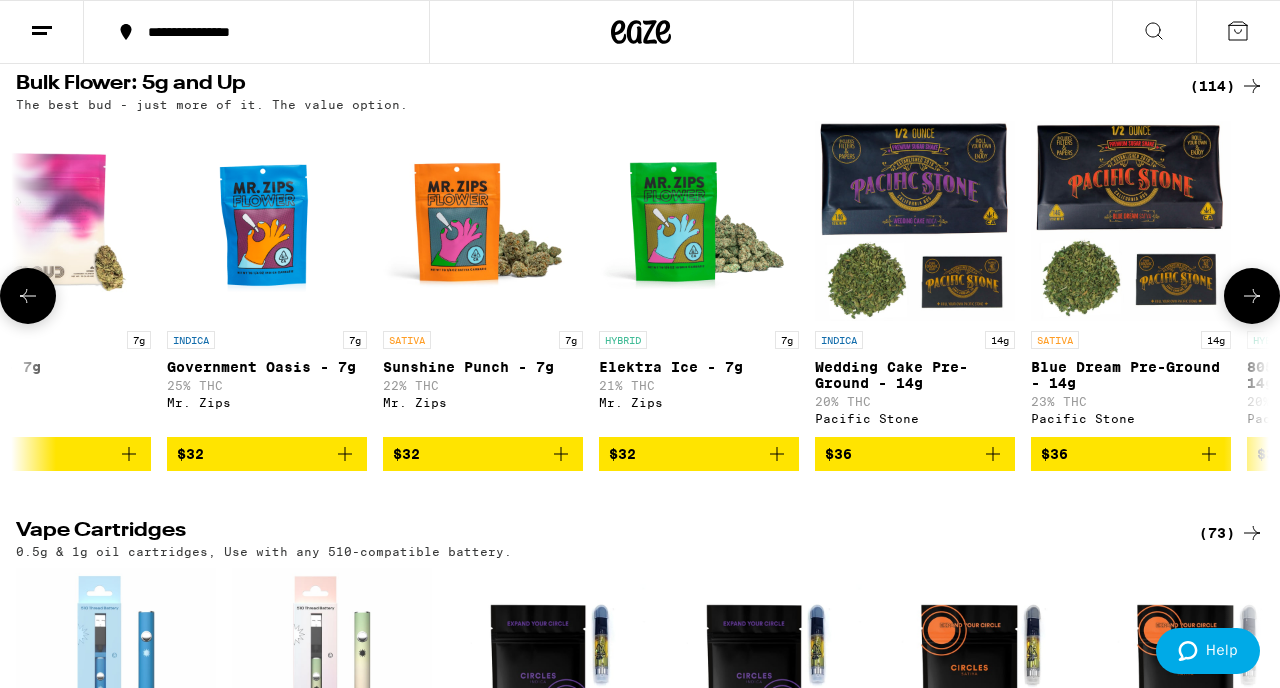 scroll, scrollTop: 0, scrollLeft: 3090, axis: horizontal 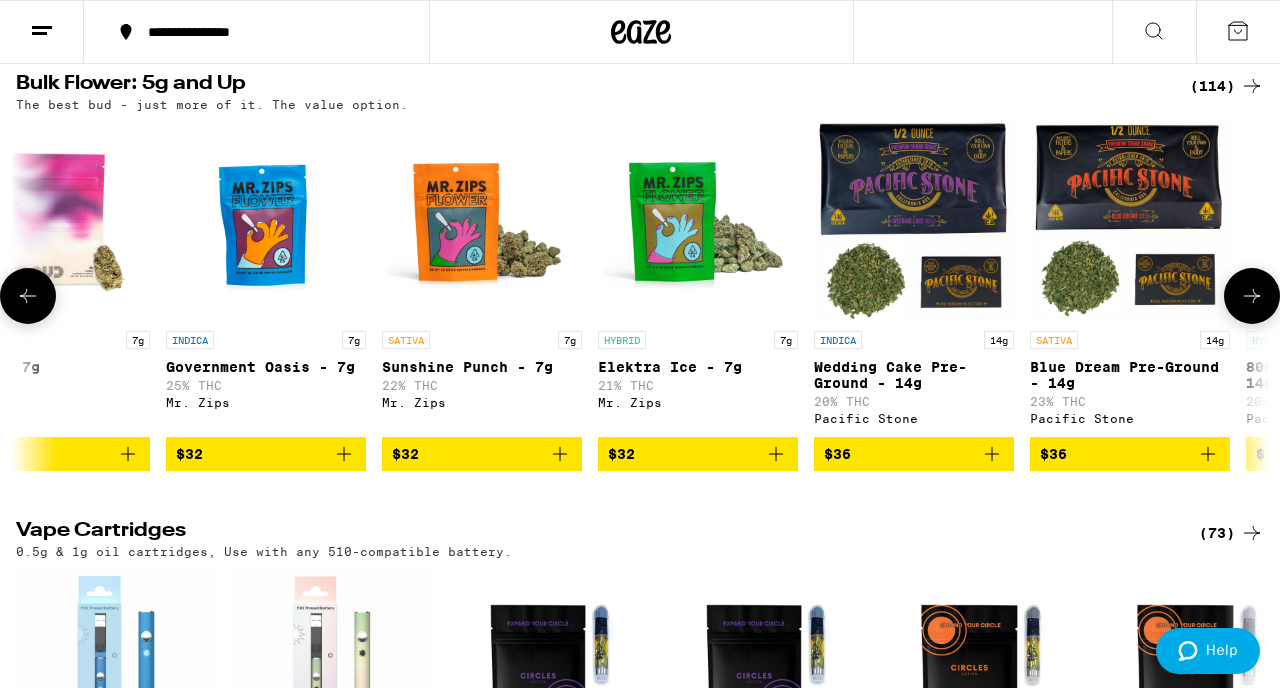 click 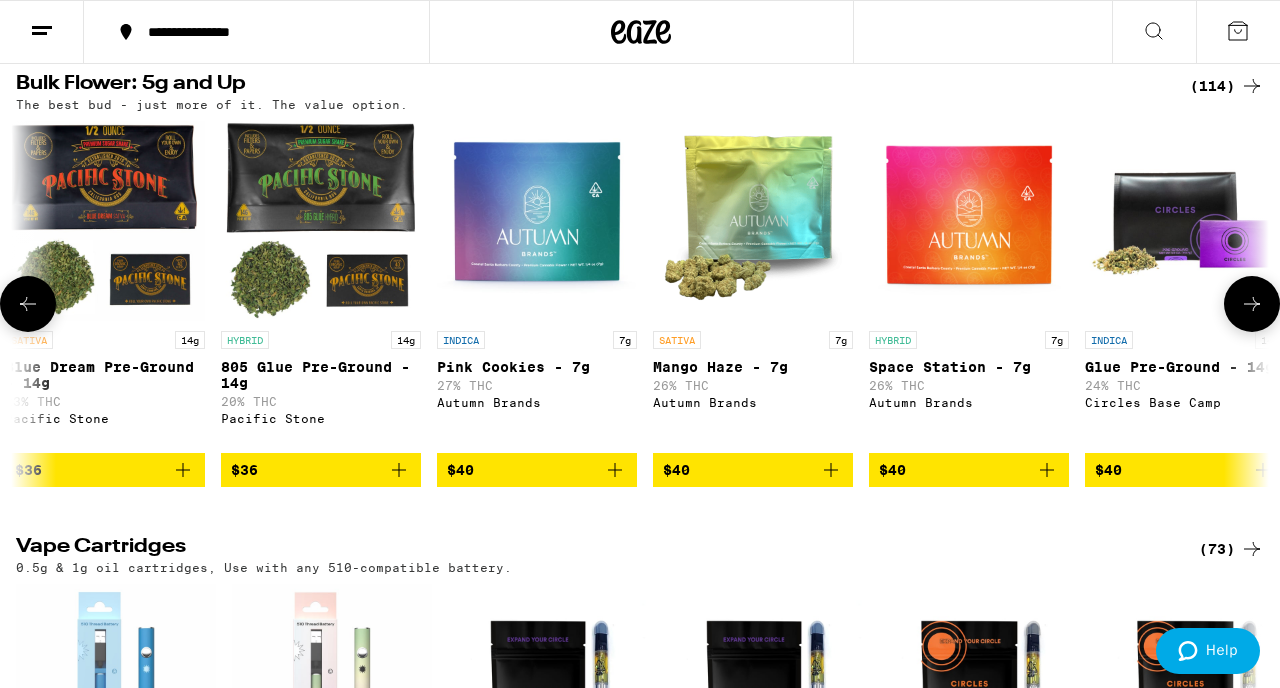 scroll, scrollTop: 0, scrollLeft: 4120, axis: horizontal 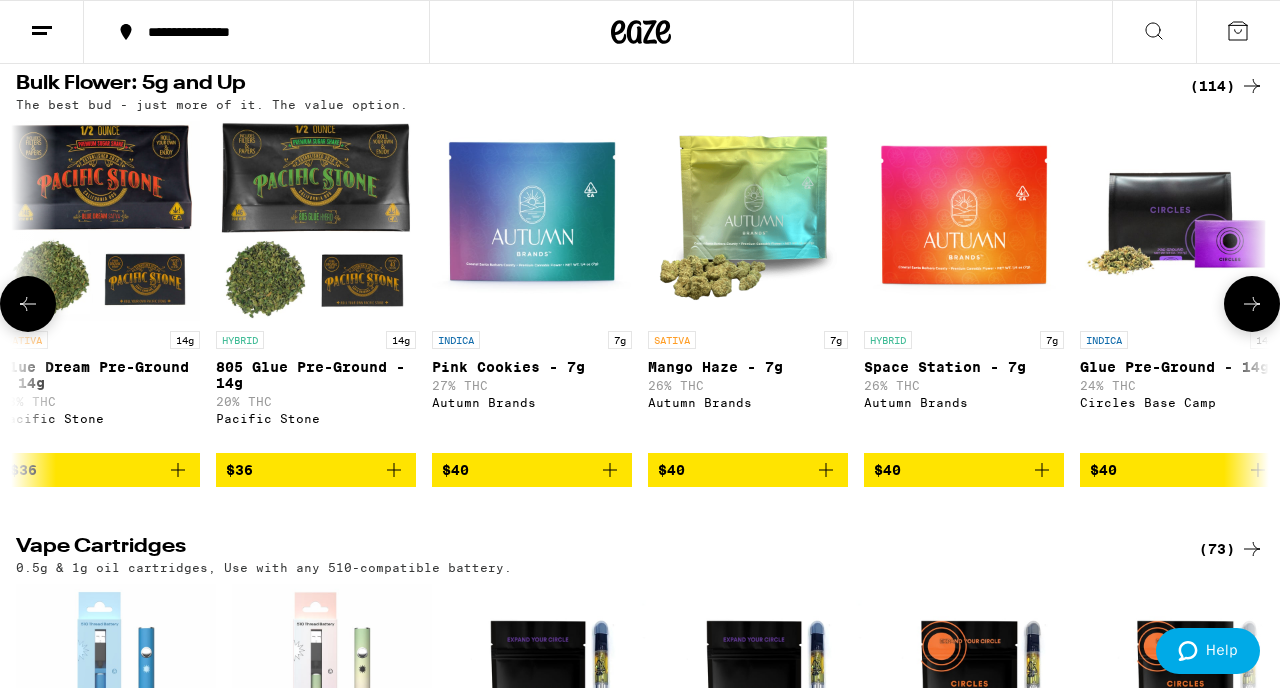 click 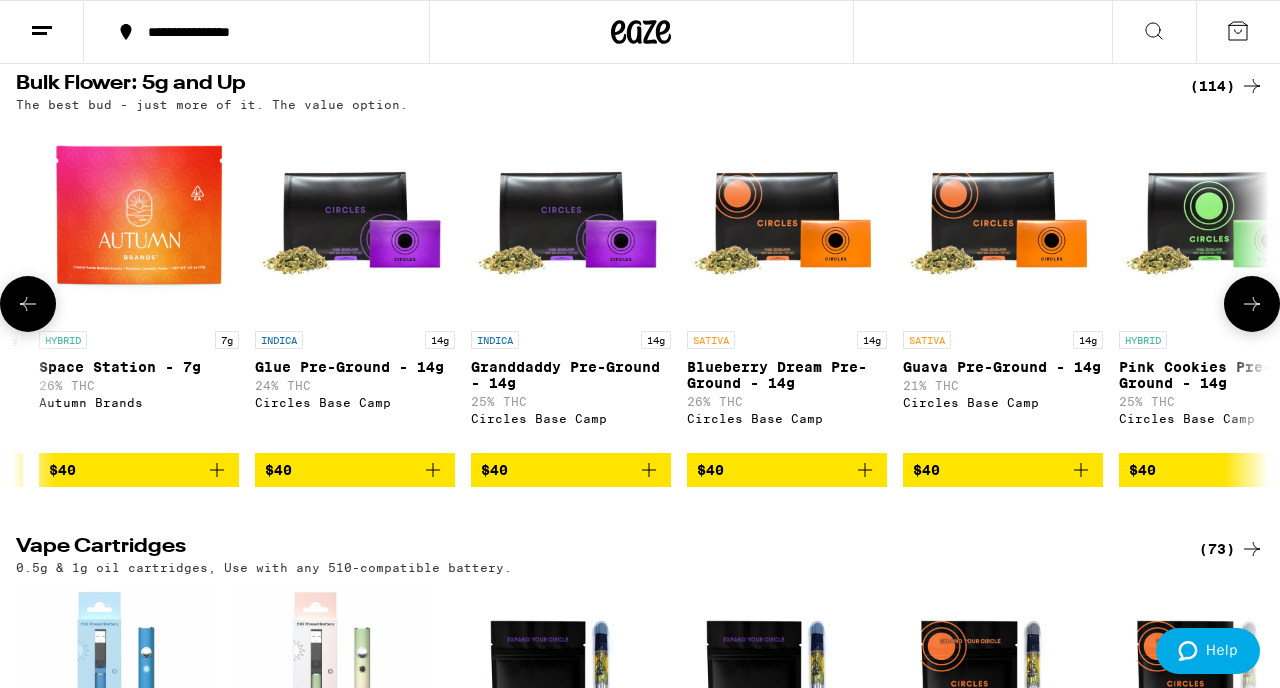 scroll, scrollTop: 0, scrollLeft: 5150, axis: horizontal 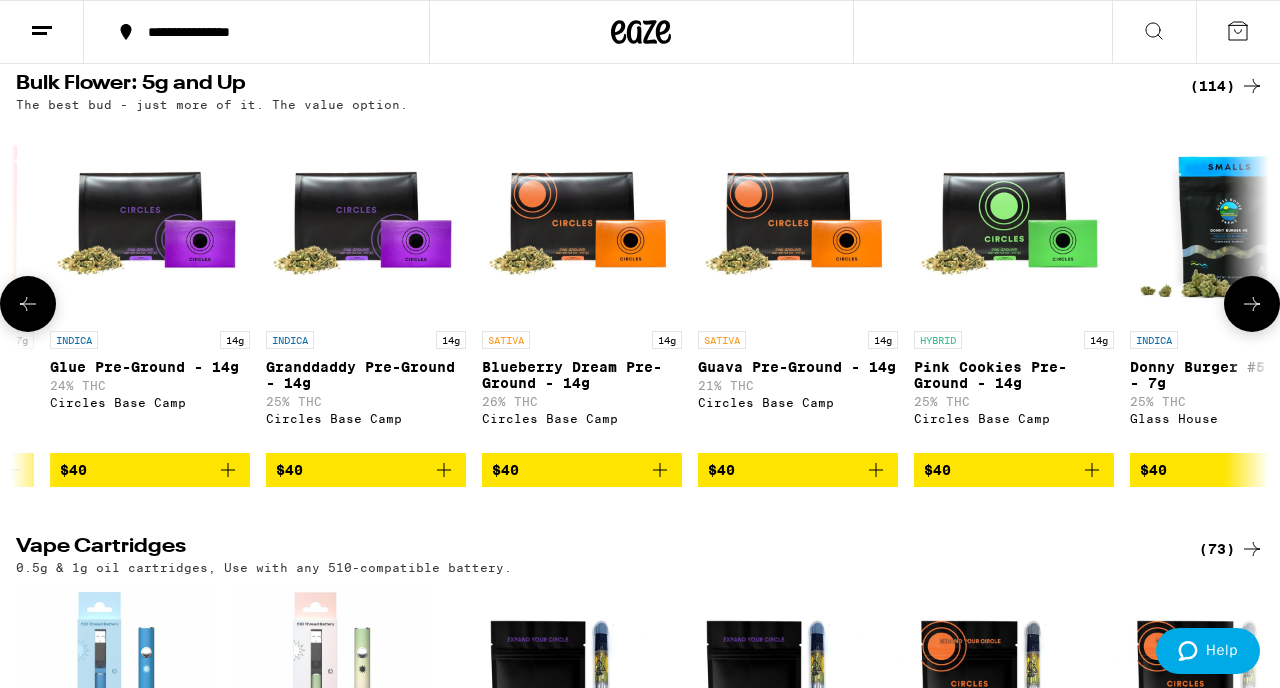 click 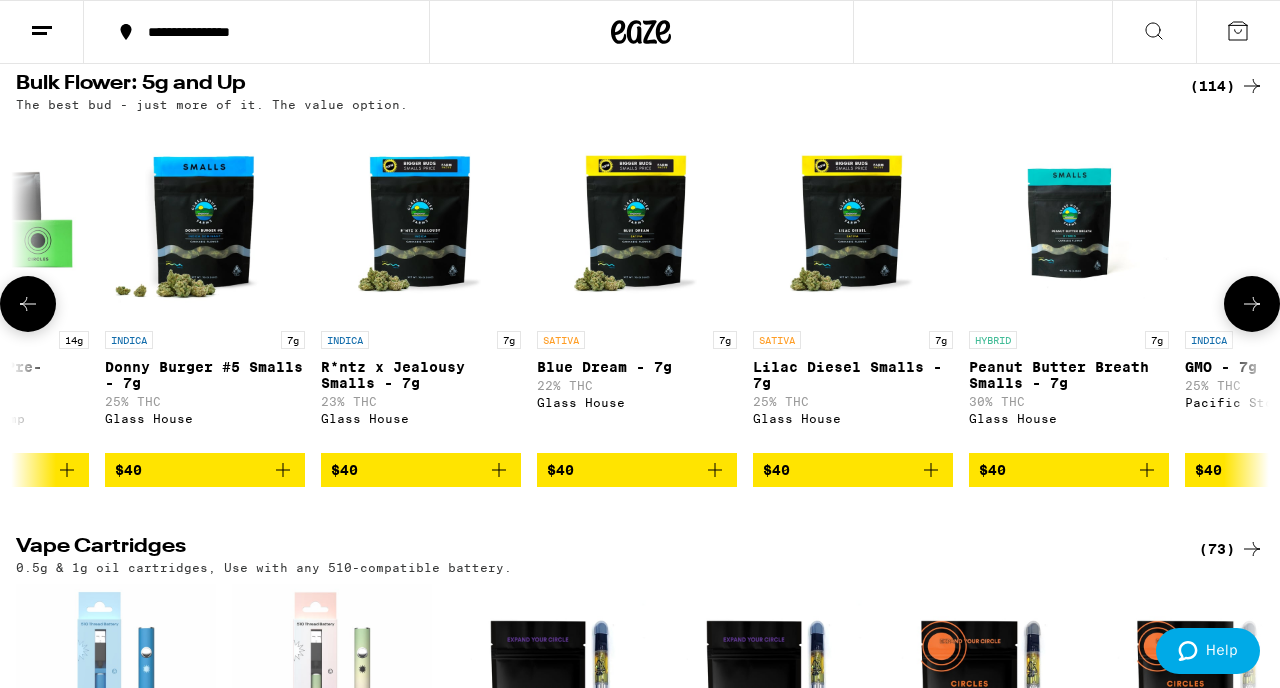 scroll, scrollTop: 0, scrollLeft: 6180, axis: horizontal 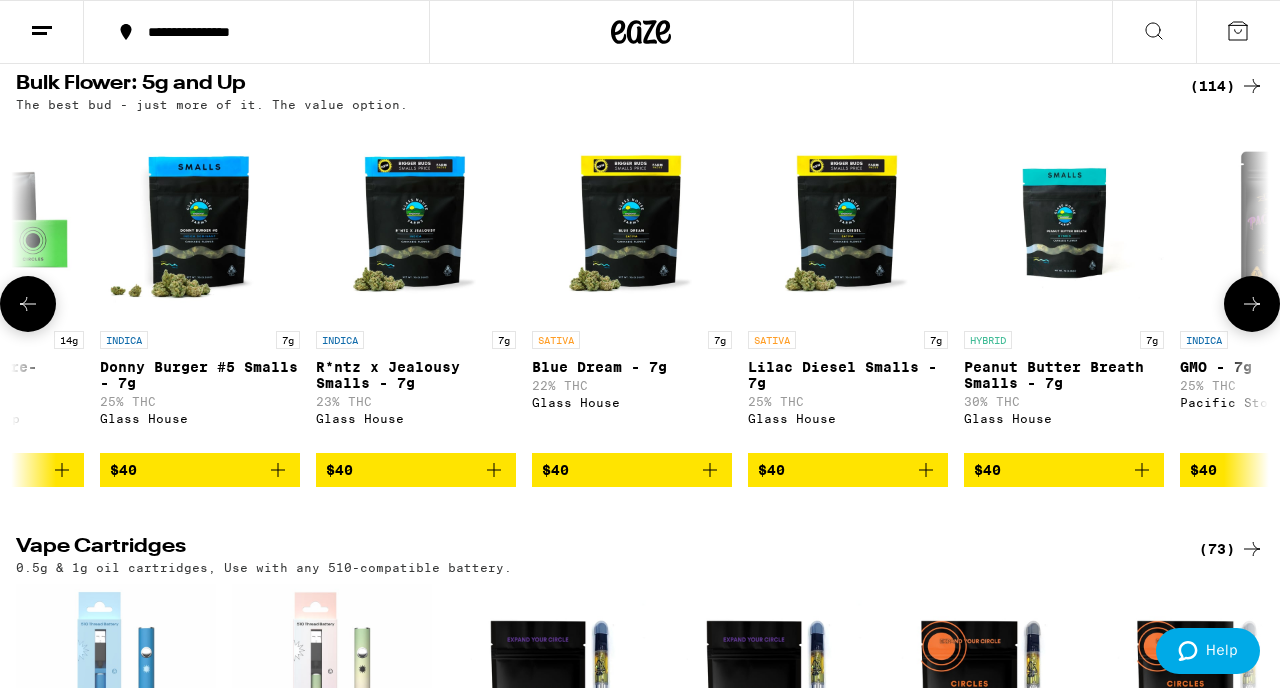 click 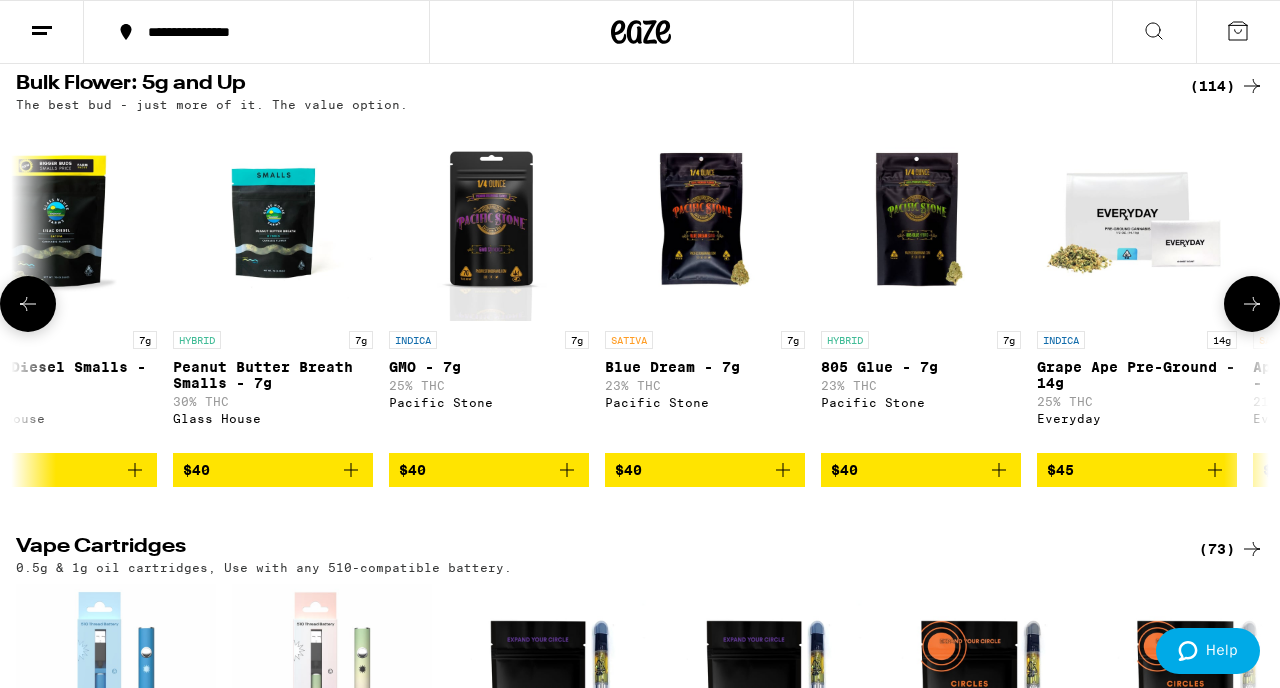 scroll, scrollTop: 0, scrollLeft: 7210, axis: horizontal 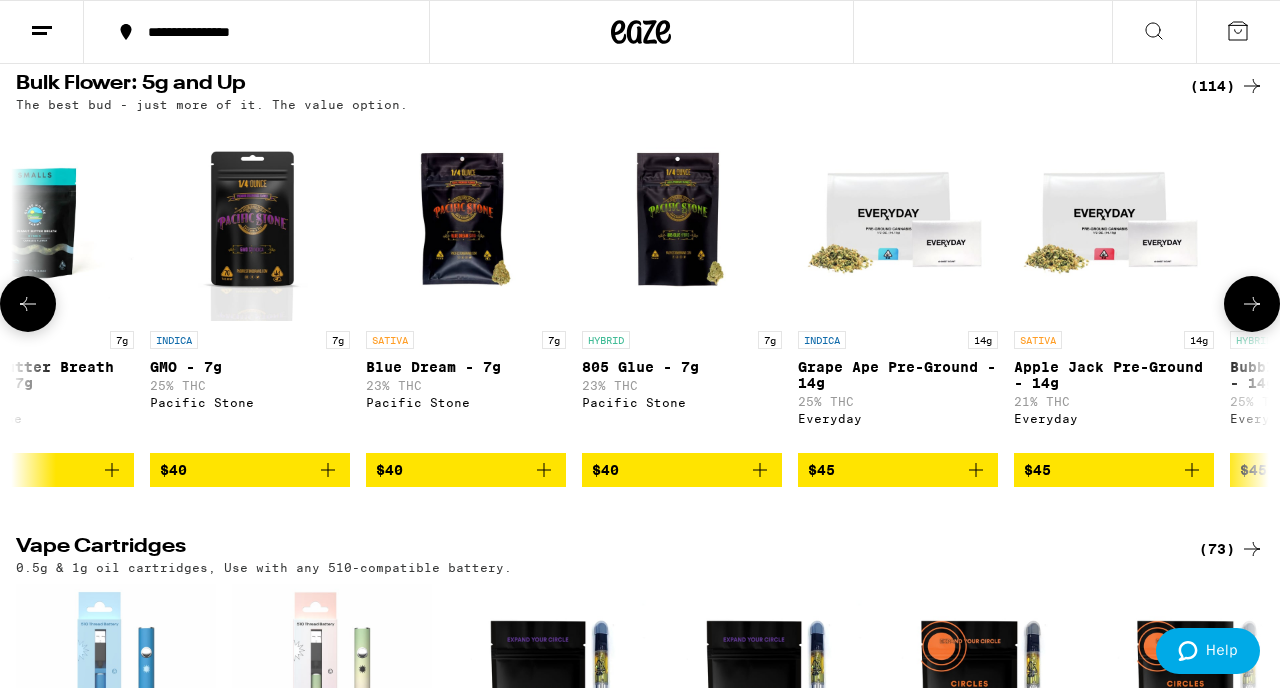 click at bounding box center (1252, 304) 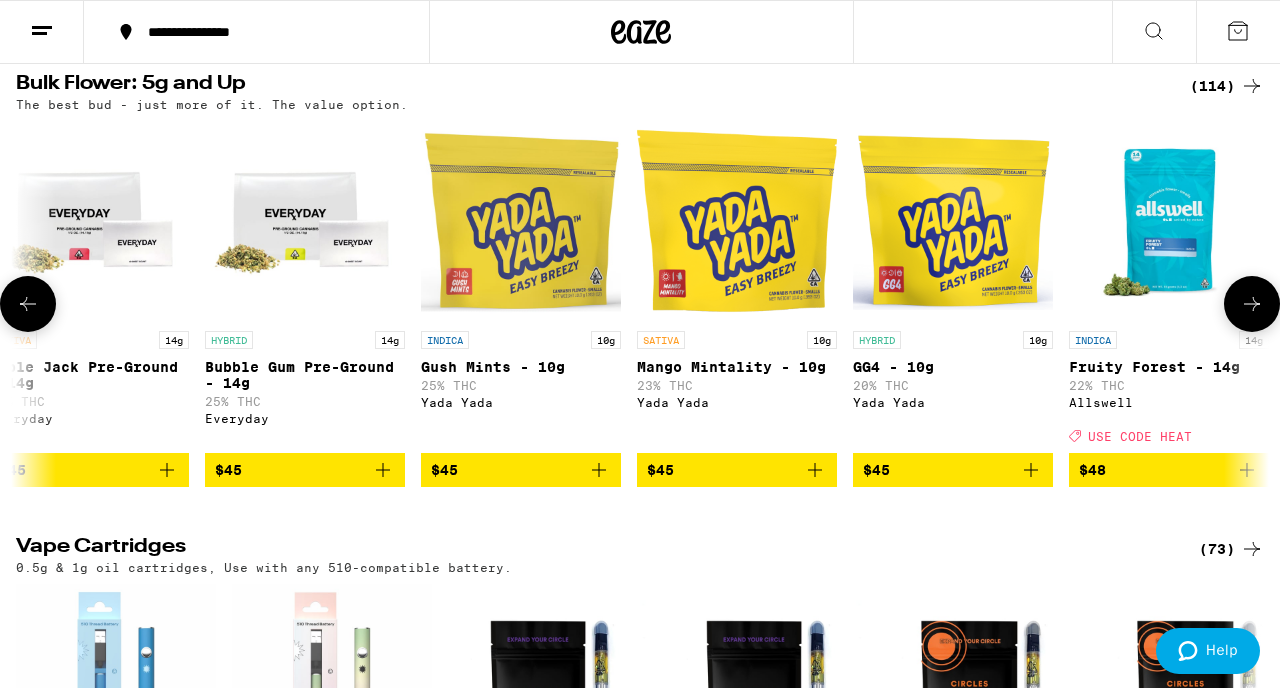scroll, scrollTop: 0, scrollLeft: 8240, axis: horizontal 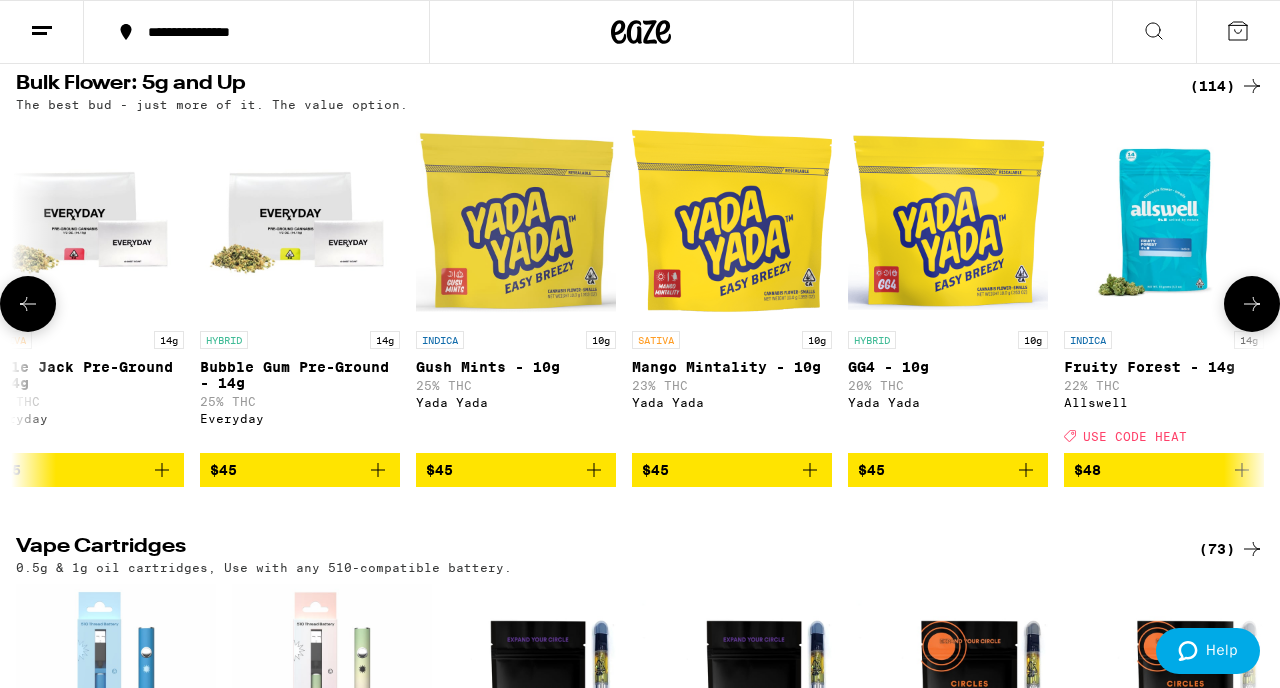 click 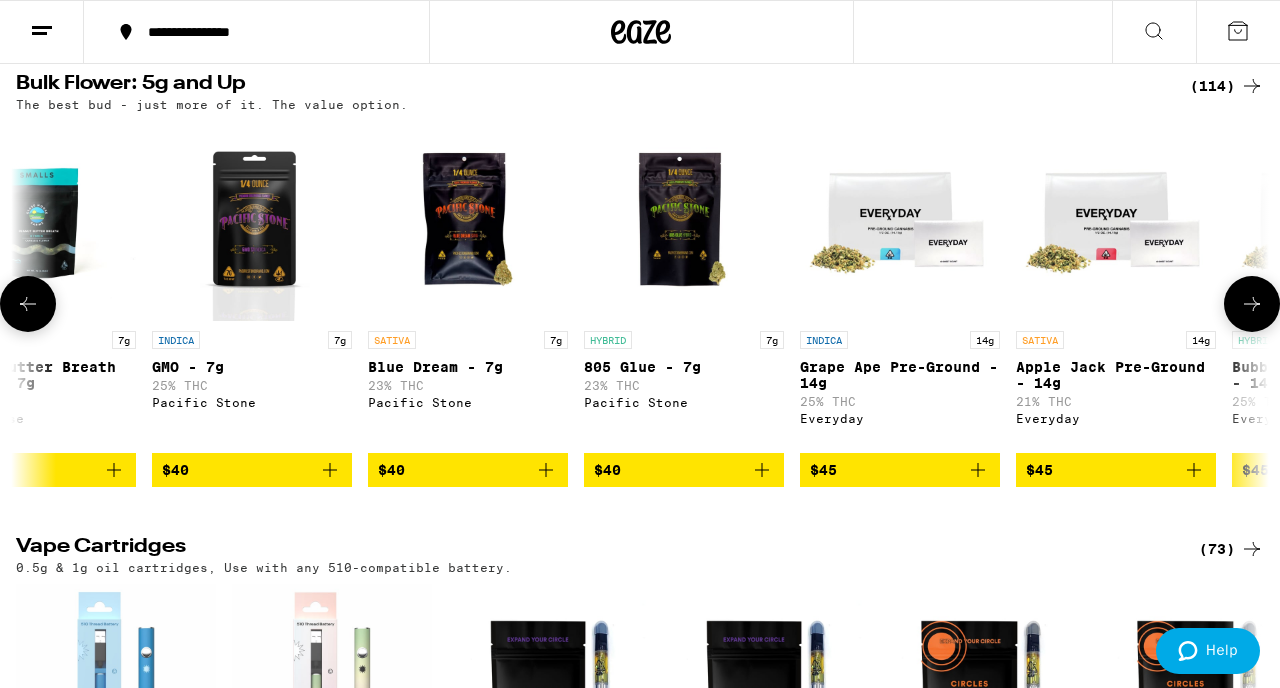 click 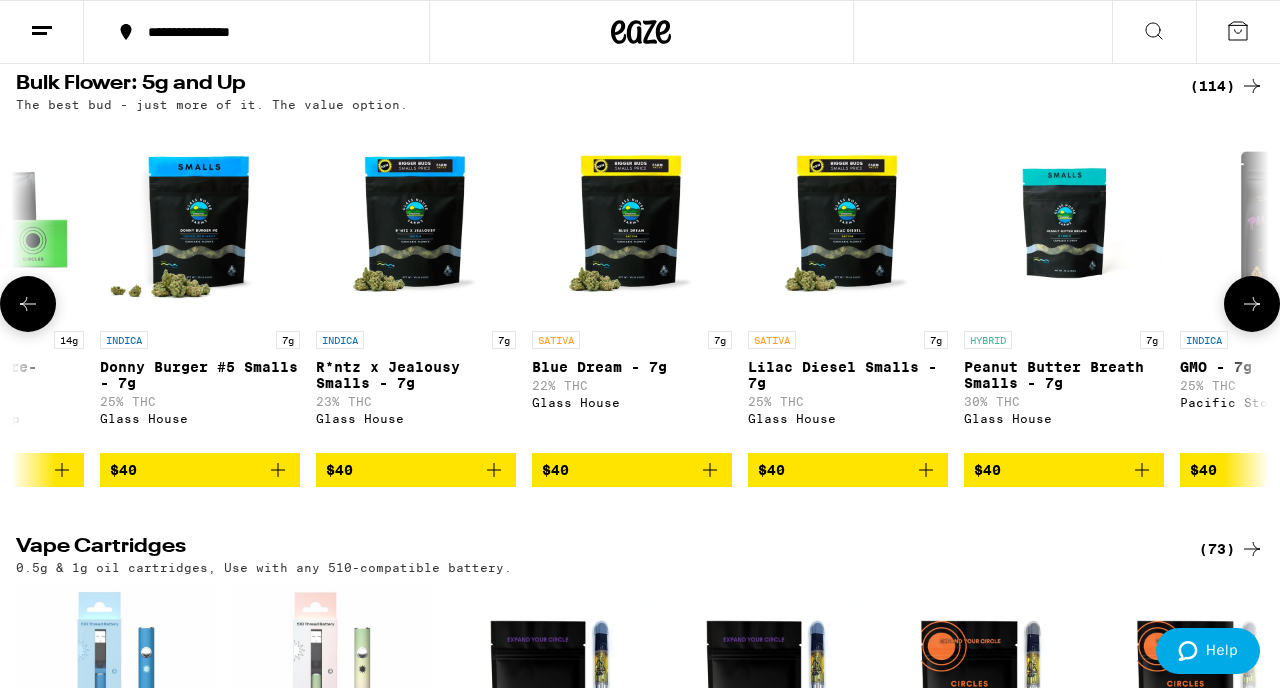 click 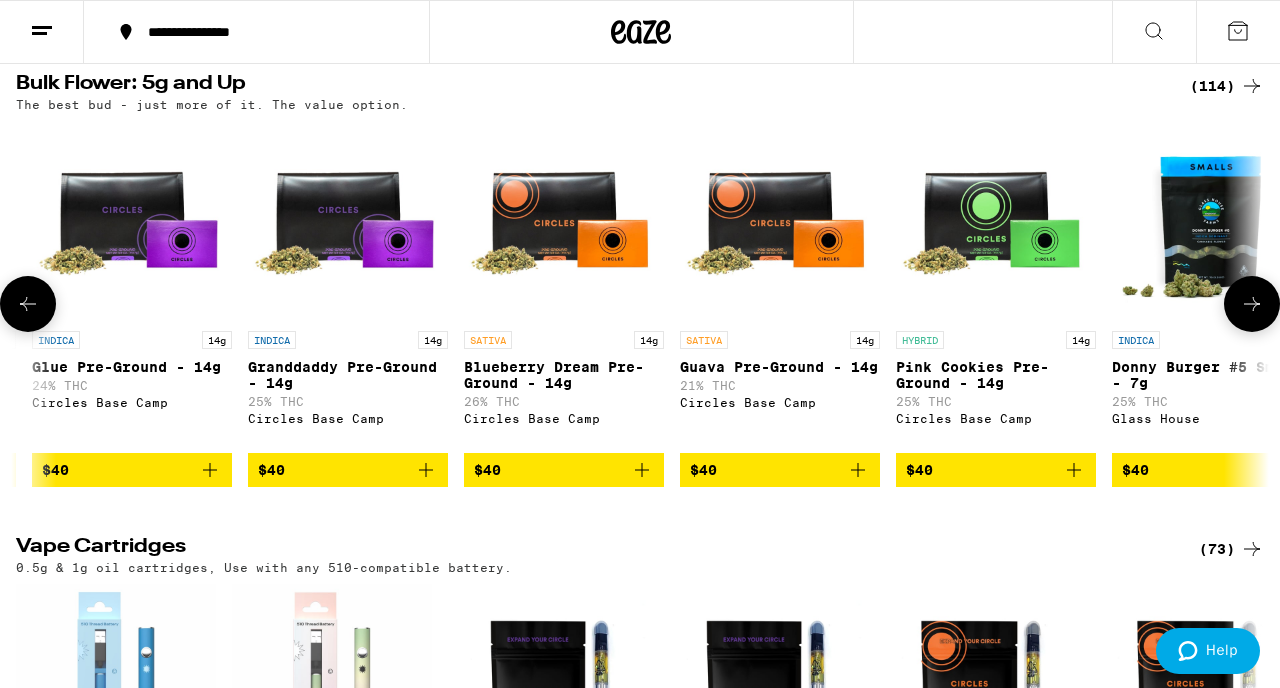 scroll, scrollTop: 0, scrollLeft: 5150, axis: horizontal 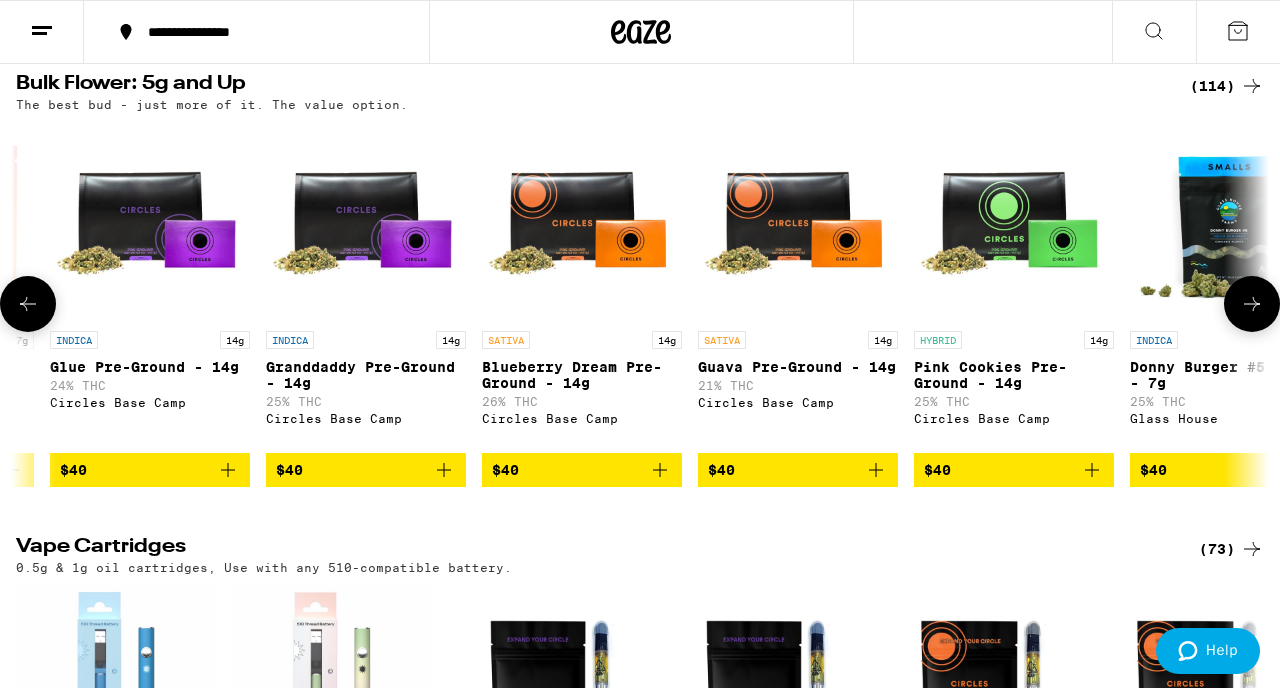 click 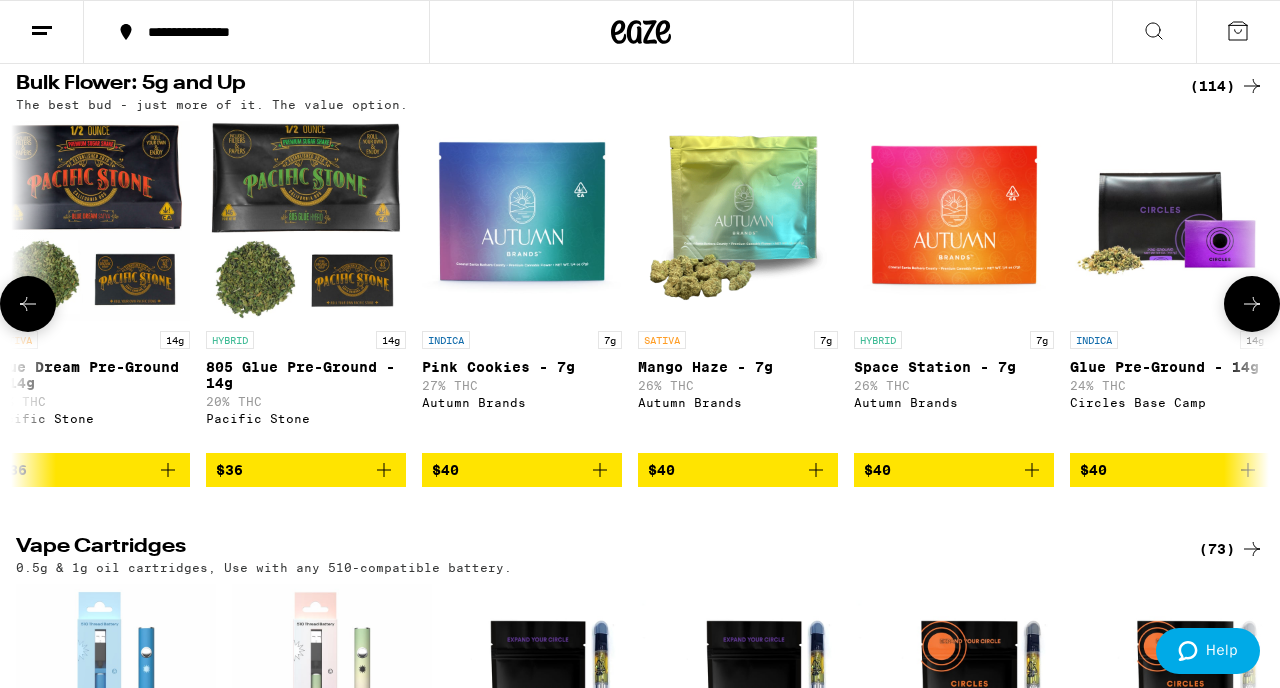 scroll, scrollTop: 0, scrollLeft: 4120, axis: horizontal 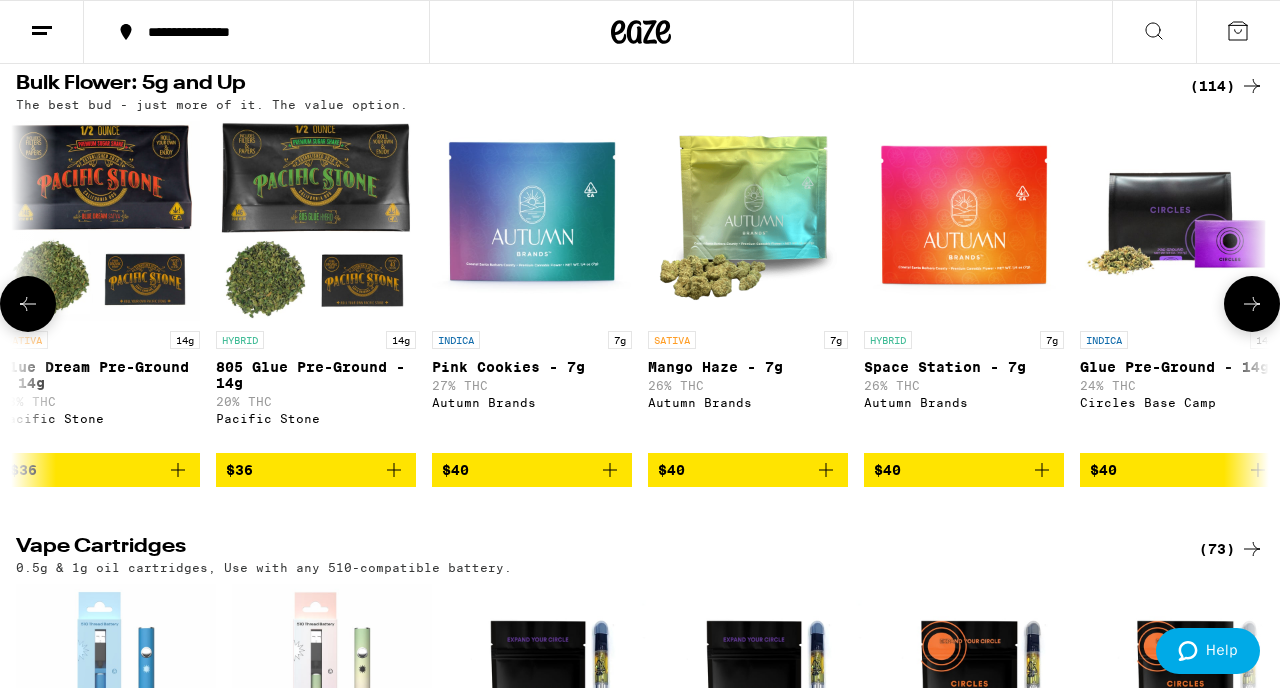 click at bounding box center (1252, 304) 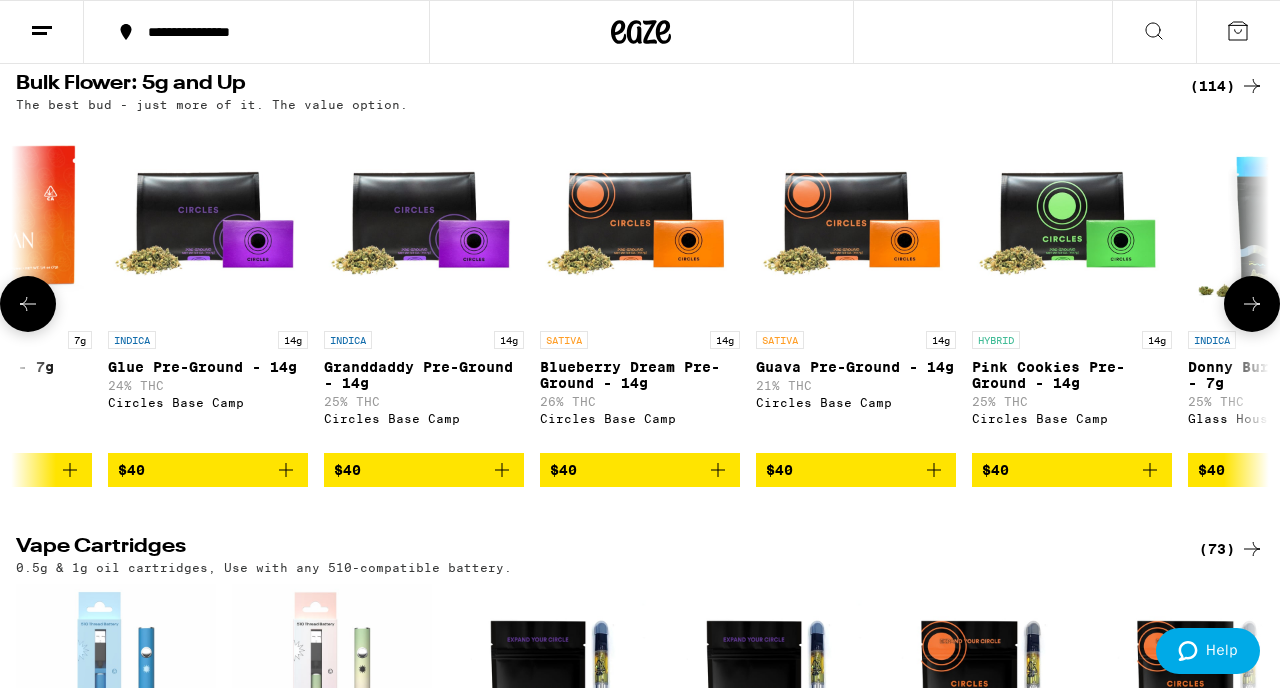 scroll, scrollTop: 0, scrollLeft: 5150, axis: horizontal 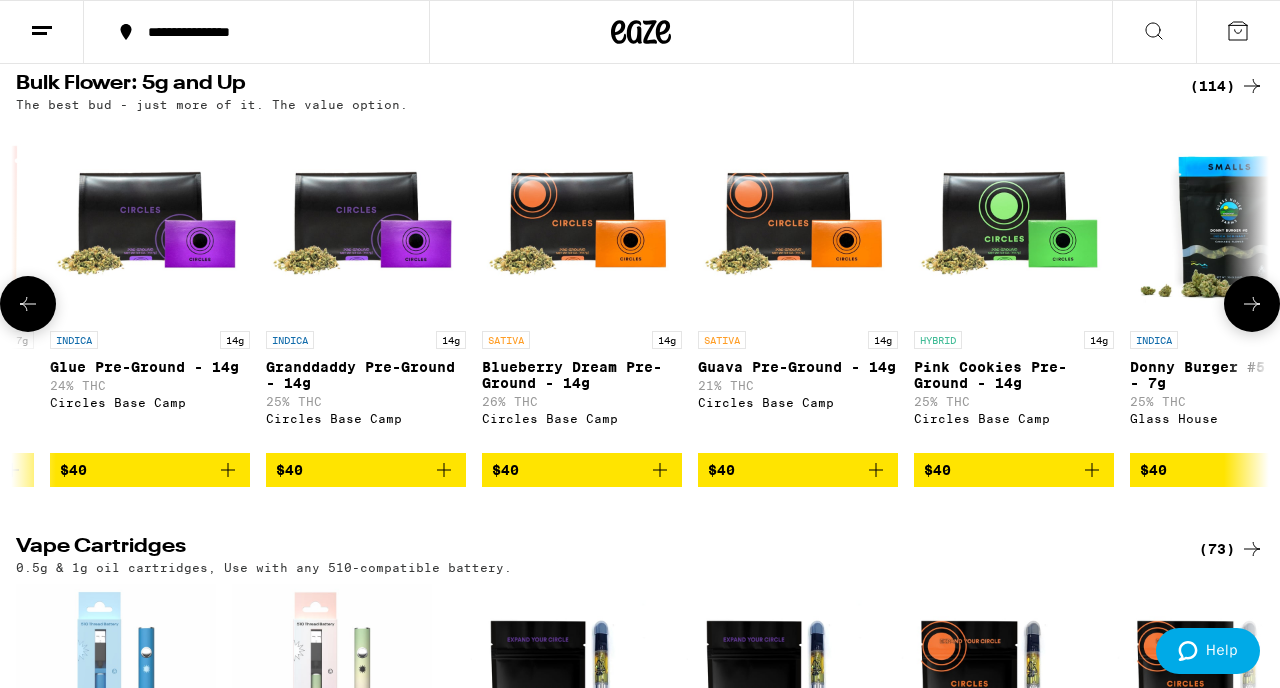 click at bounding box center (1252, 304) 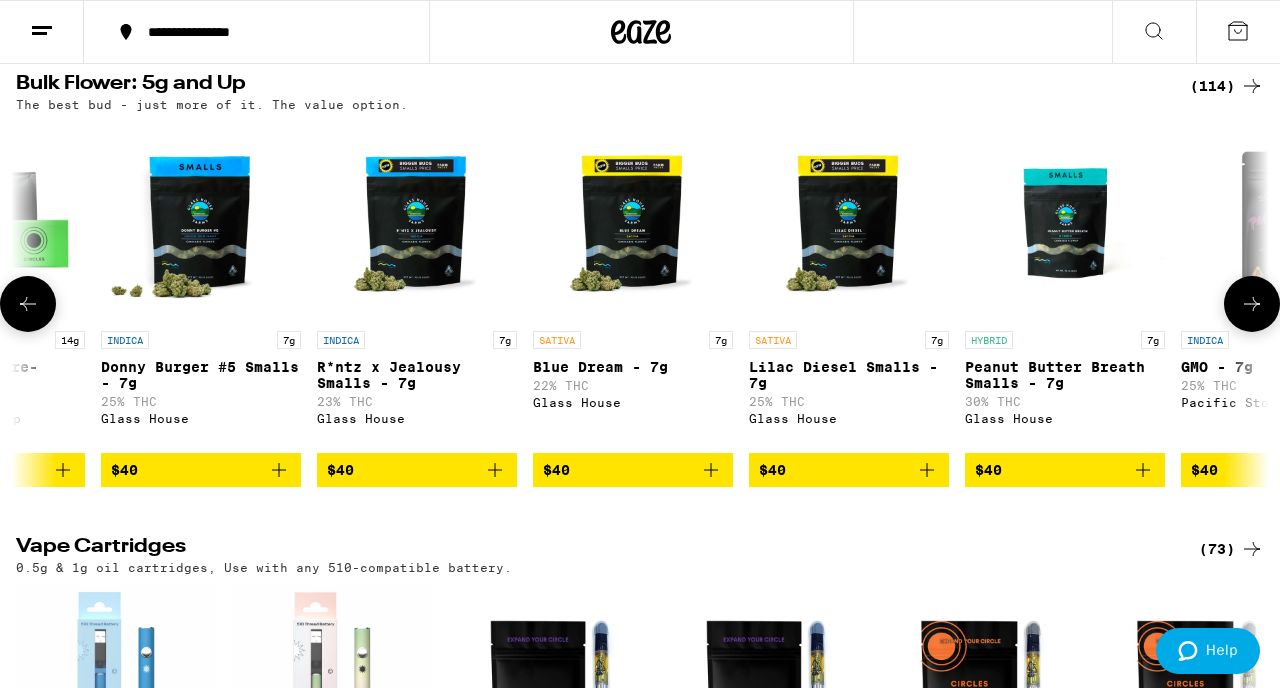 scroll, scrollTop: 0, scrollLeft: 6180, axis: horizontal 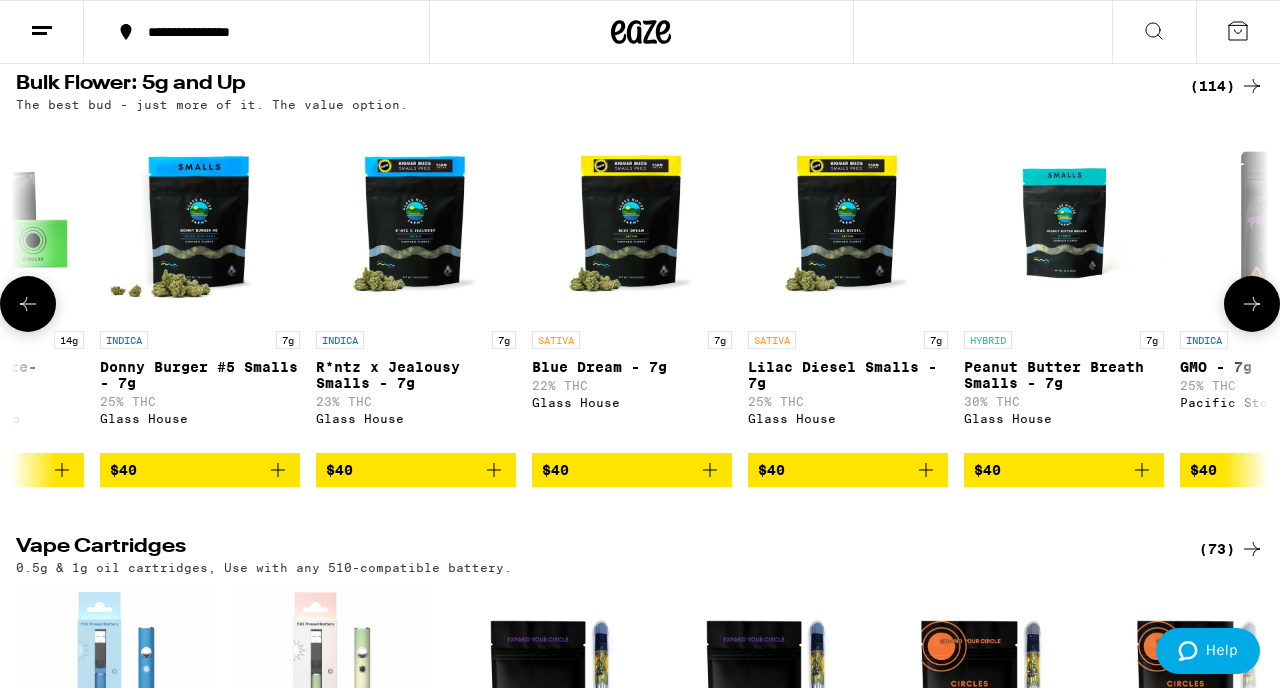 click 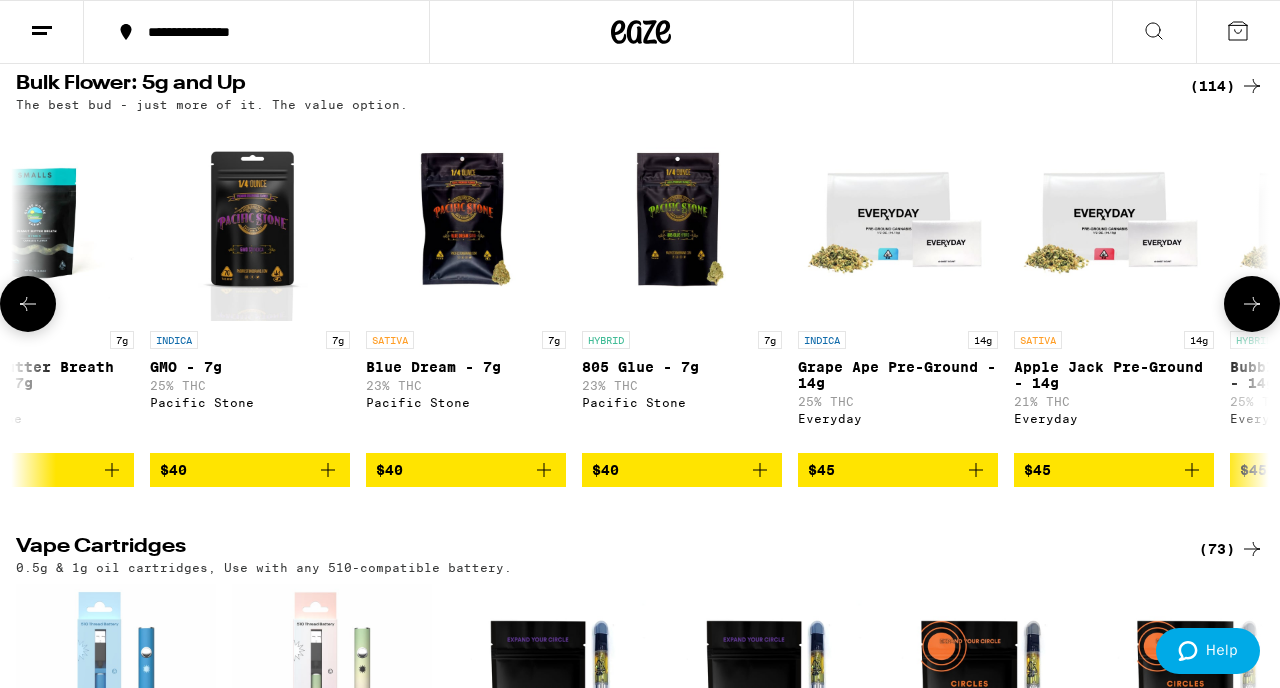 click 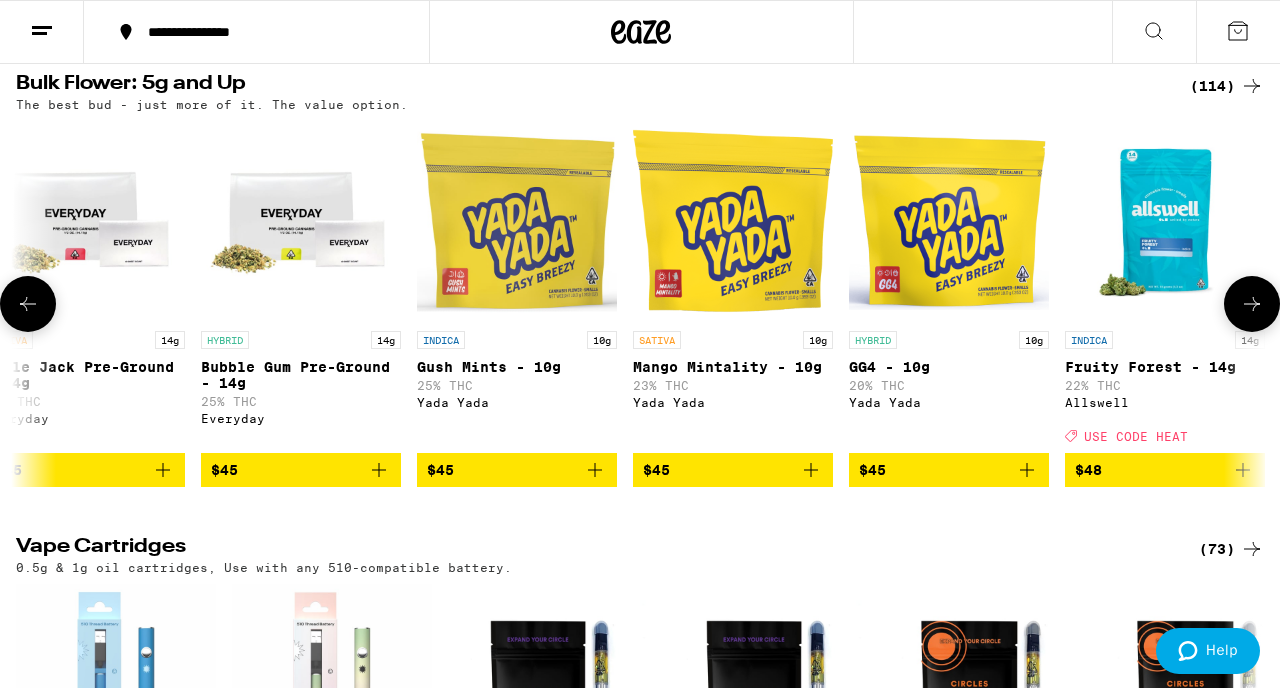 scroll, scrollTop: 0, scrollLeft: 8240, axis: horizontal 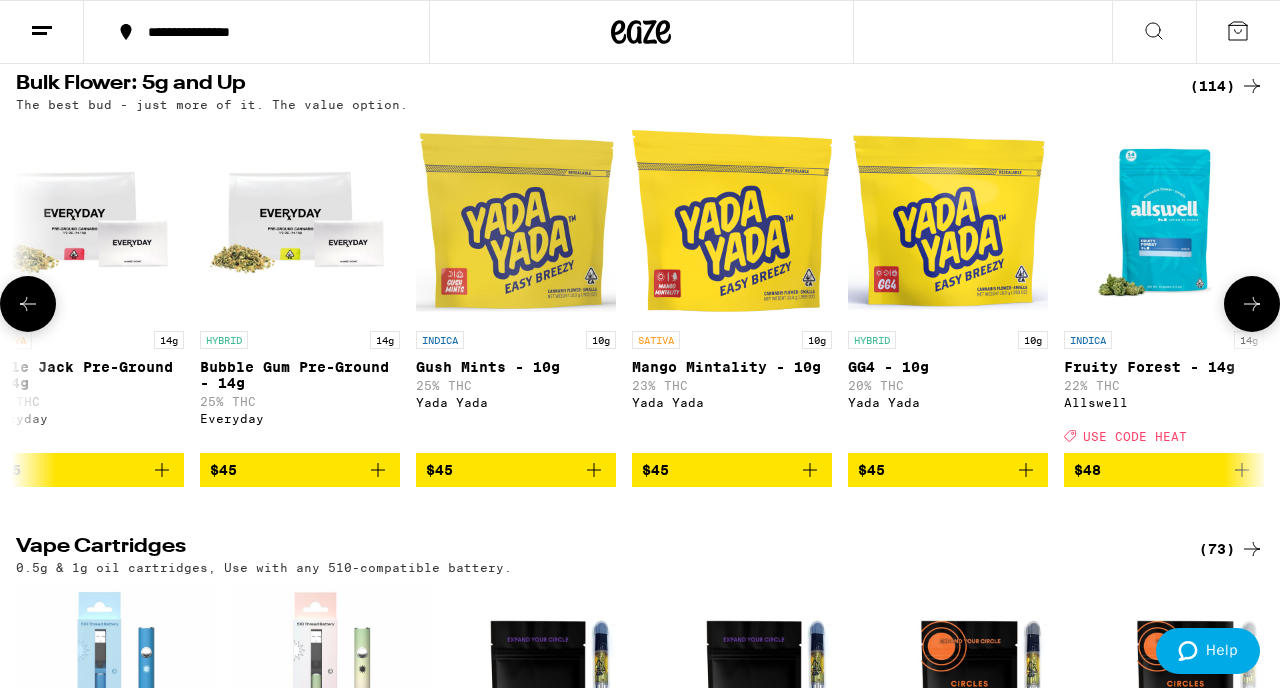 click 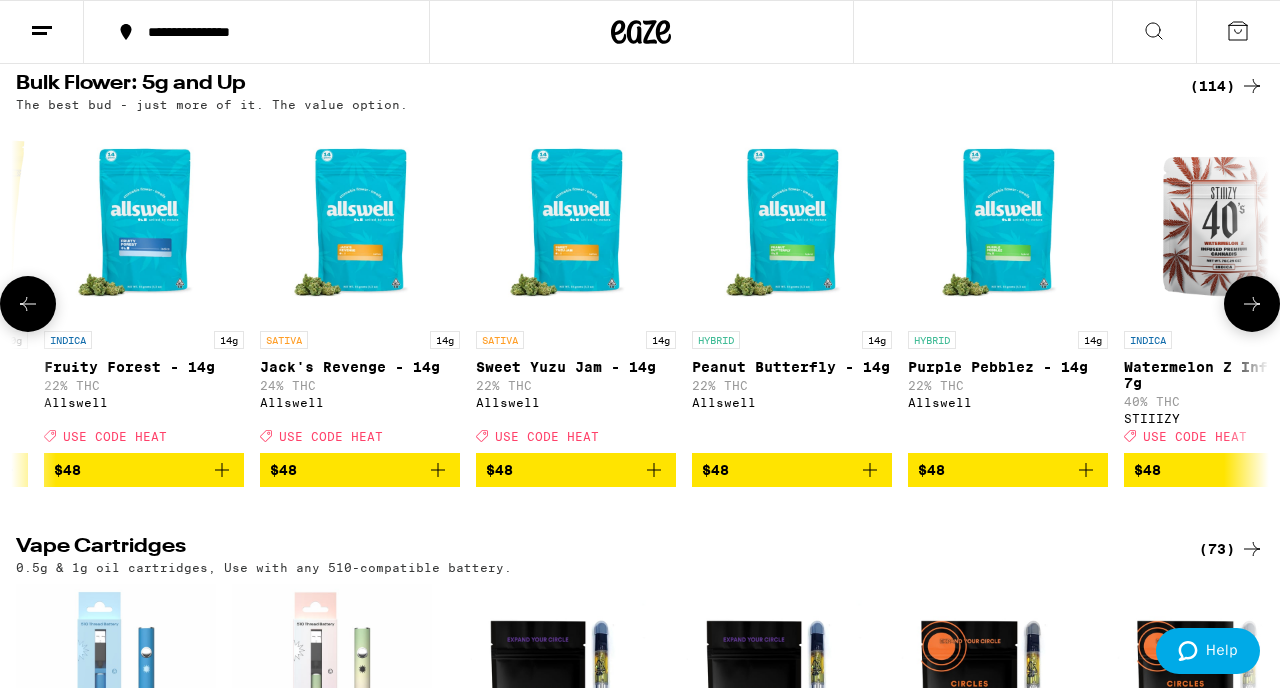 scroll, scrollTop: 0, scrollLeft: 9270, axis: horizontal 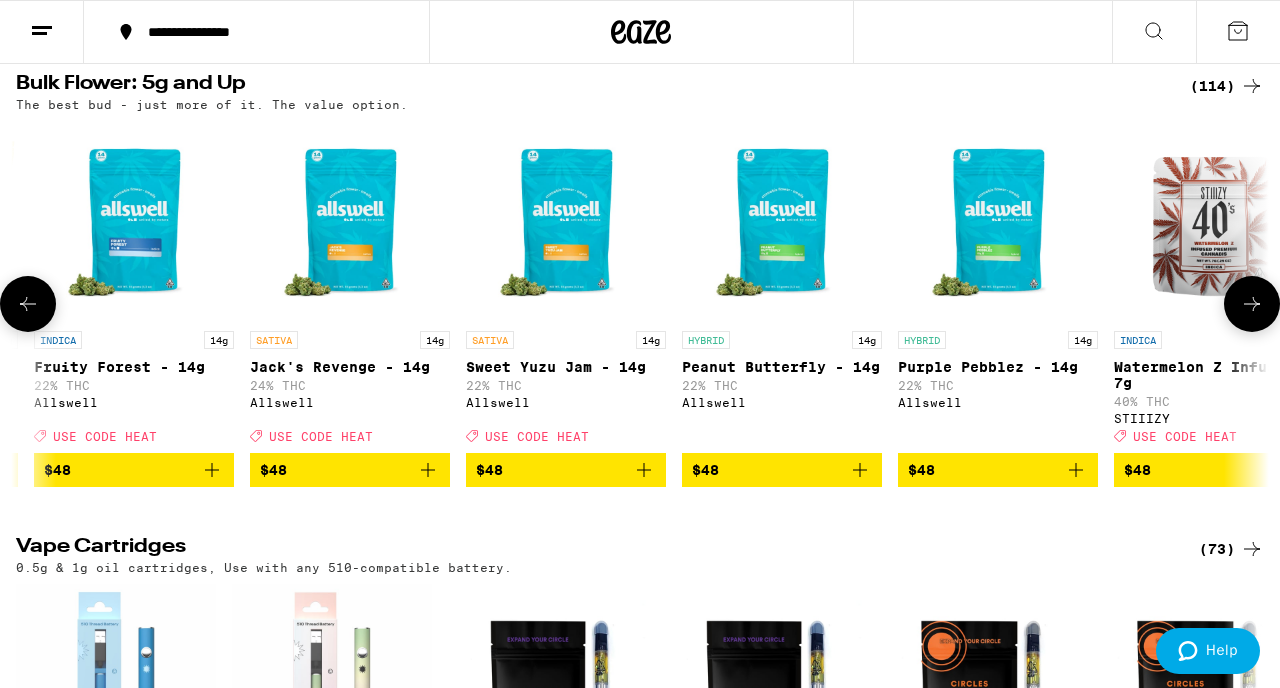 click at bounding box center (1252, 304) 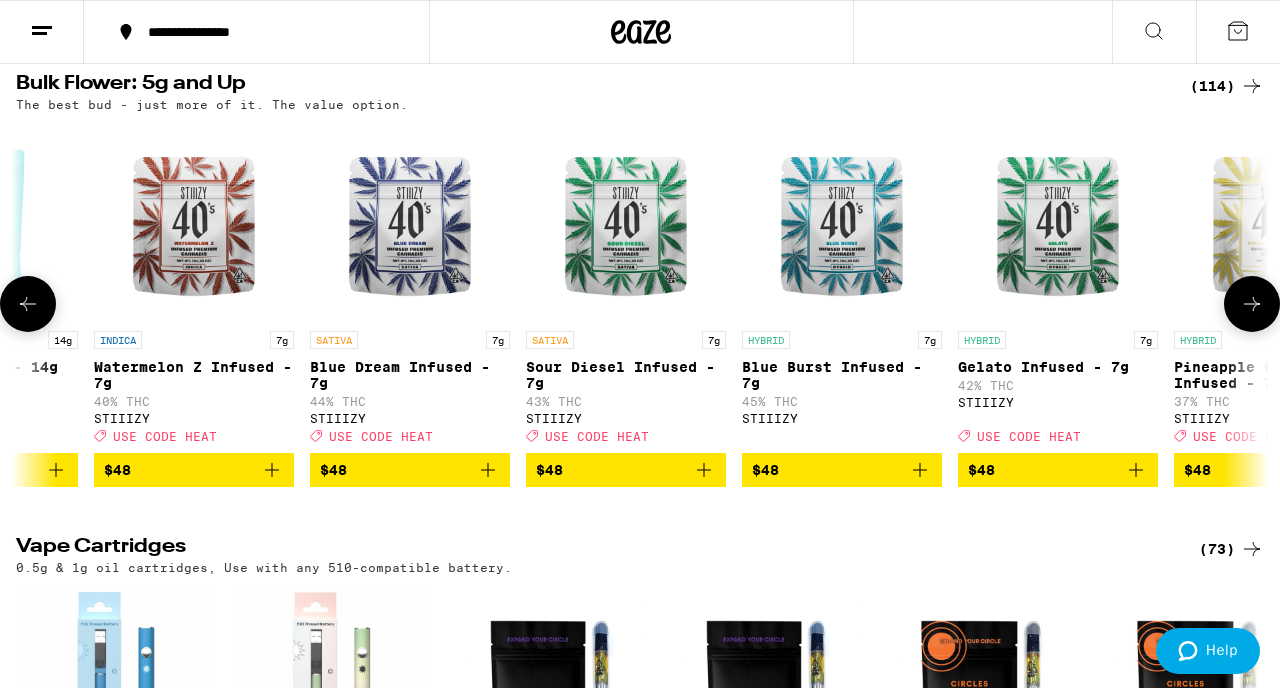 scroll, scrollTop: 0, scrollLeft: 10300, axis: horizontal 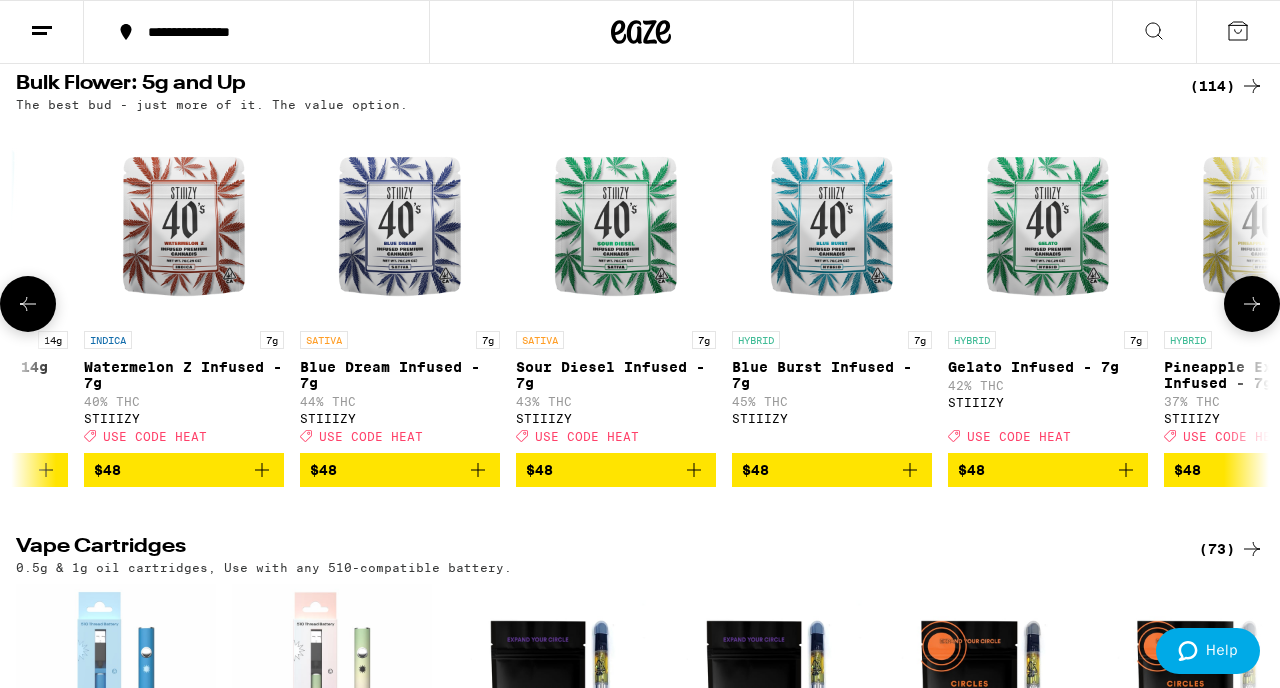 click 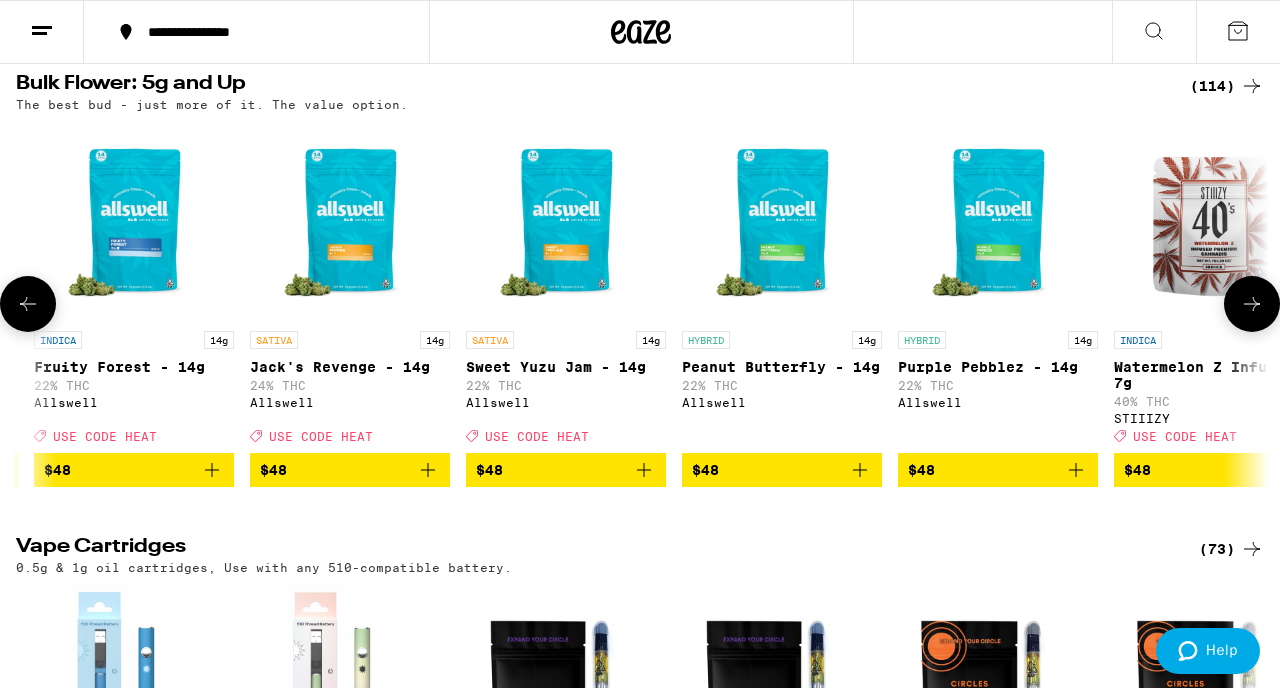 click 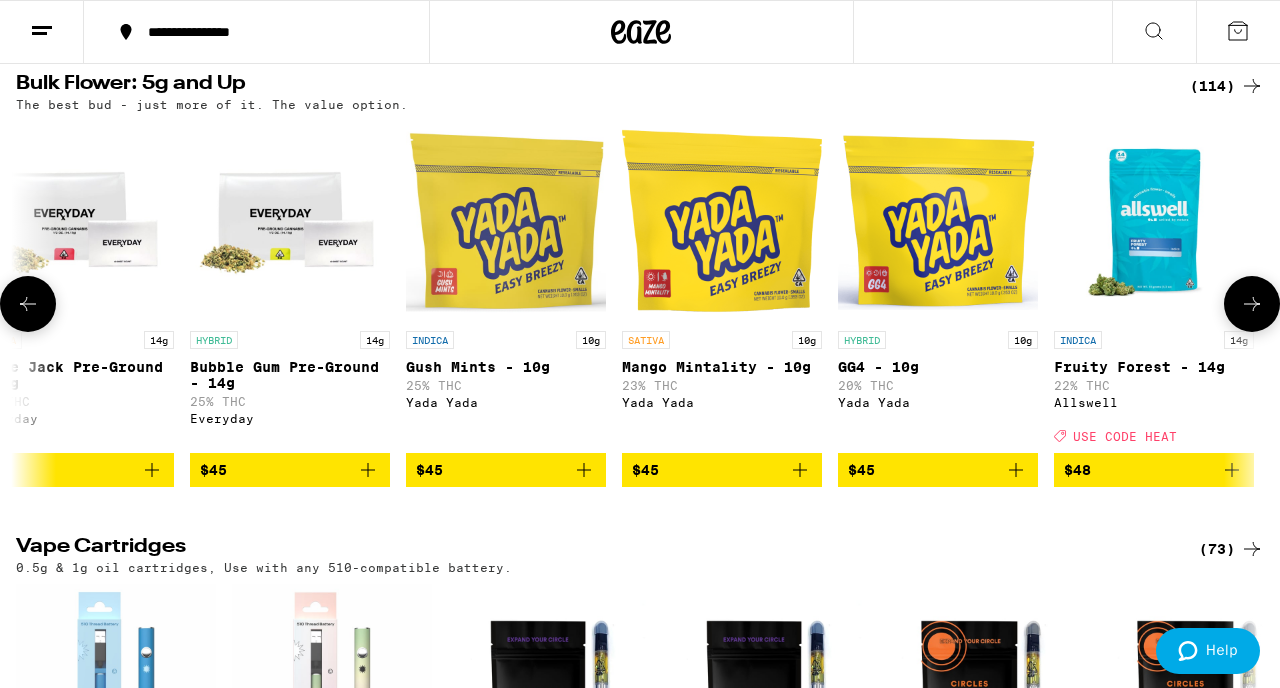 scroll, scrollTop: 0, scrollLeft: 8240, axis: horizontal 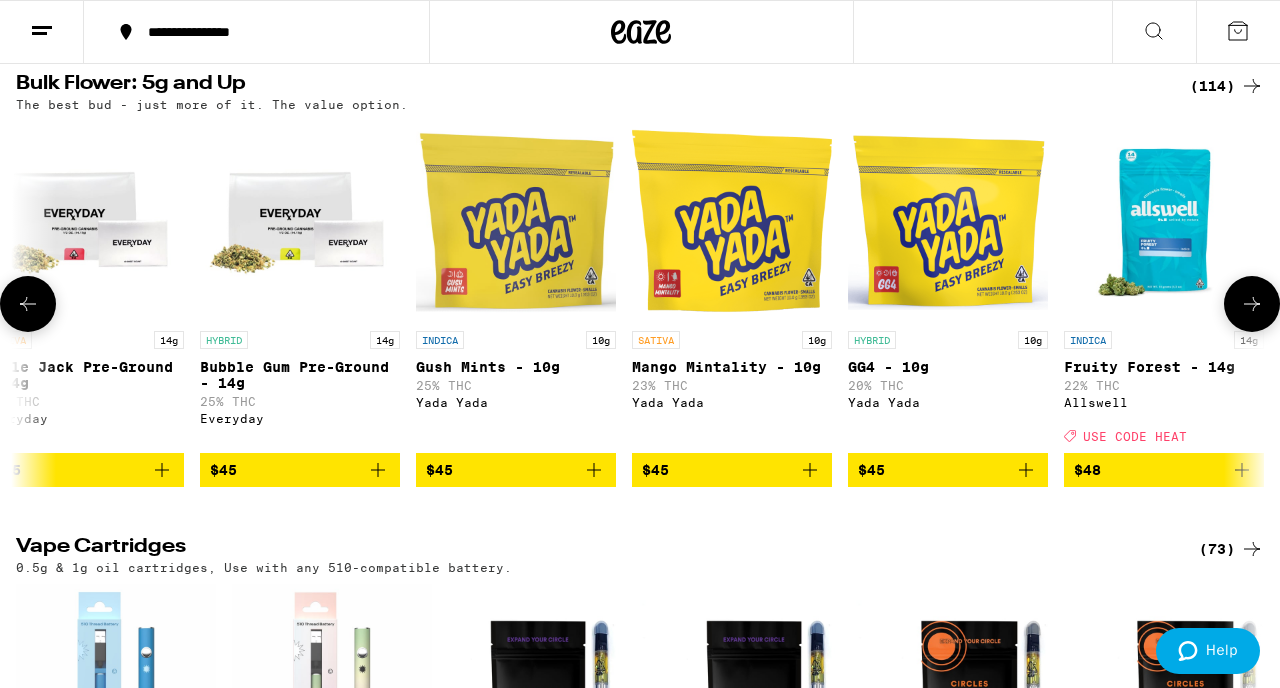click 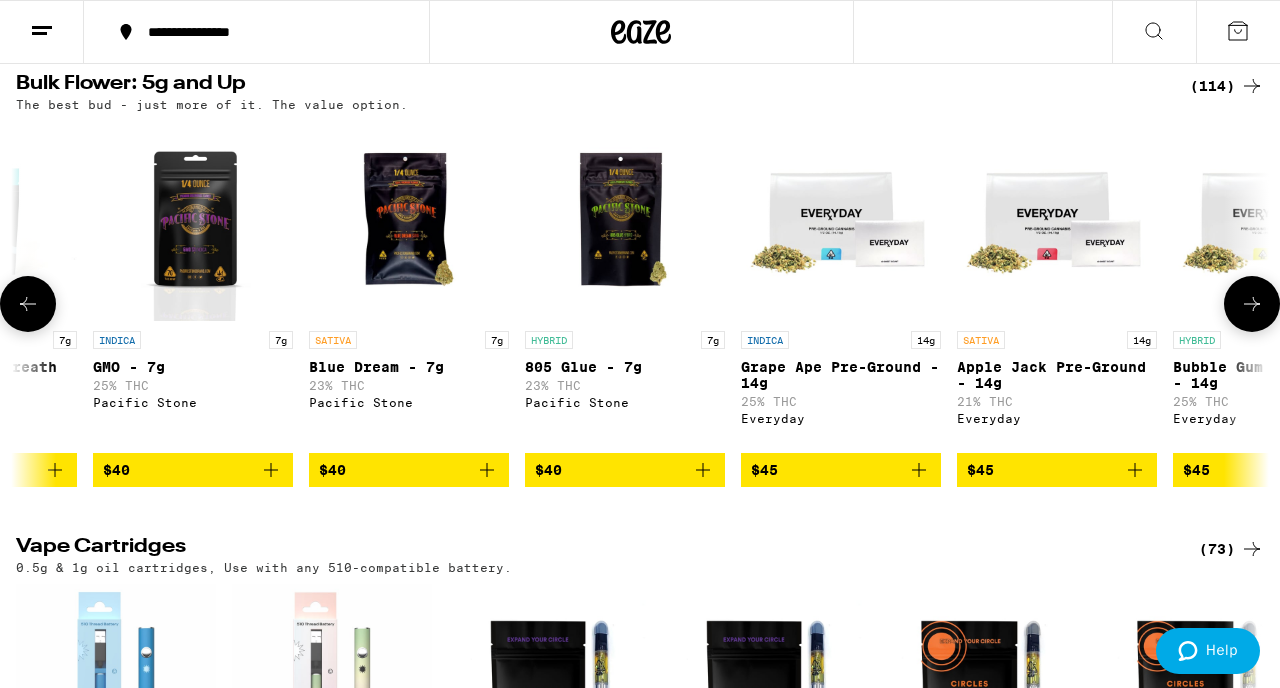 scroll, scrollTop: 0, scrollLeft: 7210, axis: horizontal 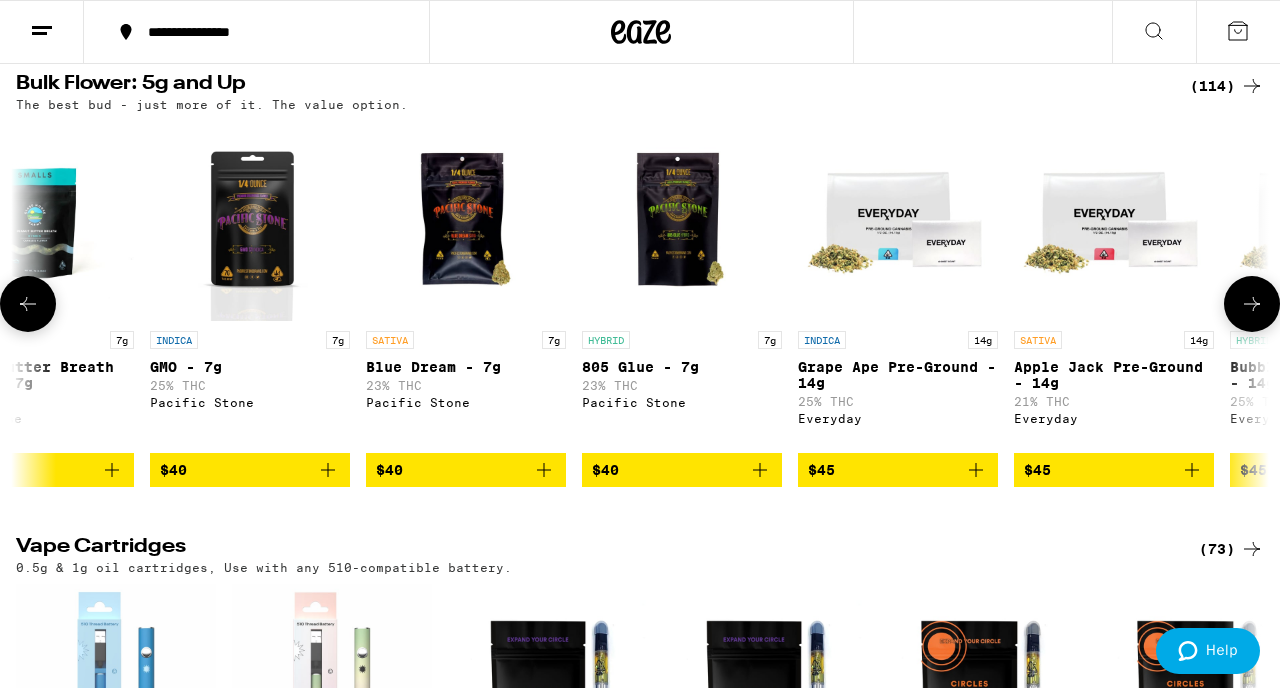 click 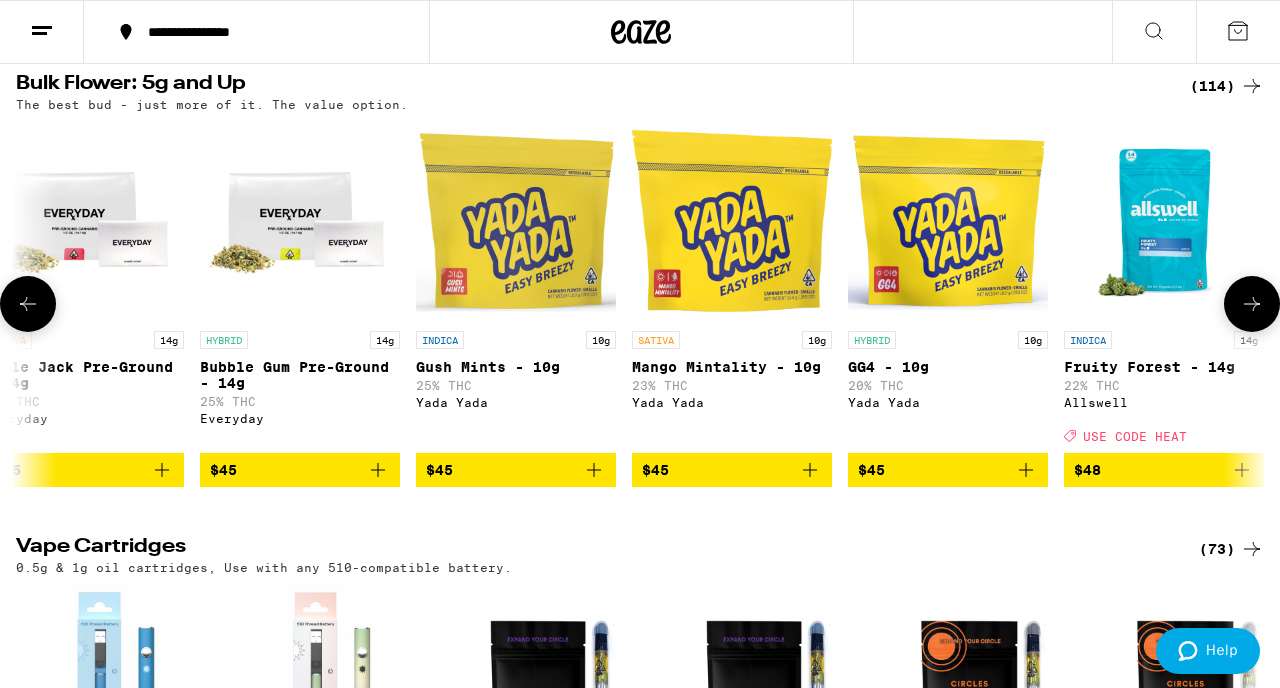 click 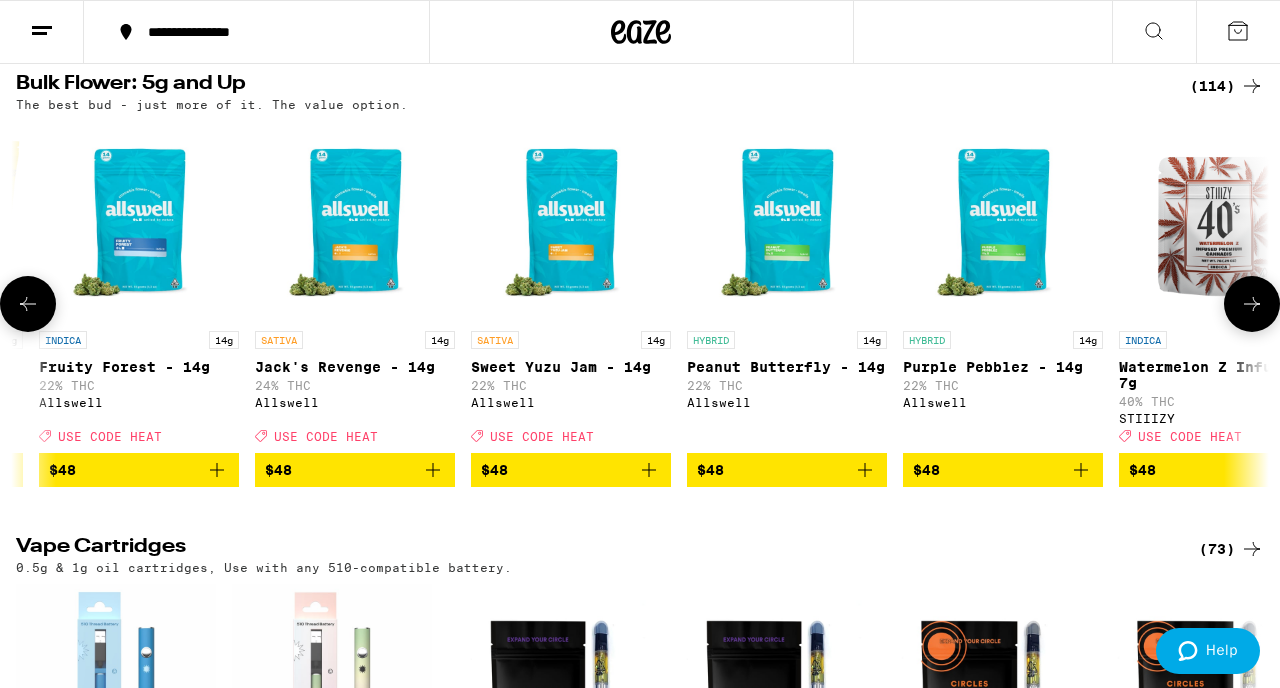 scroll, scrollTop: 0, scrollLeft: 9270, axis: horizontal 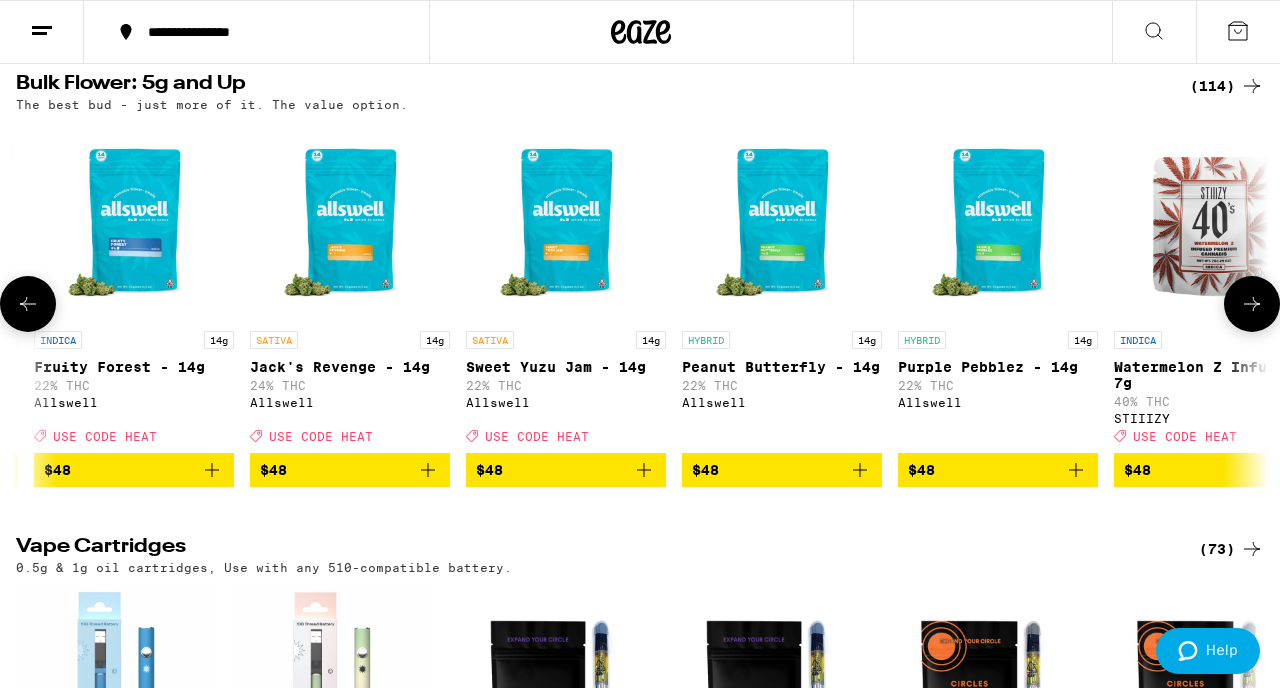 click 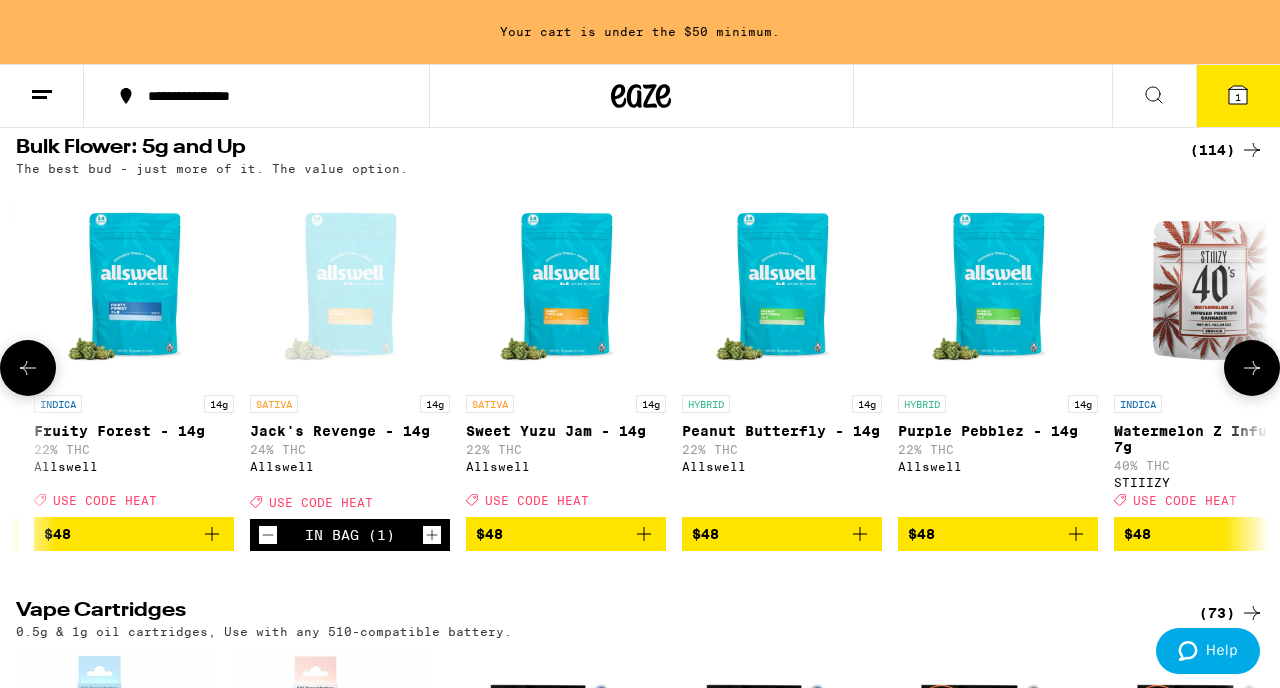 scroll, scrollTop: 1636, scrollLeft: 0, axis: vertical 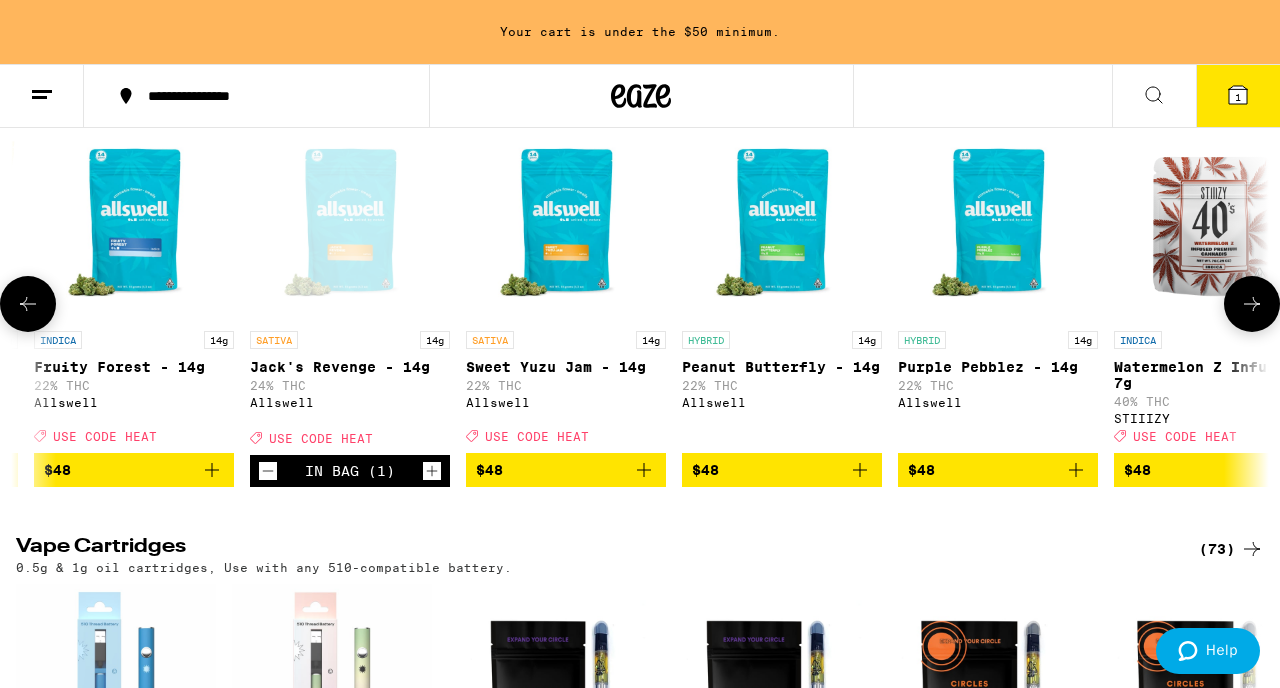 click 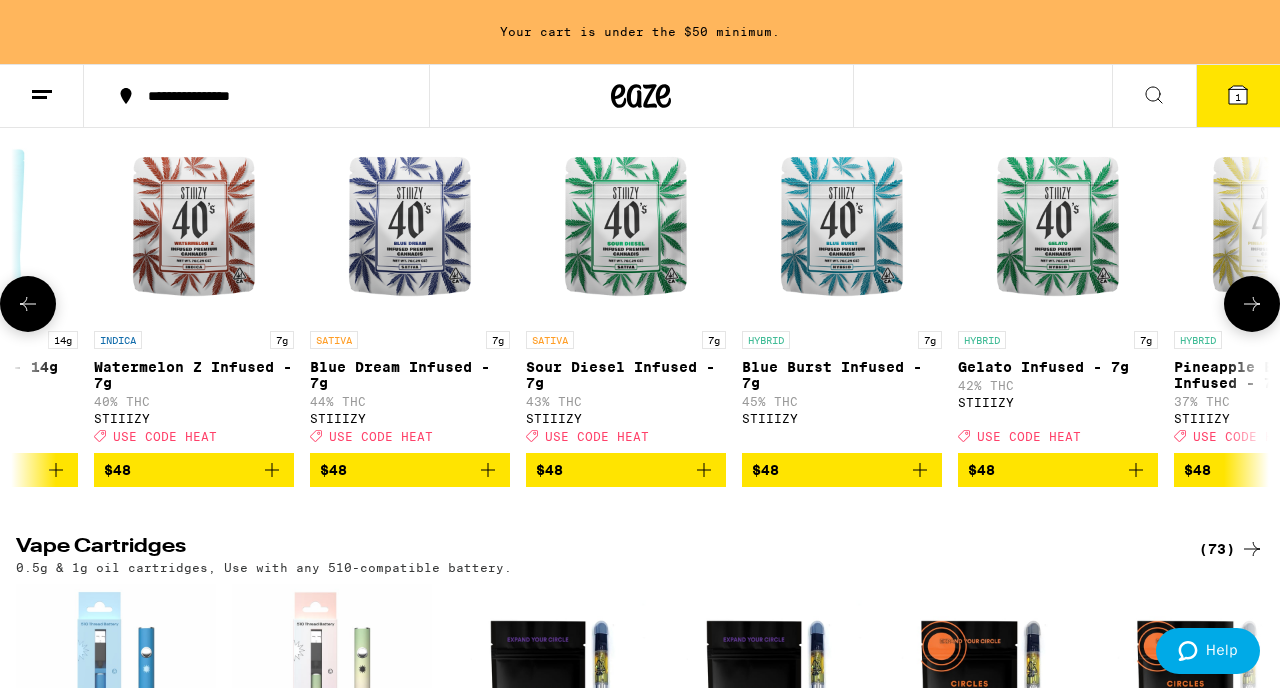 scroll, scrollTop: 0, scrollLeft: 10300, axis: horizontal 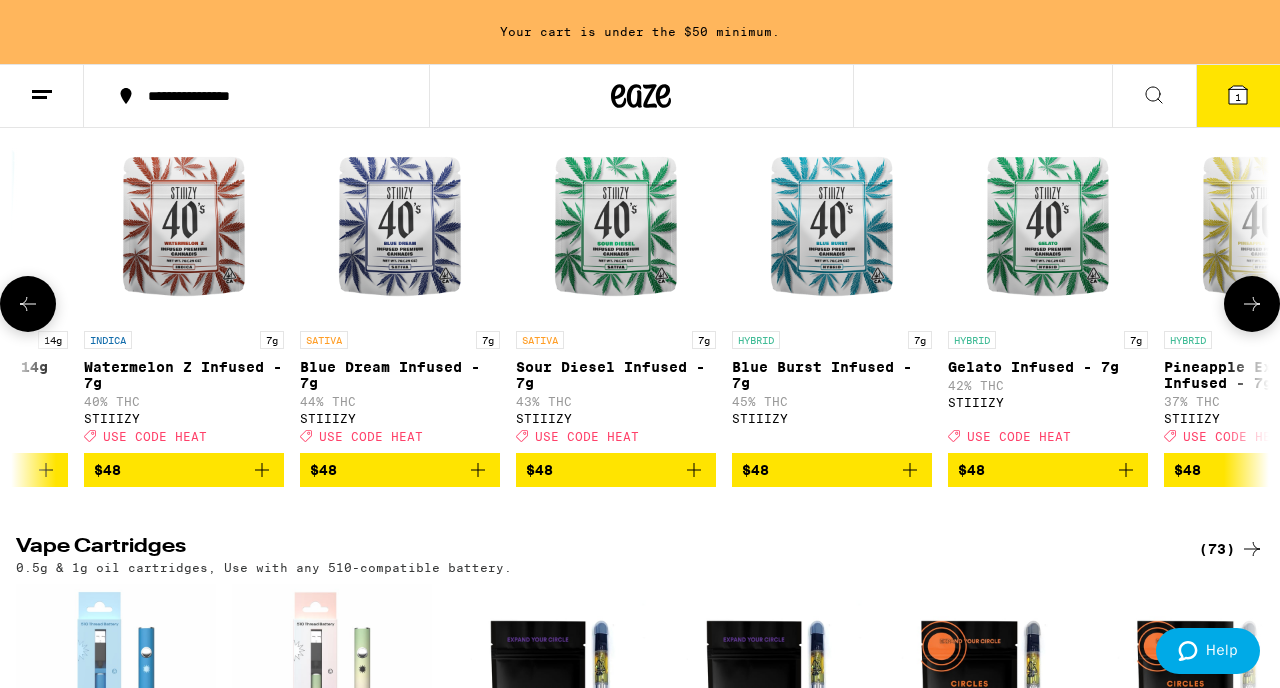 click 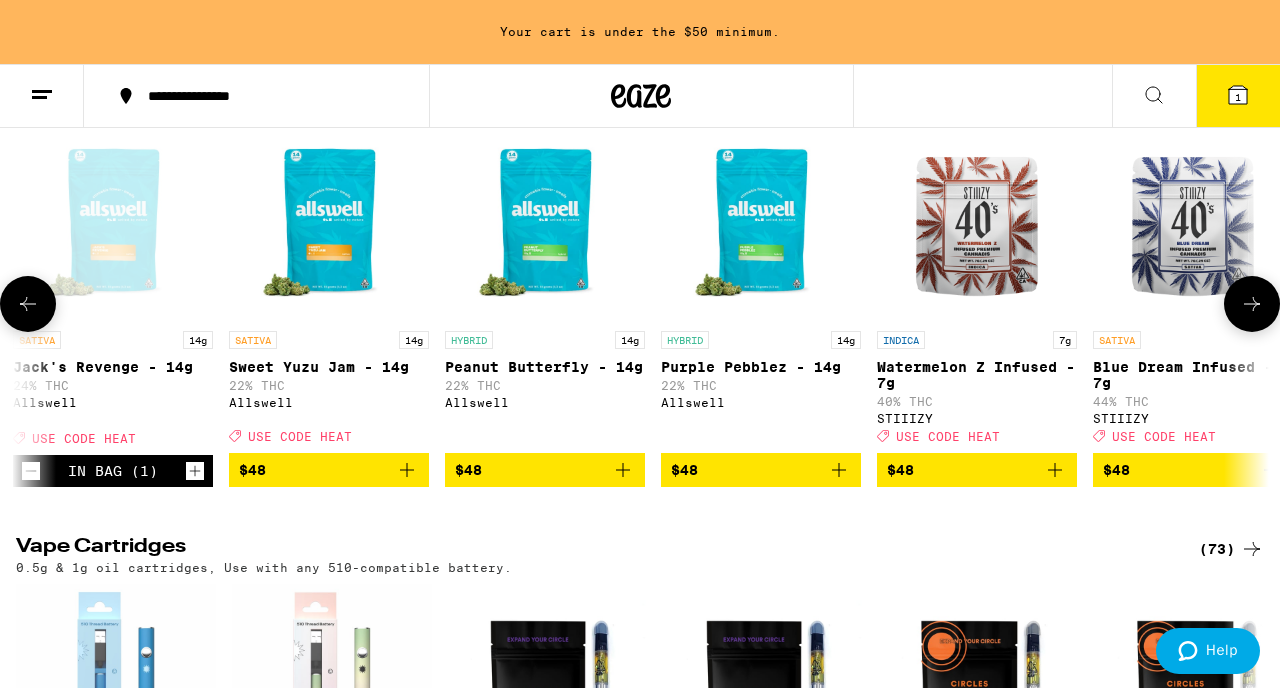 scroll, scrollTop: 0, scrollLeft: 9270, axis: horizontal 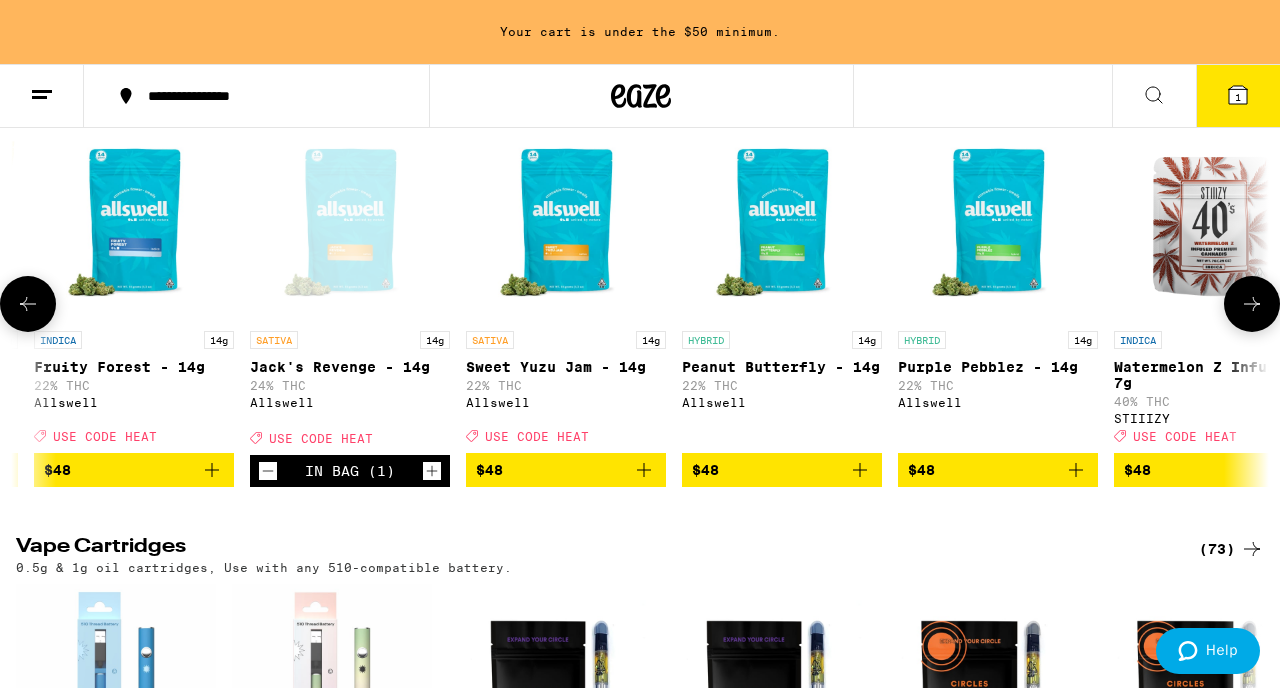 click 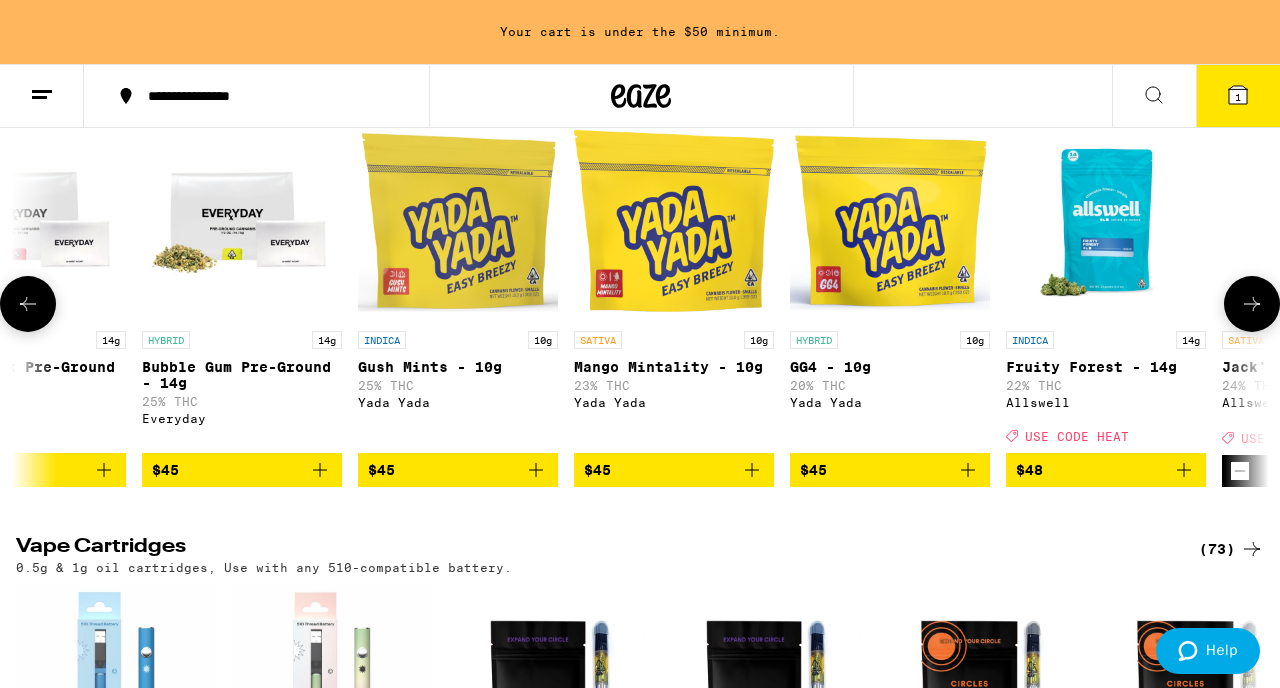 click 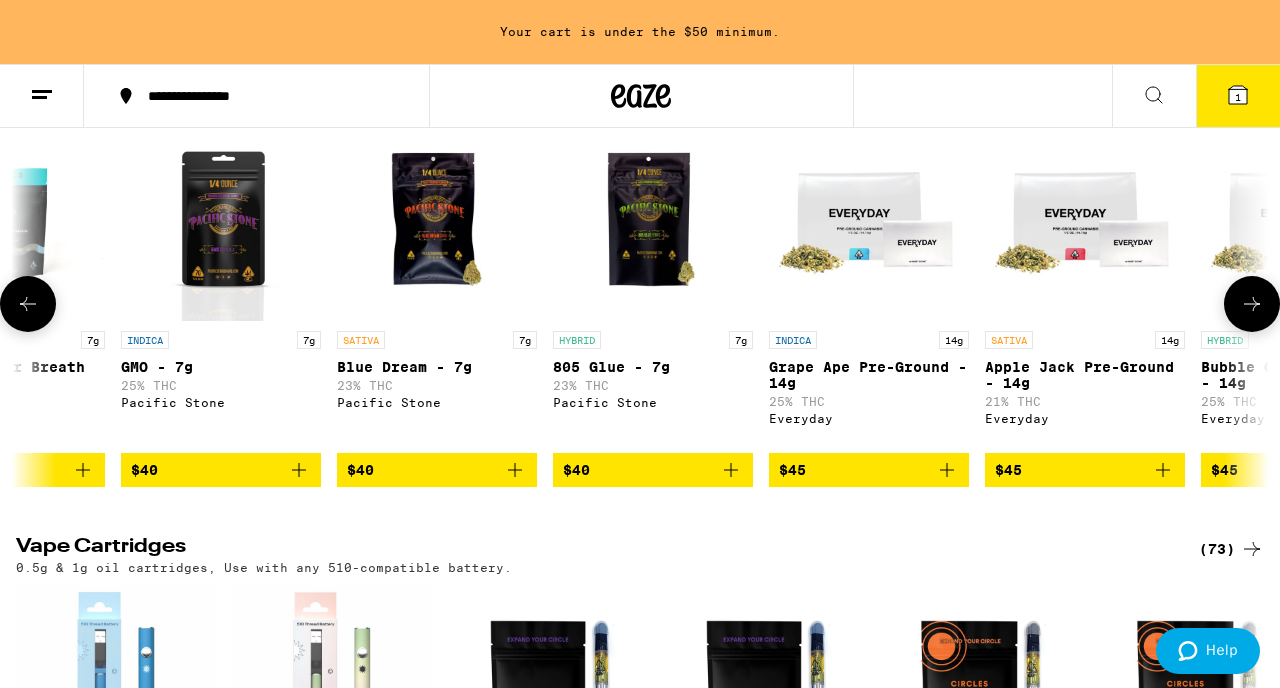 click 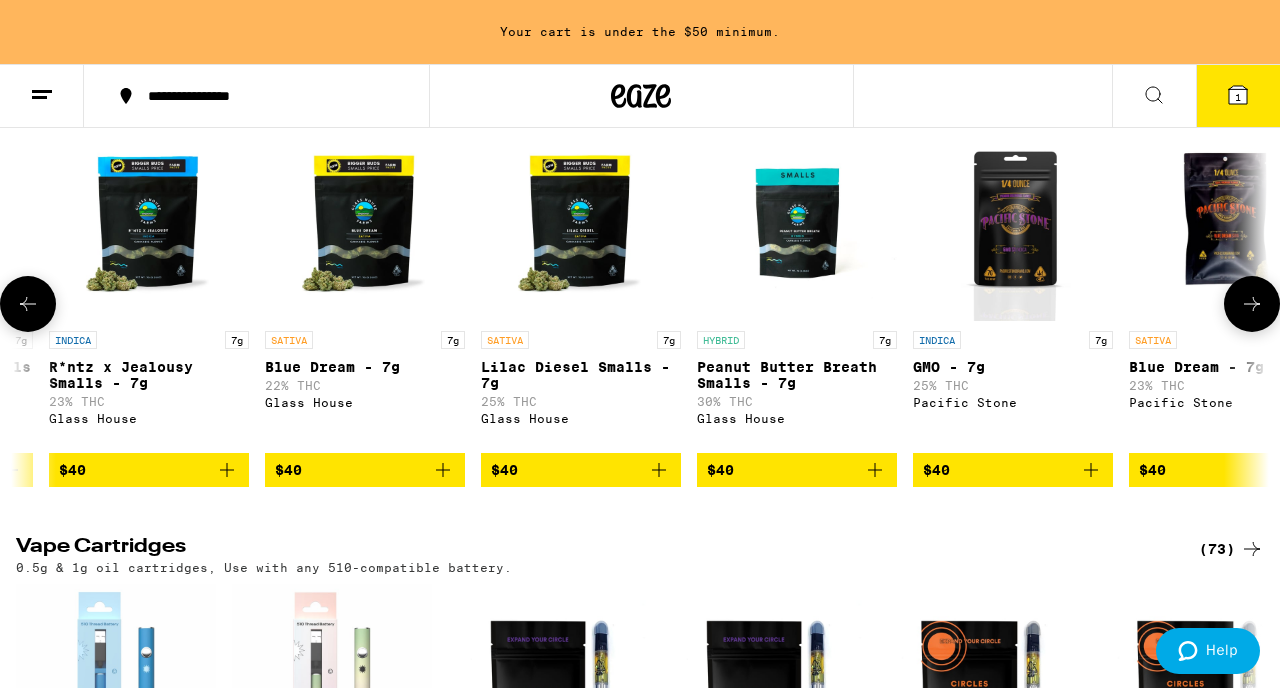 scroll, scrollTop: 0, scrollLeft: 6209, axis: horizontal 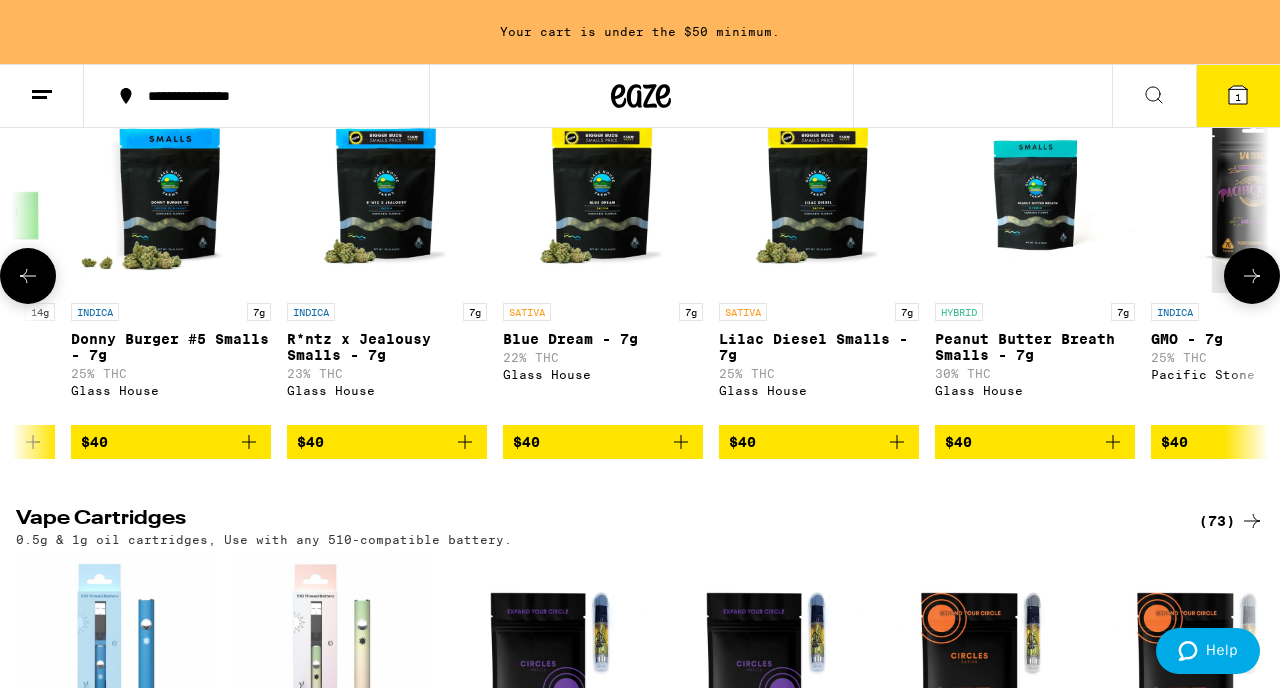click at bounding box center (1252, 276) 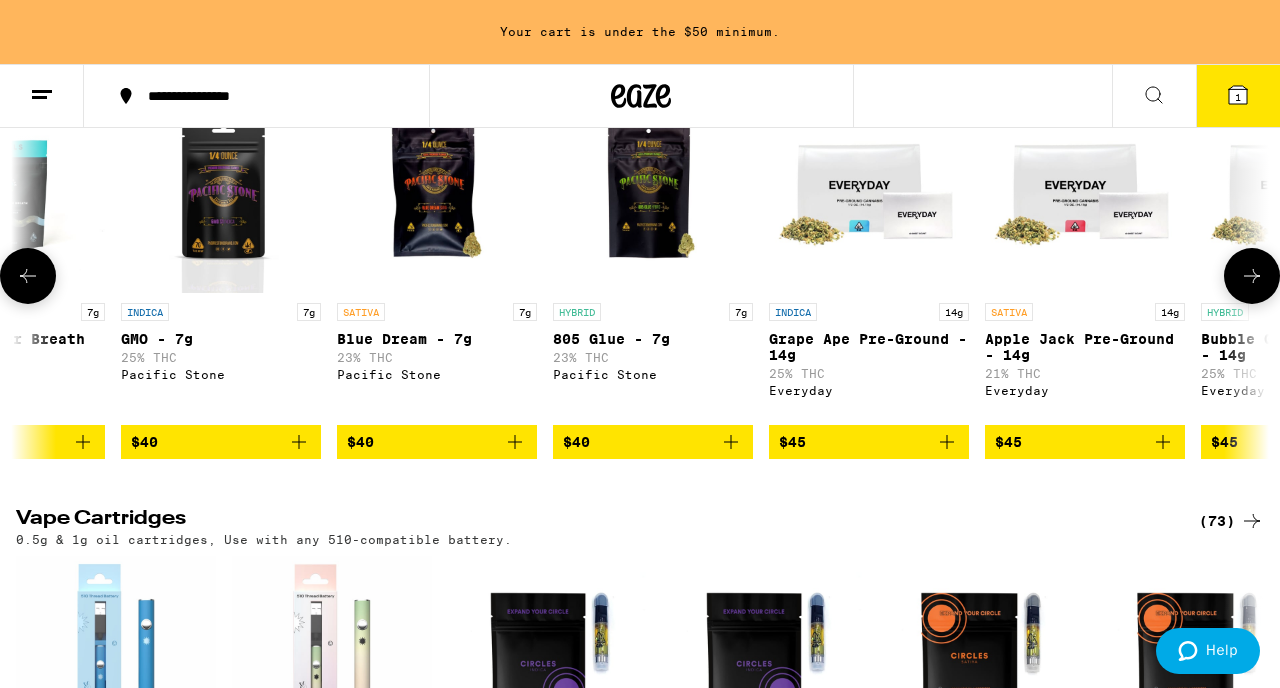click at bounding box center (1252, 276) 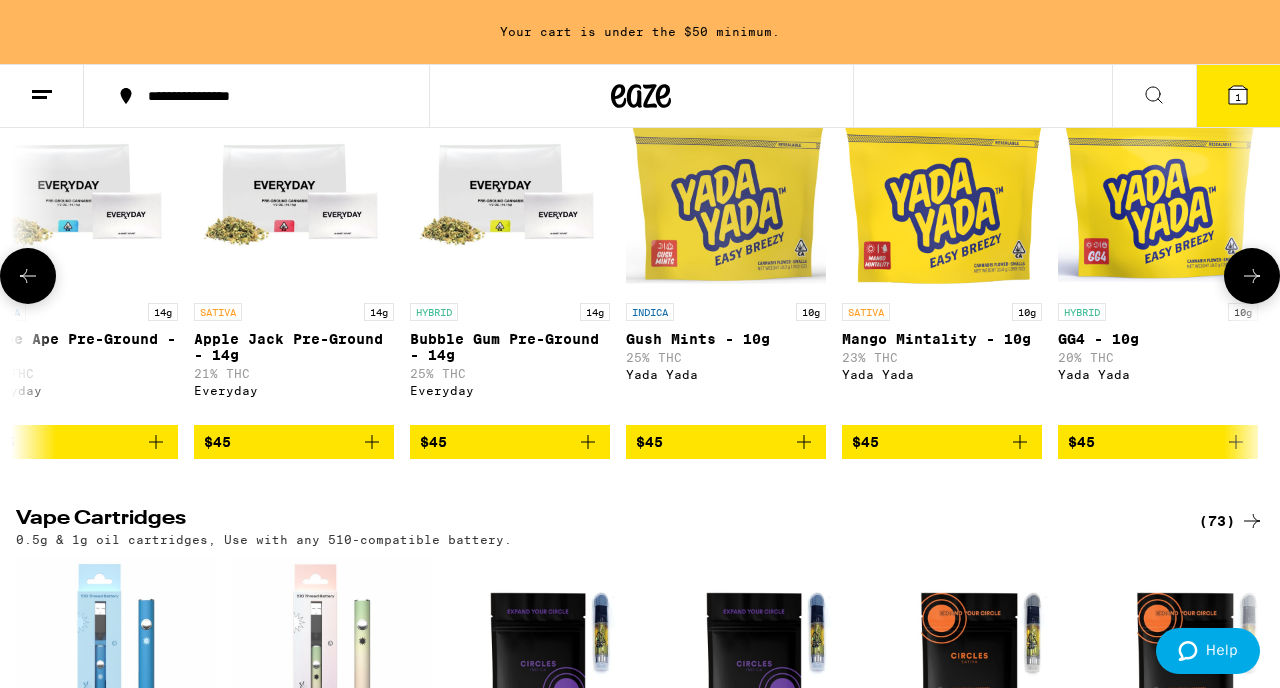 scroll, scrollTop: 0, scrollLeft: 8269, axis: horizontal 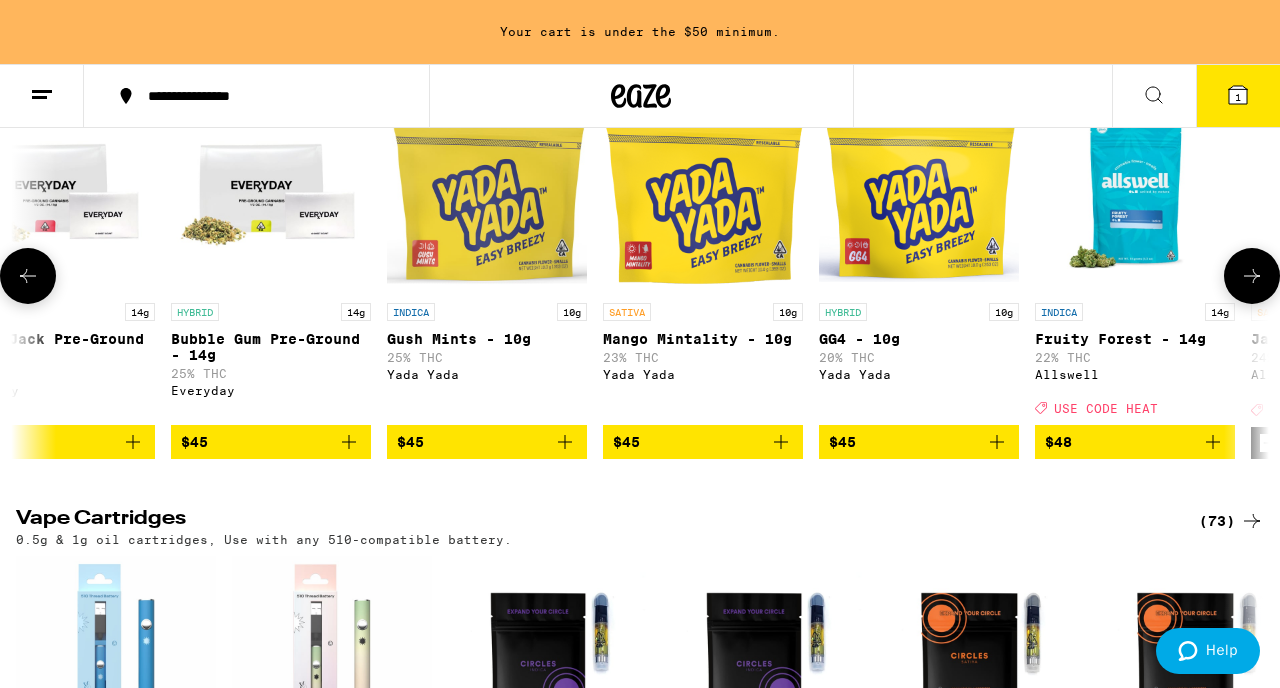 click at bounding box center (1252, 276) 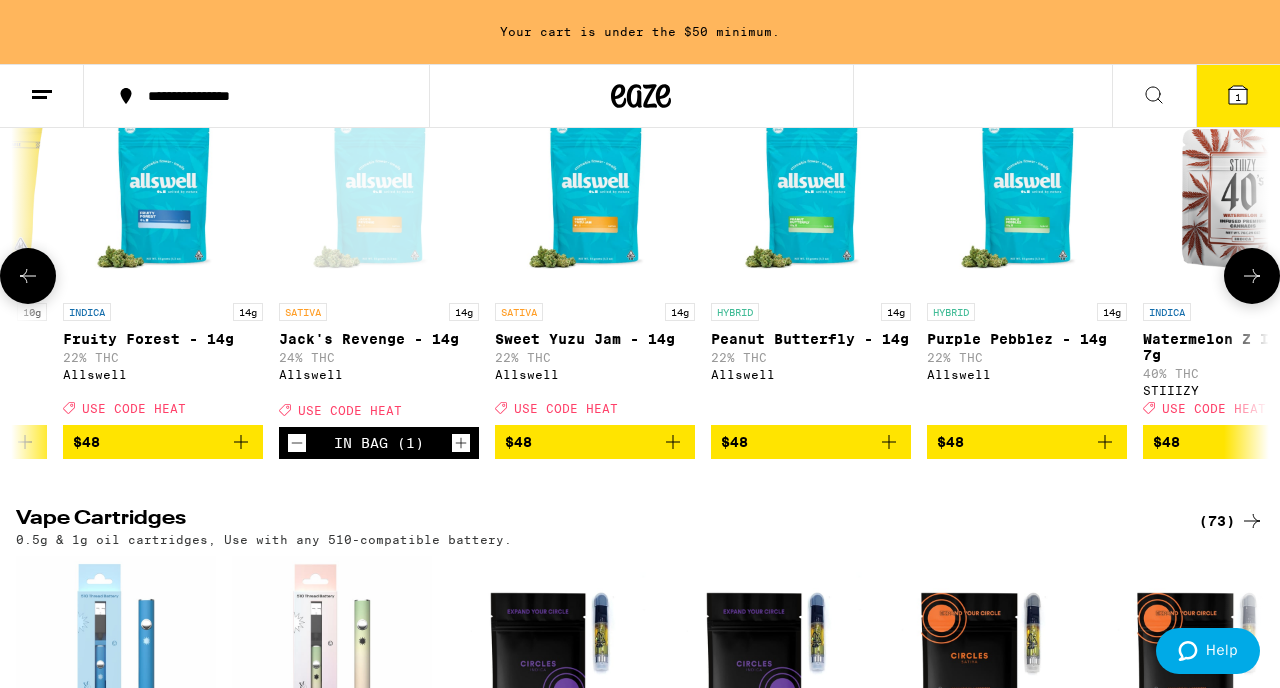 scroll, scrollTop: 0, scrollLeft: 9299, axis: horizontal 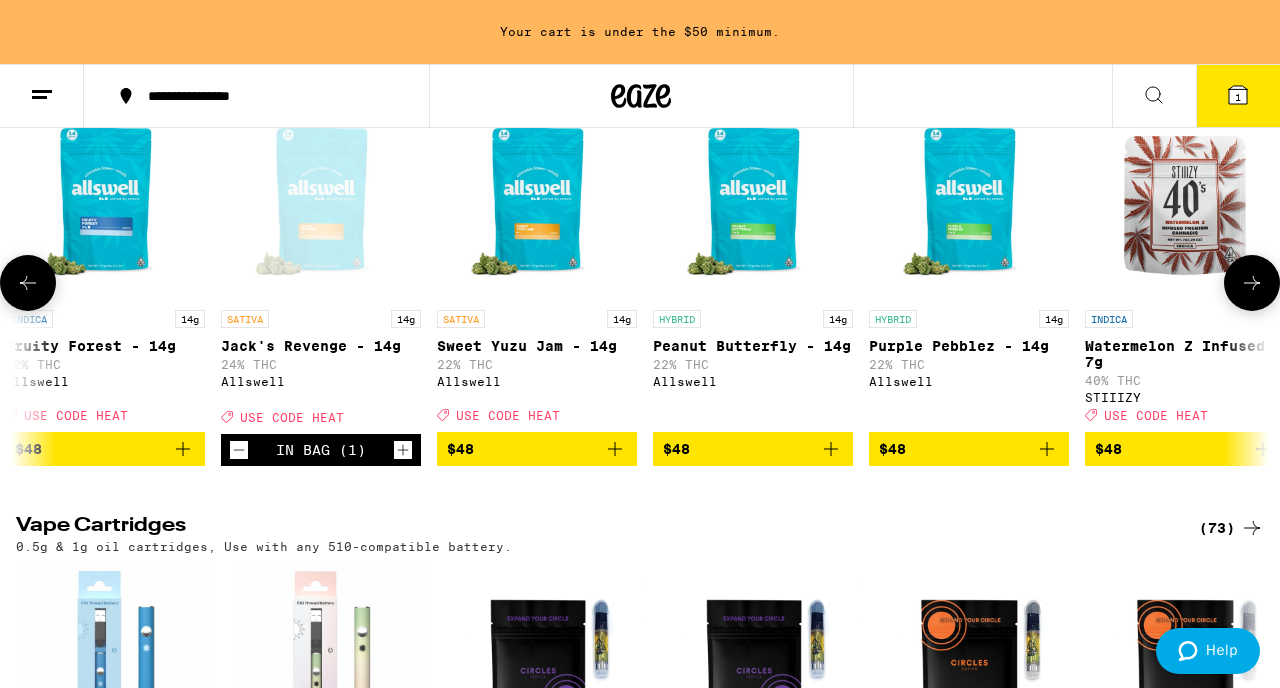 click at bounding box center [1252, 283] 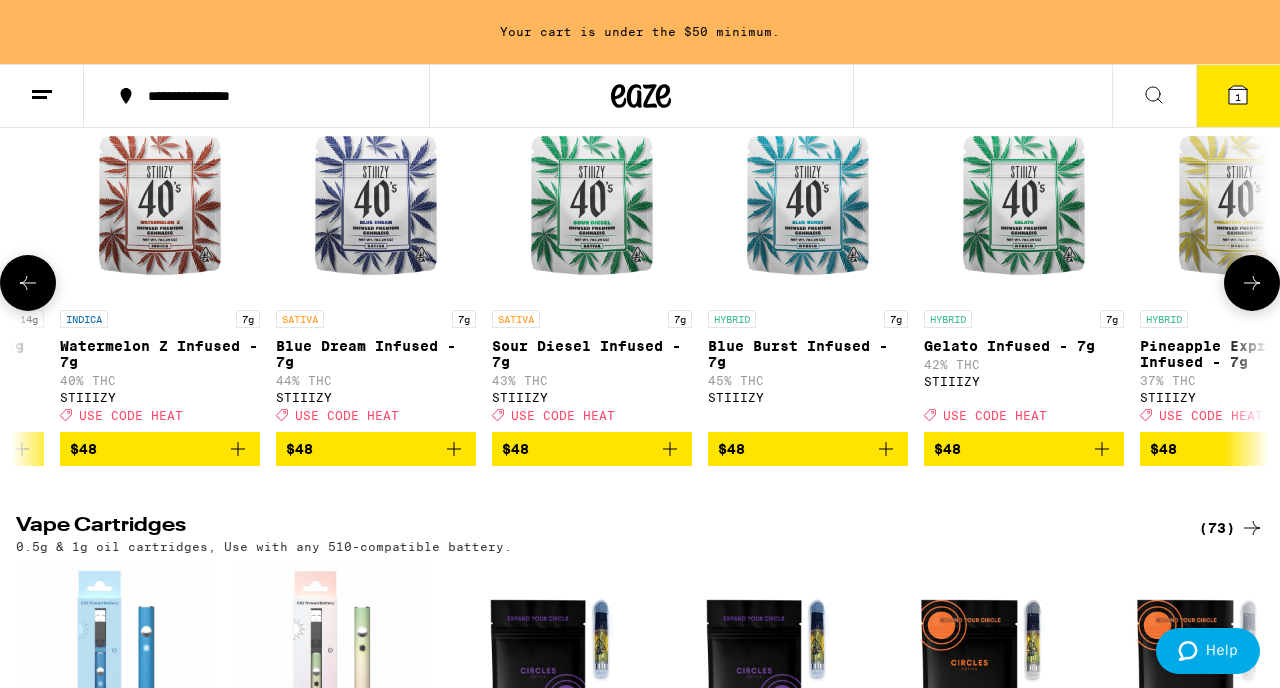 scroll, scrollTop: 0, scrollLeft: 10329, axis: horizontal 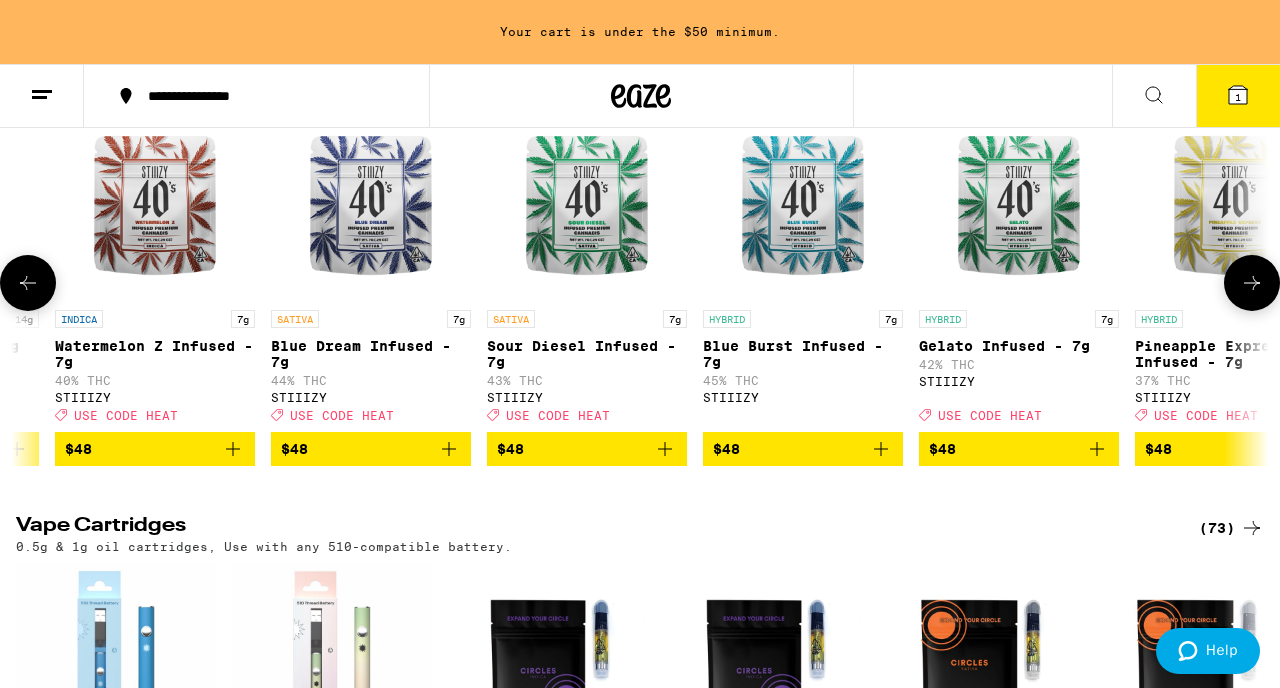 click at bounding box center (1252, 283) 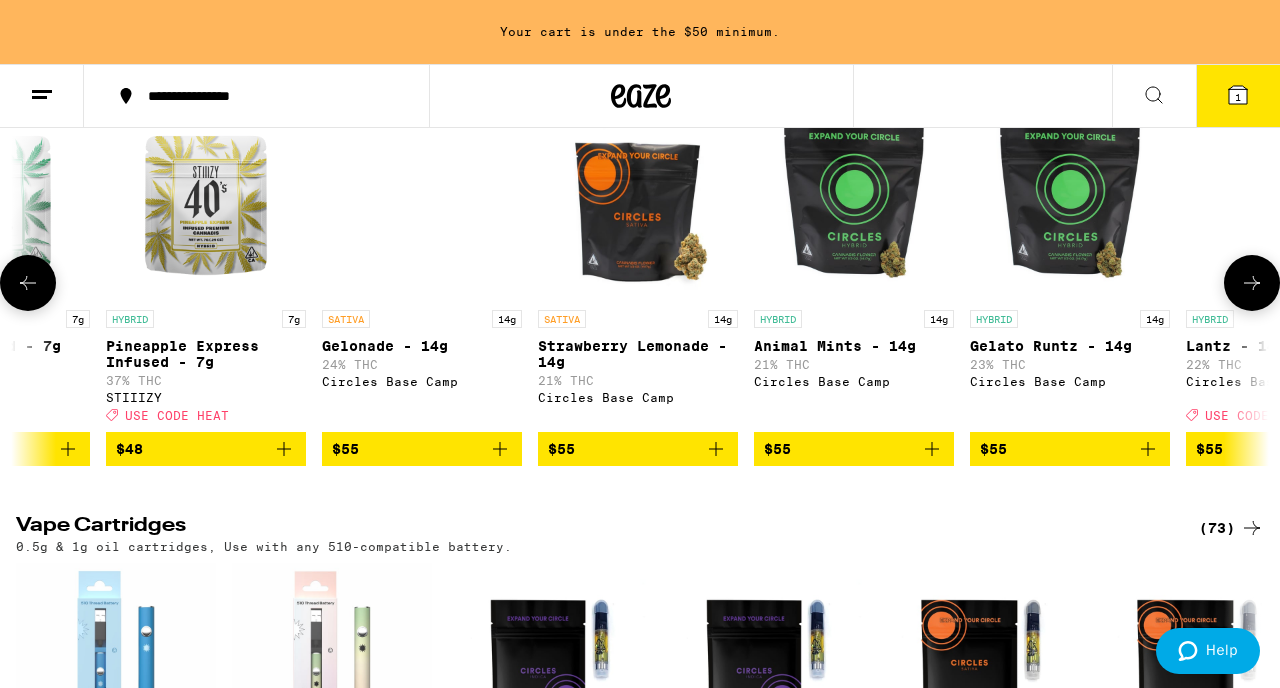 scroll, scrollTop: 0, scrollLeft: 11359, axis: horizontal 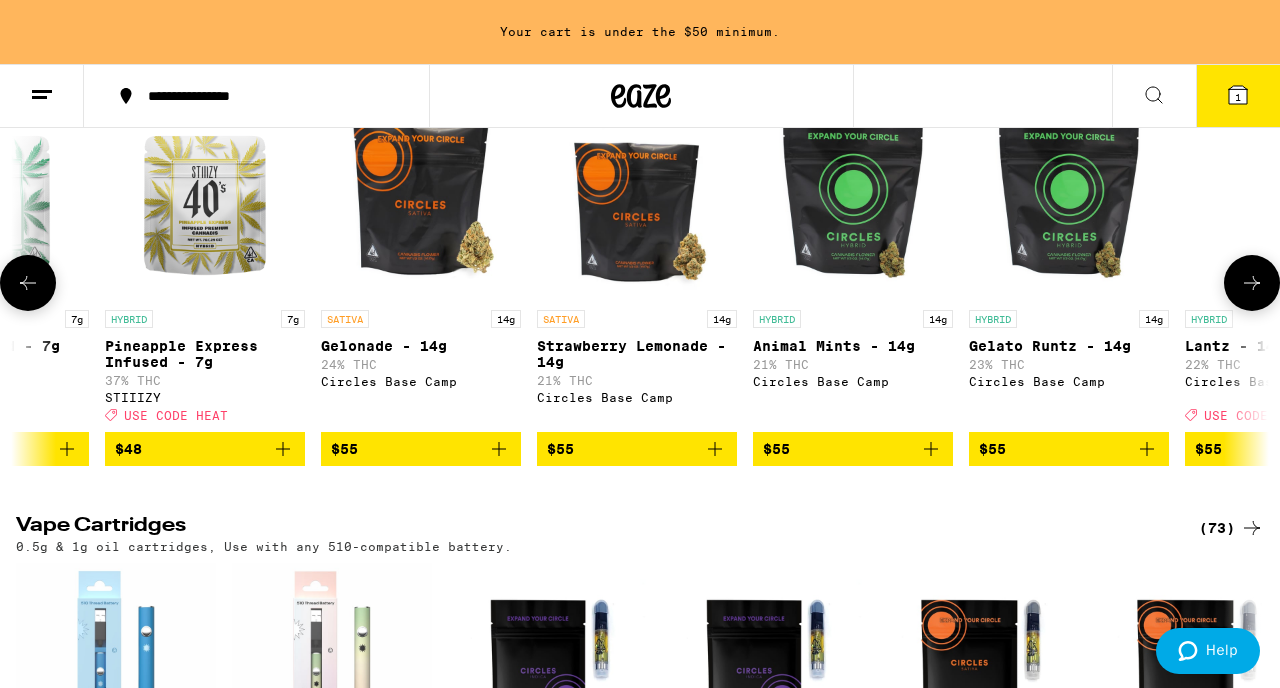 click 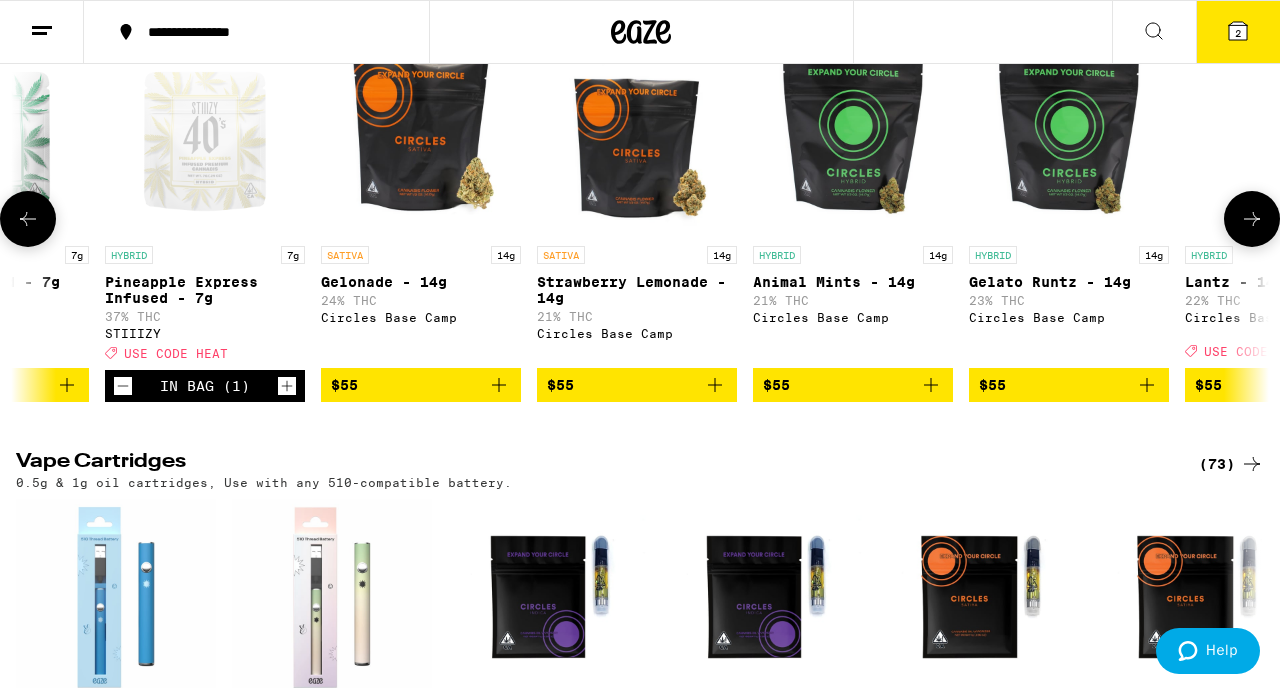 scroll, scrollTop: 1593, scrollLeft: 0, axis: vertical 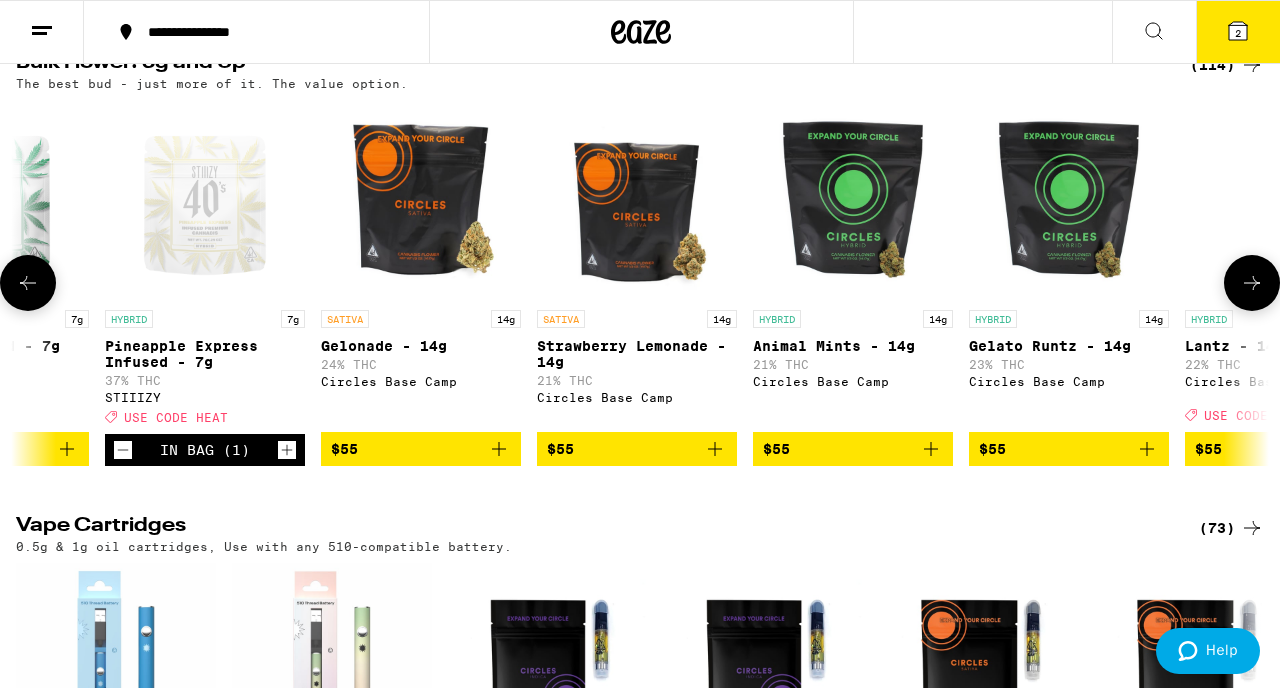 click on "USE CODE HEAT" at bounding box center [176, 417] 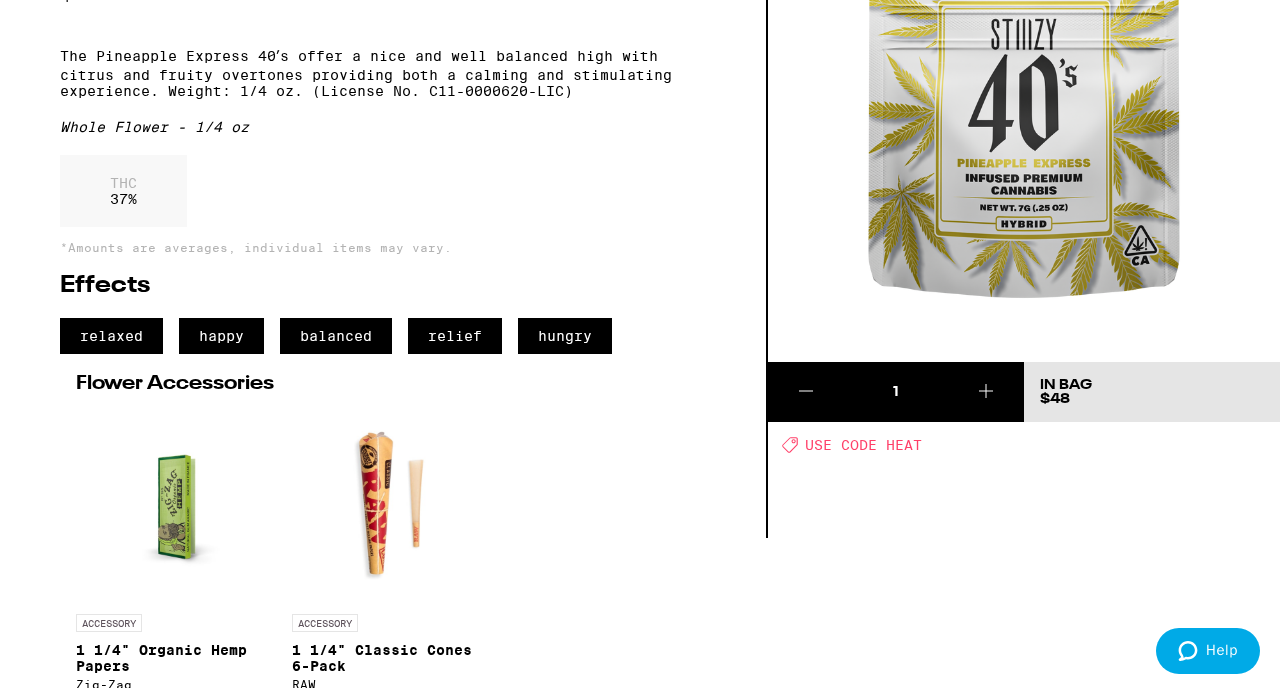scroll, scrollTop: 179, scrollLeft: 0, axis: vertical 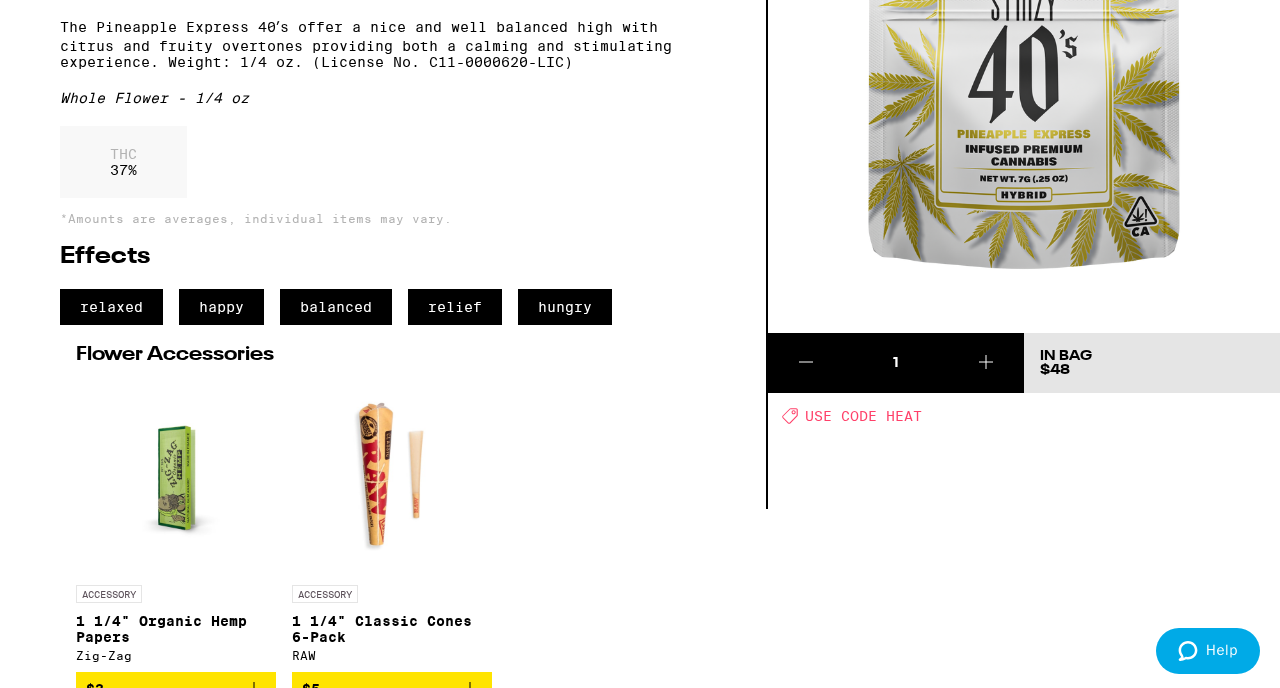 click on "USE CODE HEAT" at bounding box center (863, 416) 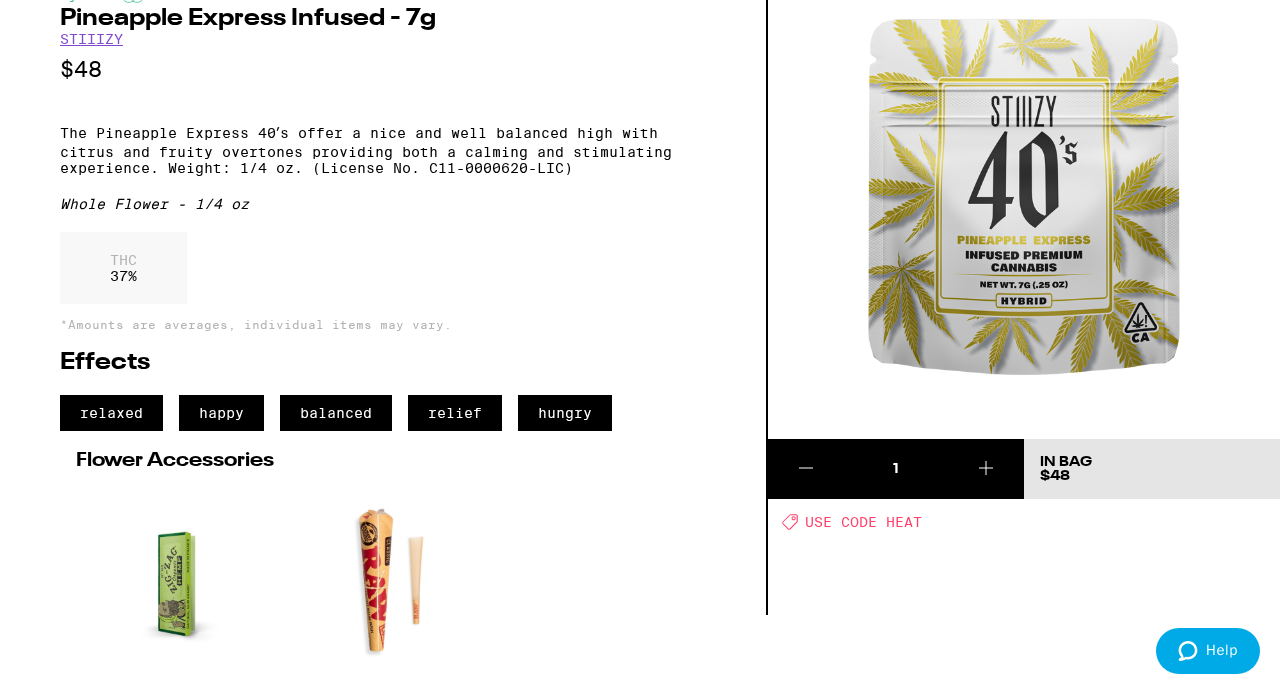scroll, scrollTop: 0, scrollLeft: 0, axis: both 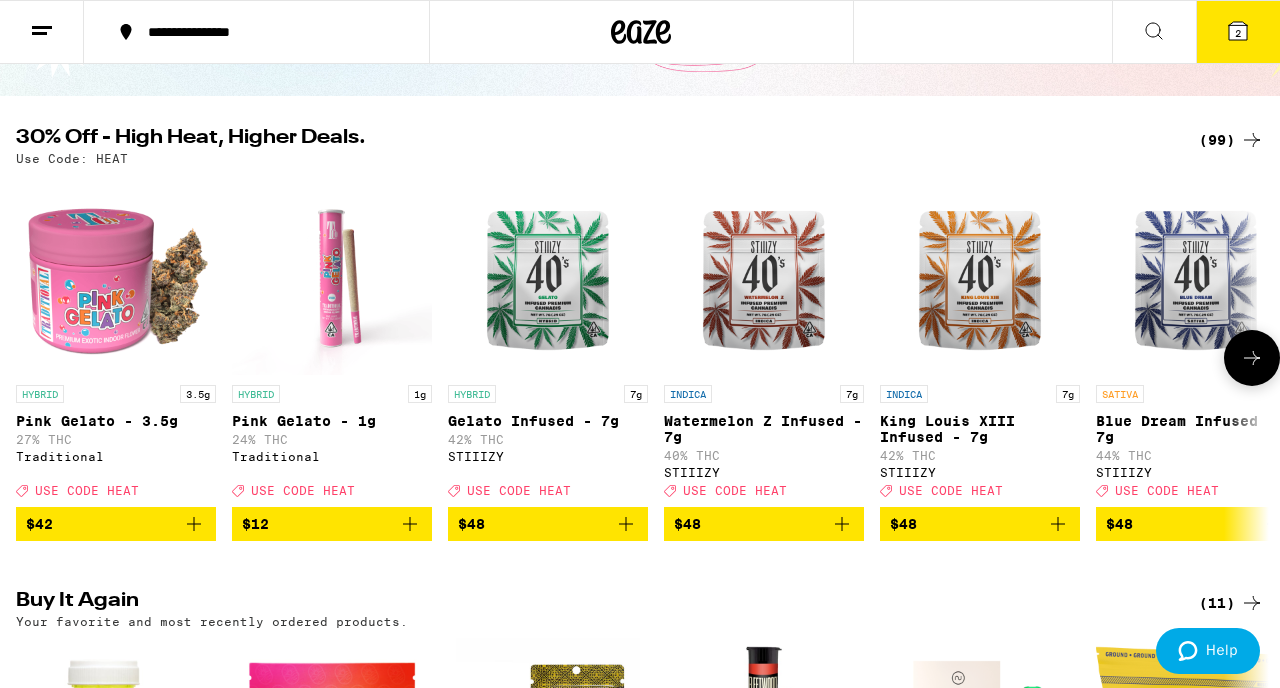click 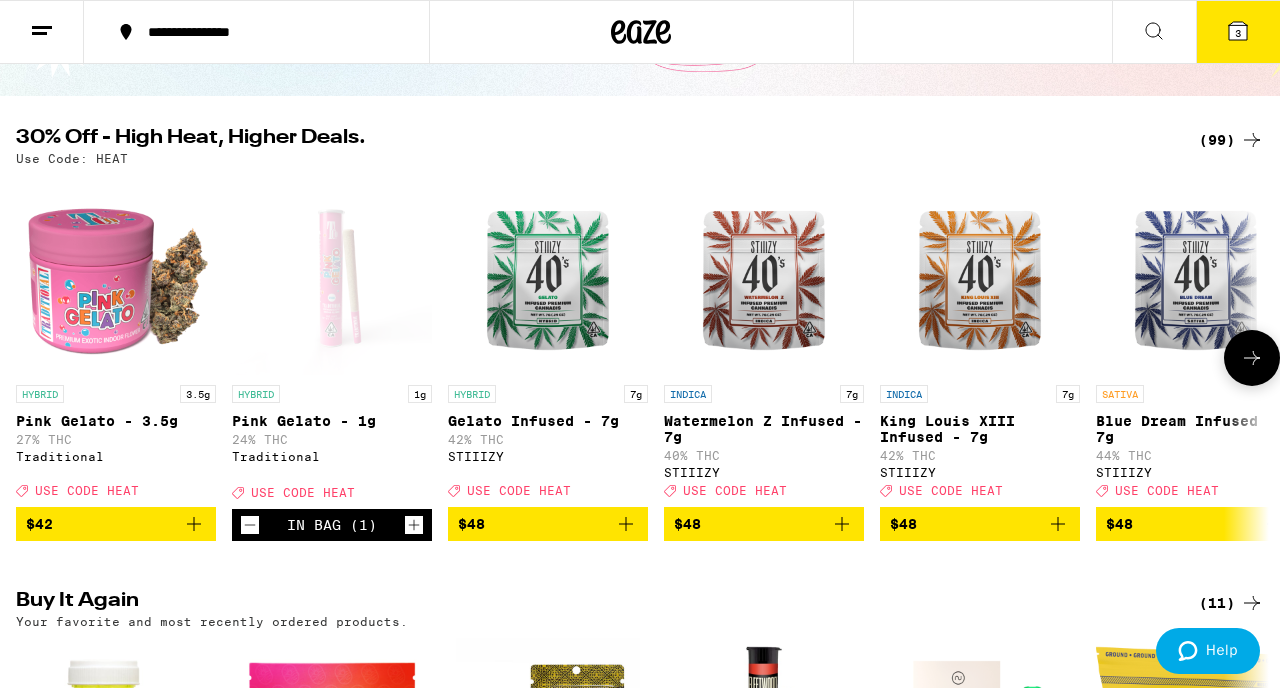 click 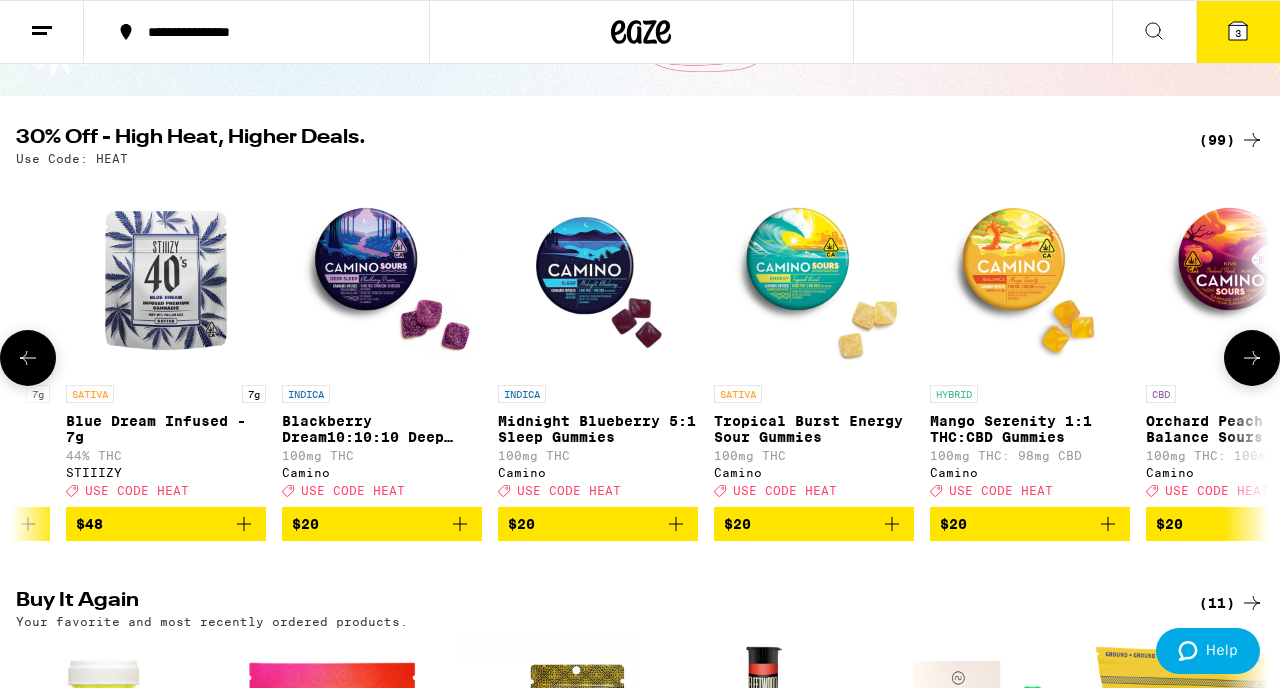 click 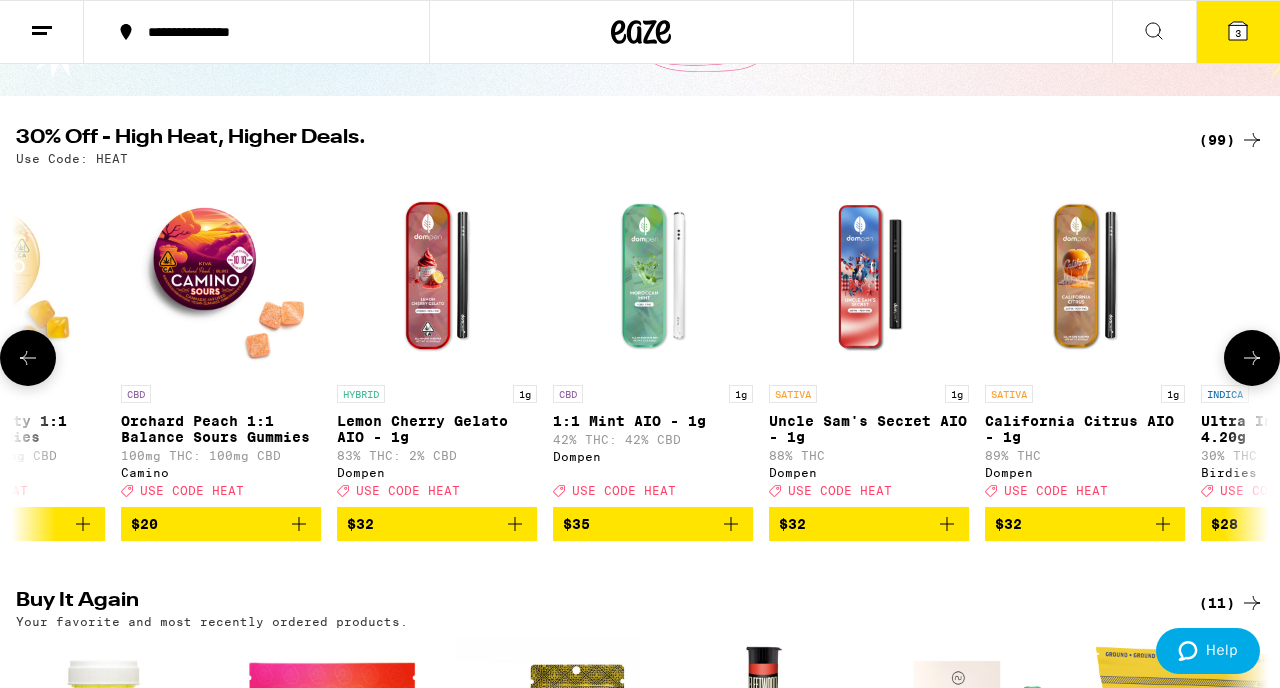 scroll, scrollTop: 0, scrollLeft: 2060, axis: horizontal 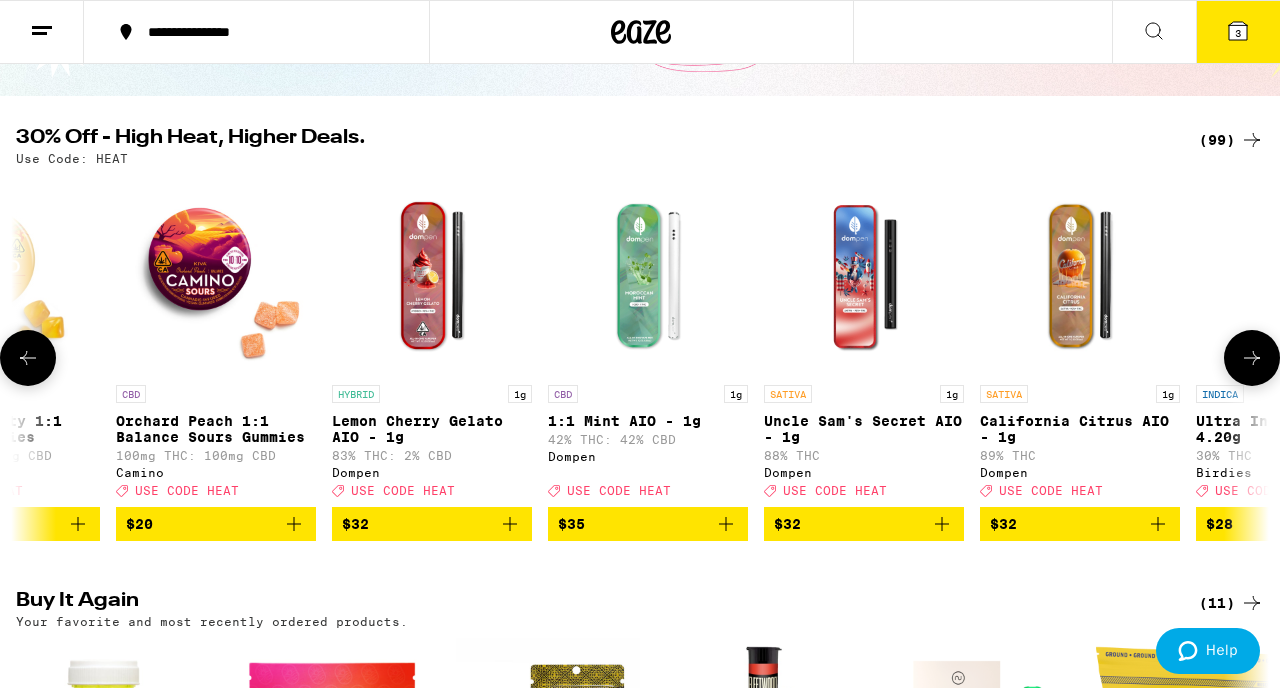 click at bounding box center (1252, 358) 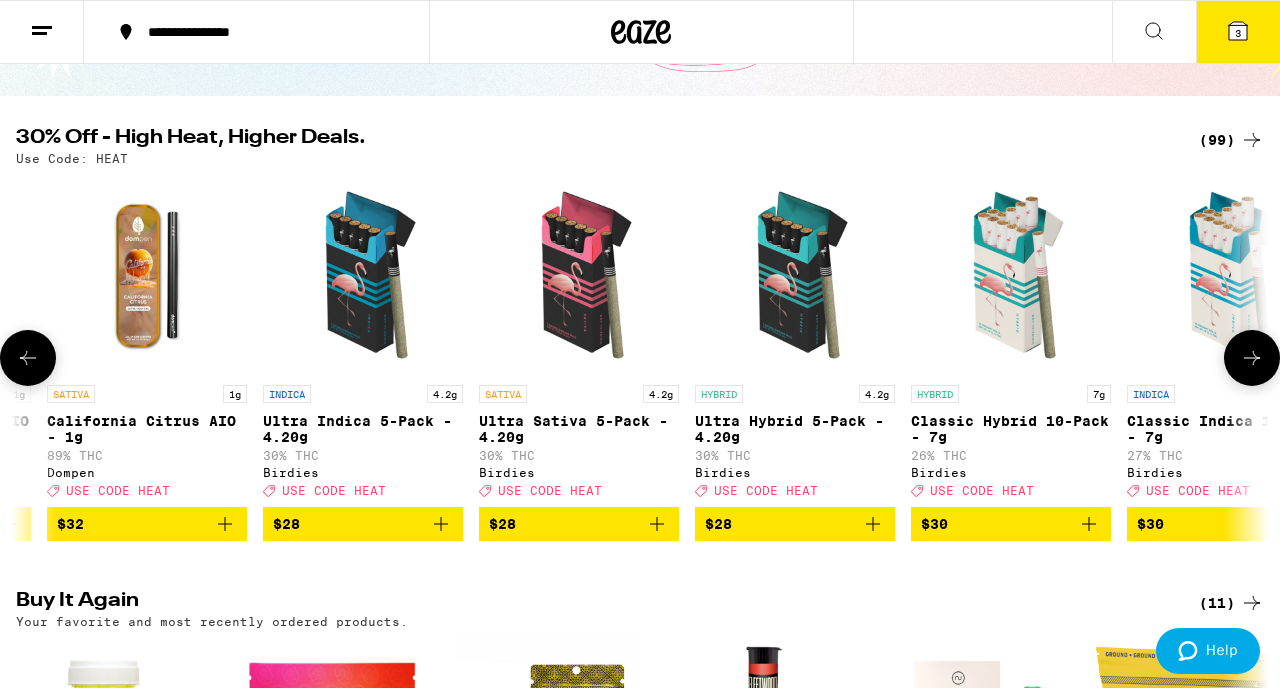 scroll, scrollTop: 0, scrollLeft: 3090, axis: horizontal 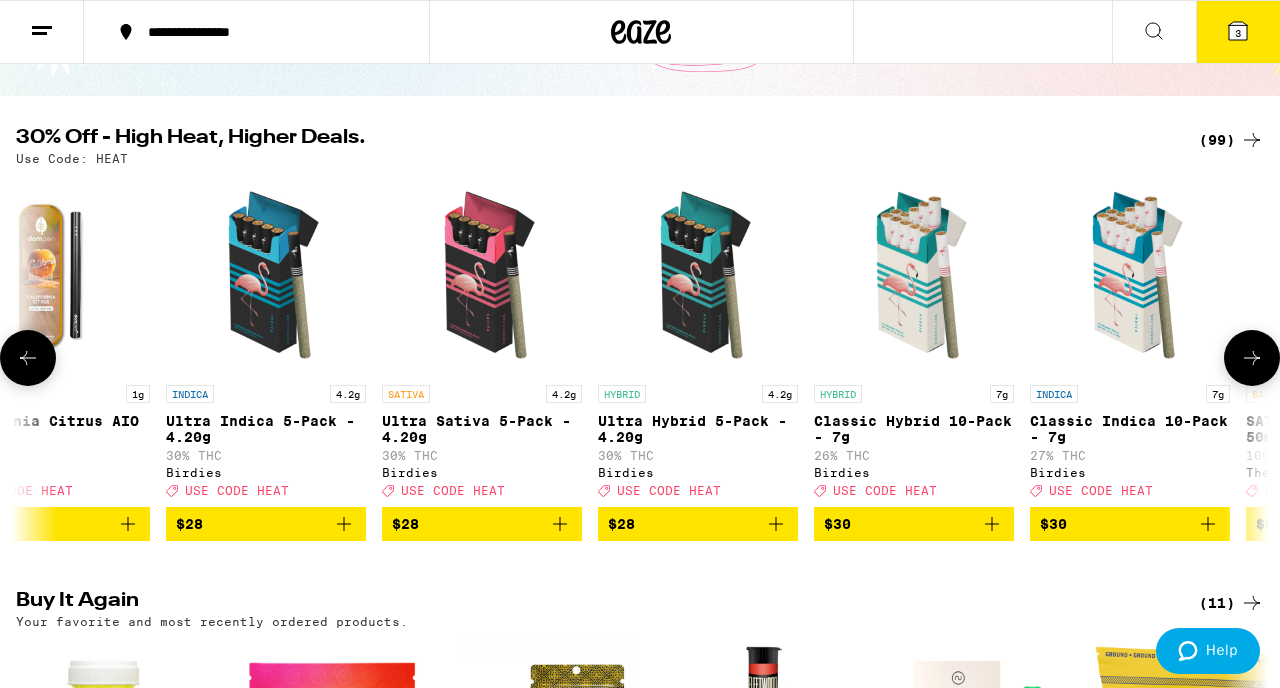 click at bounding box center (1252, 358) 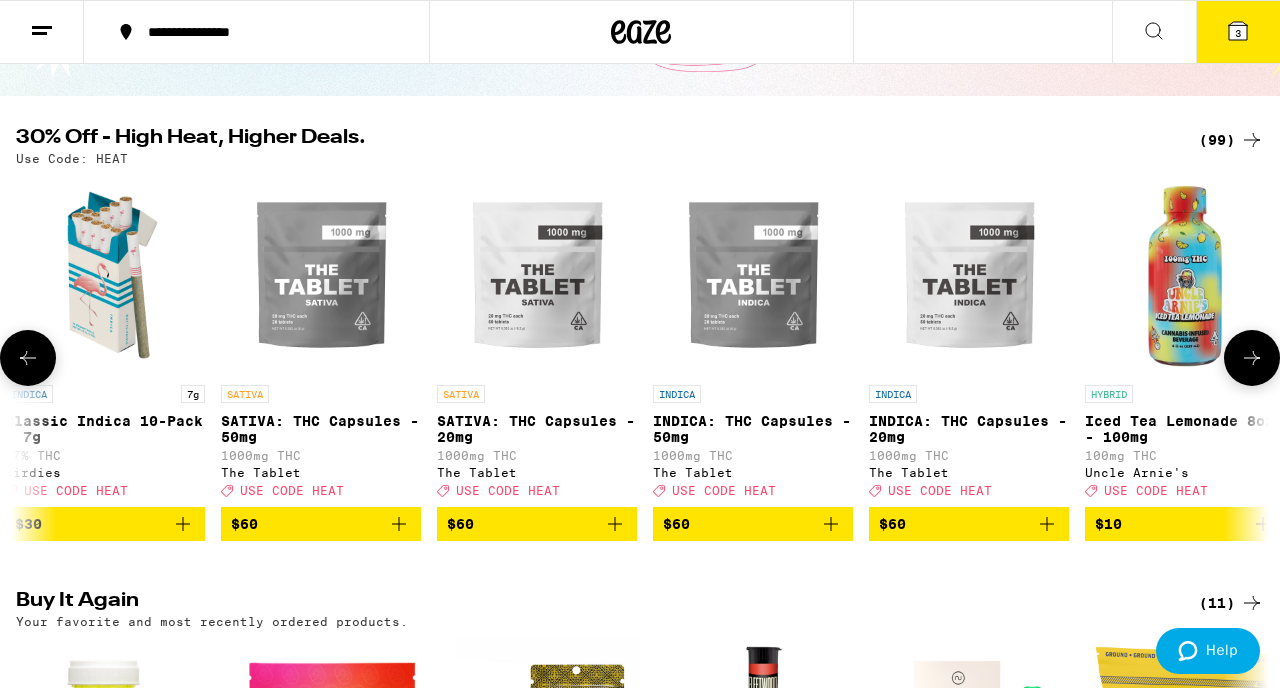 scroll, scrollTop: 0, scrollLeft: 4120, axis: horizontal 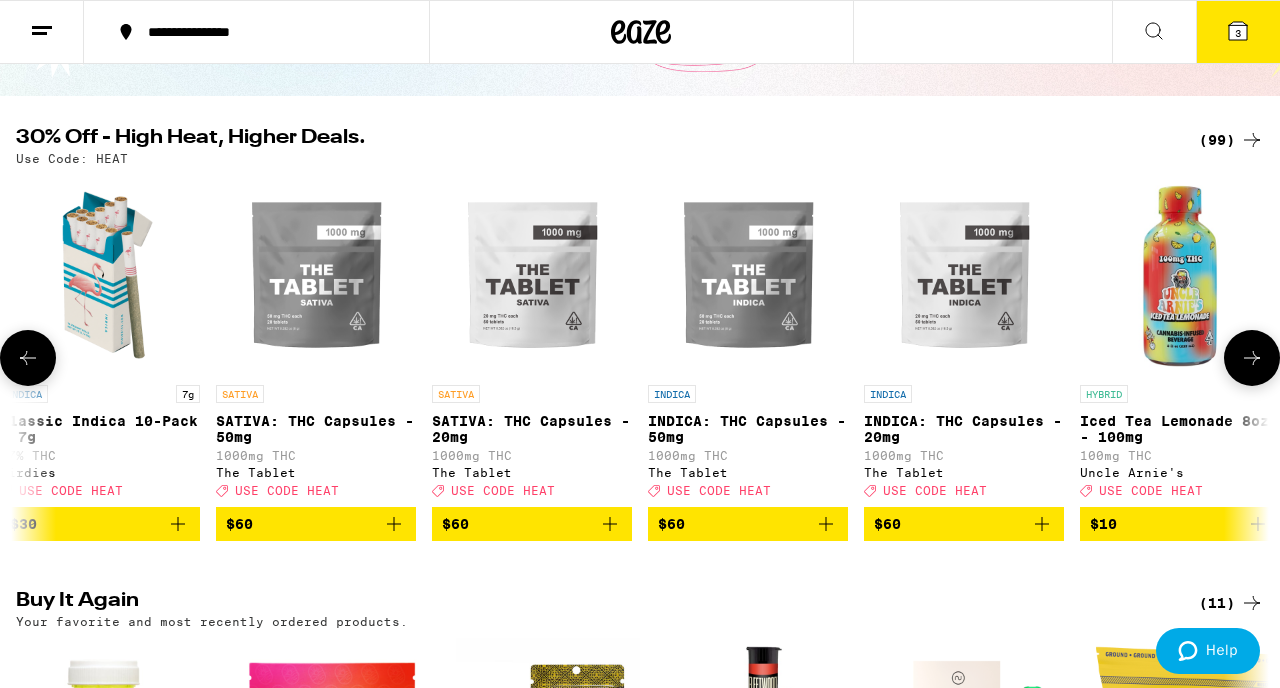 click at bounding box center (1252, 358) 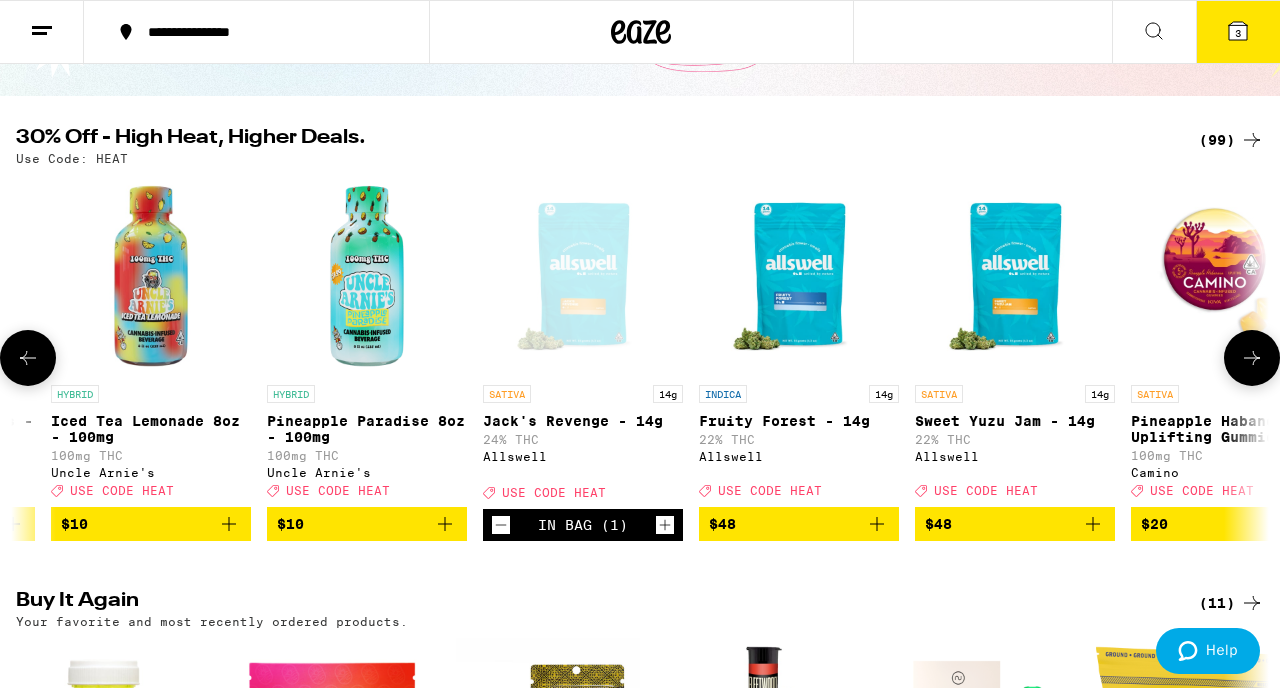scroll, scrollTop: 0, scrollLeft: 5150, axis: horizontal 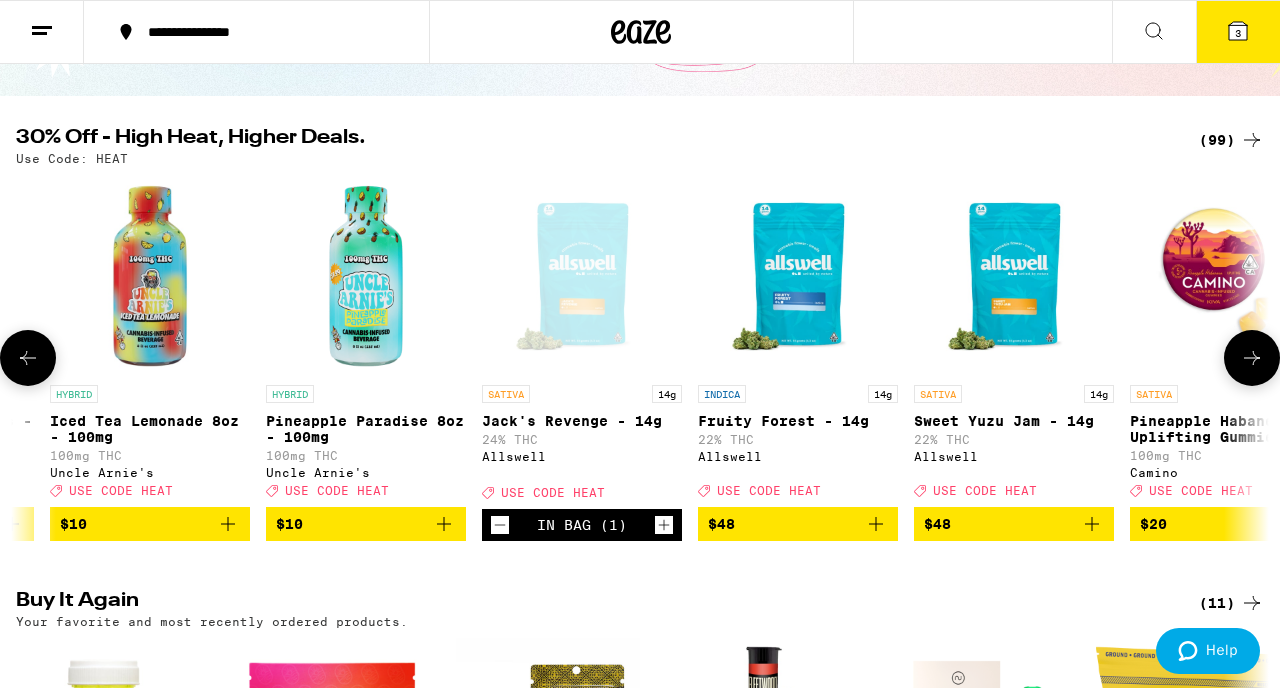 click 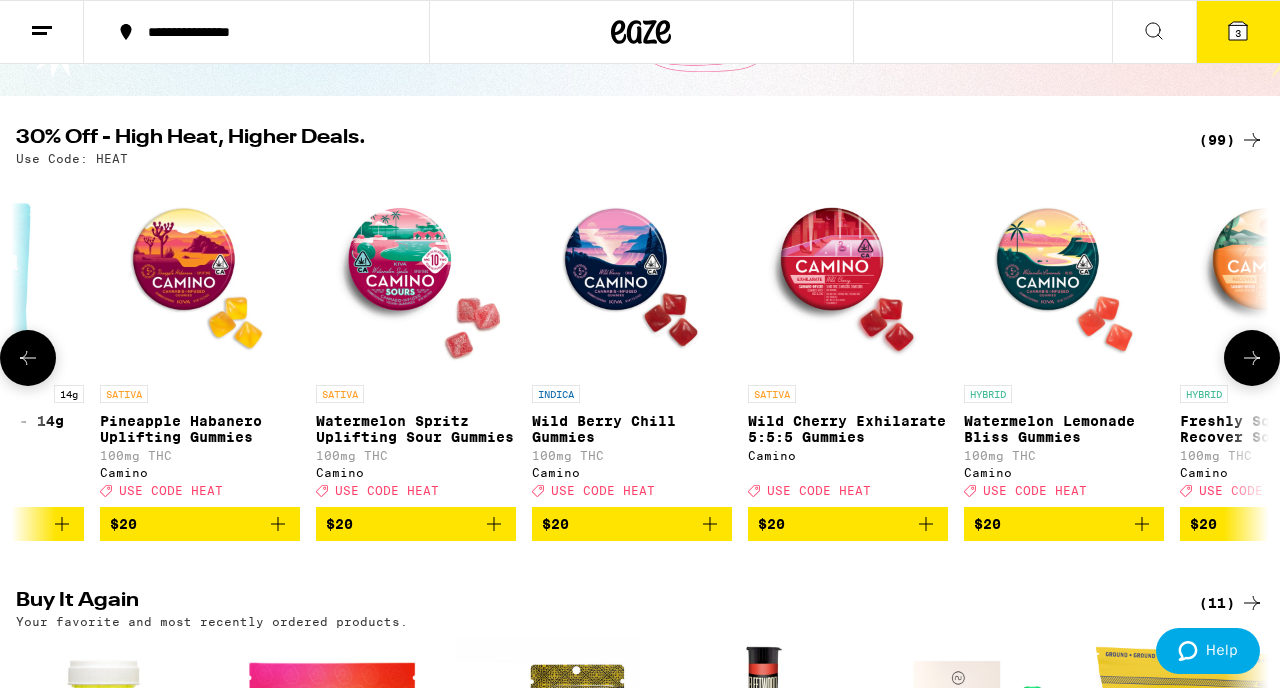 click 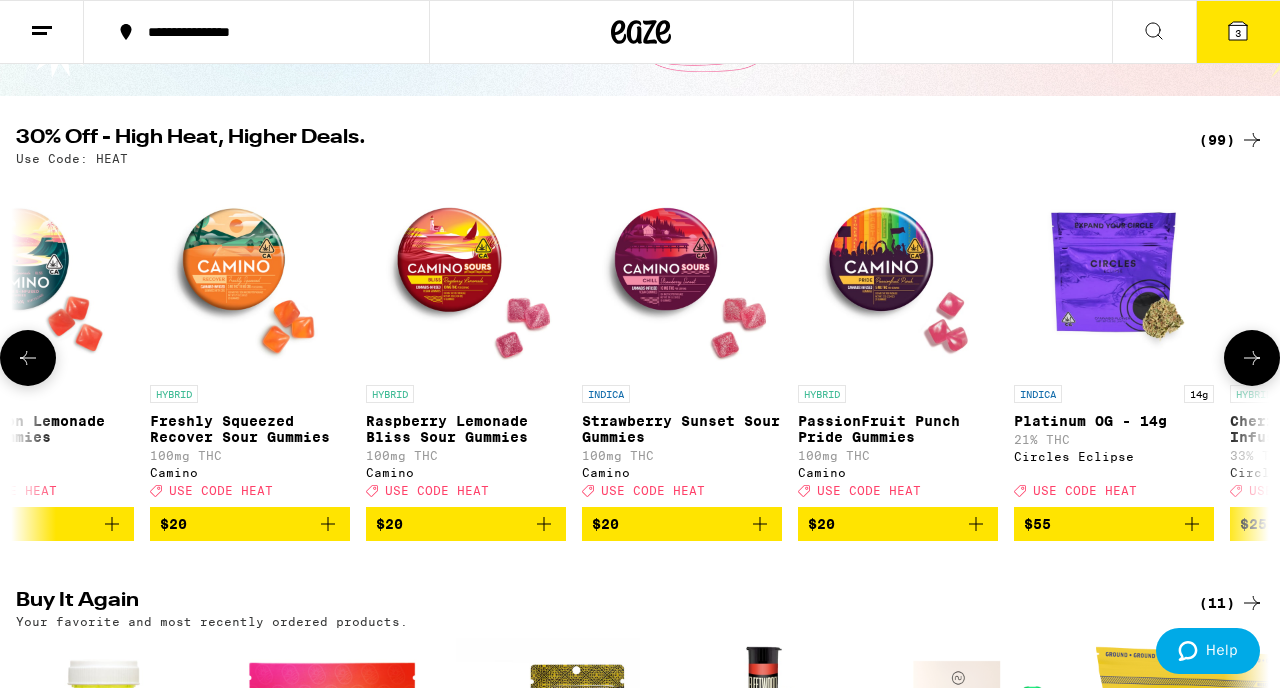 click 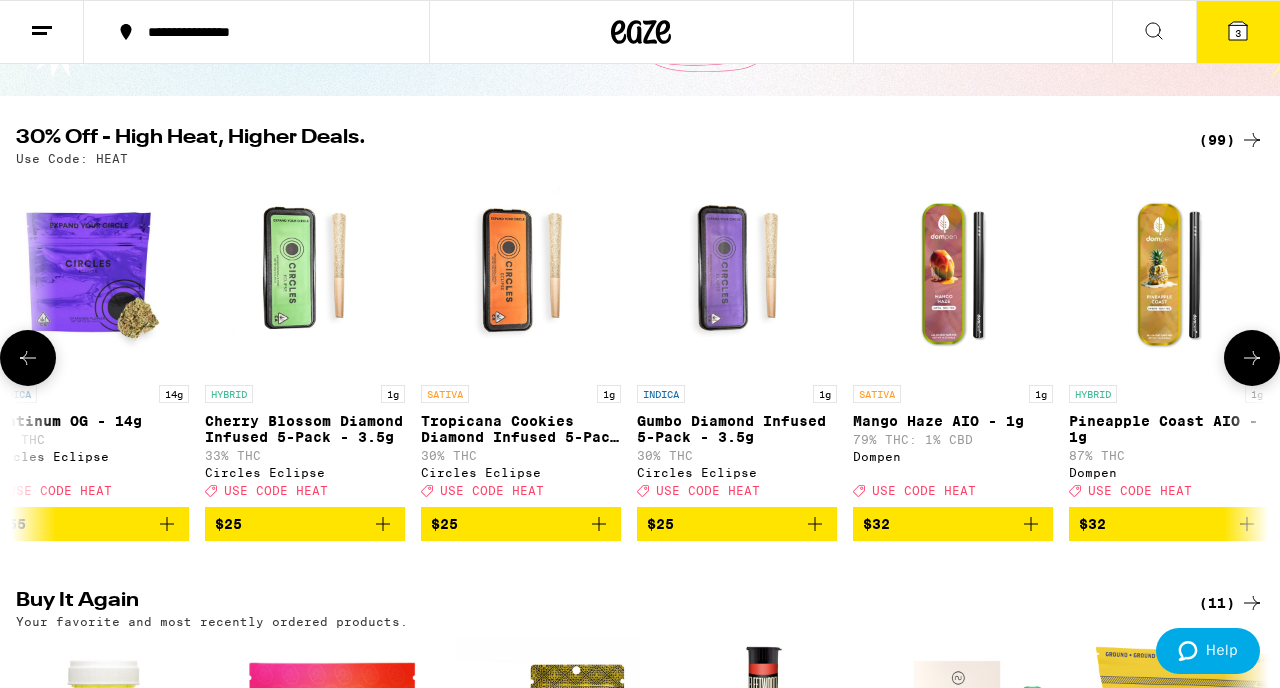 scroll, scrollTop: 0, scrollLeft: 8240, axis: horizontal 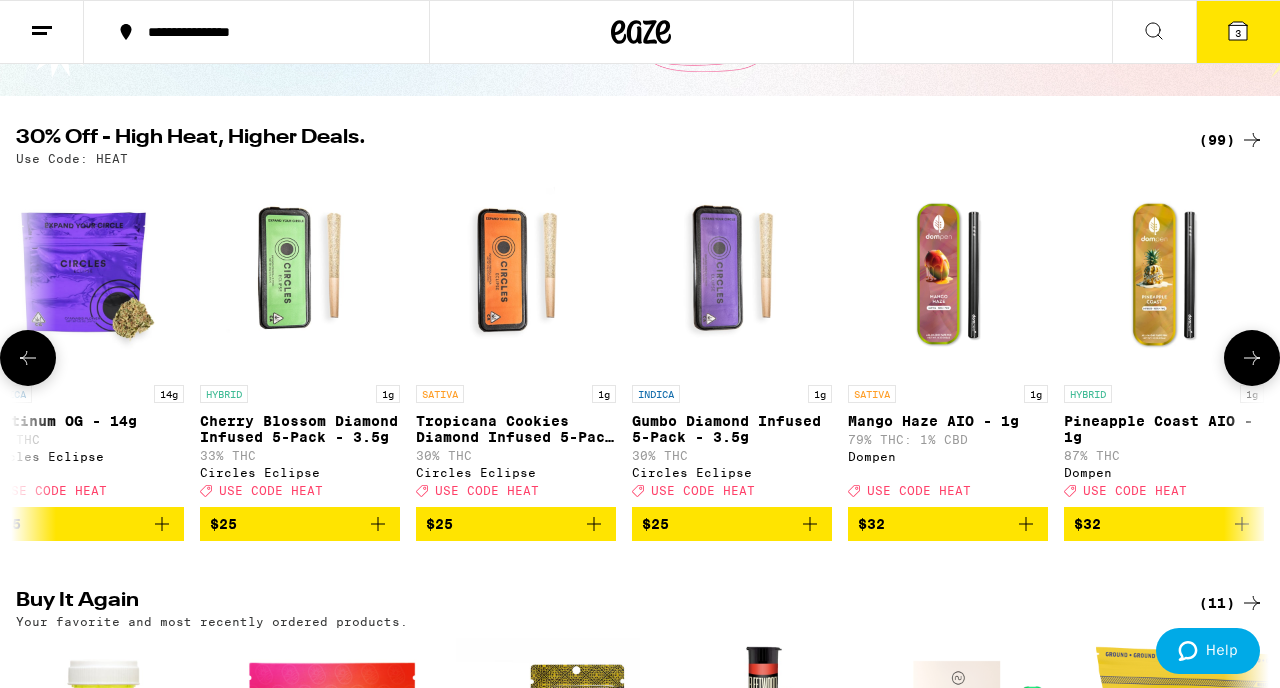 click 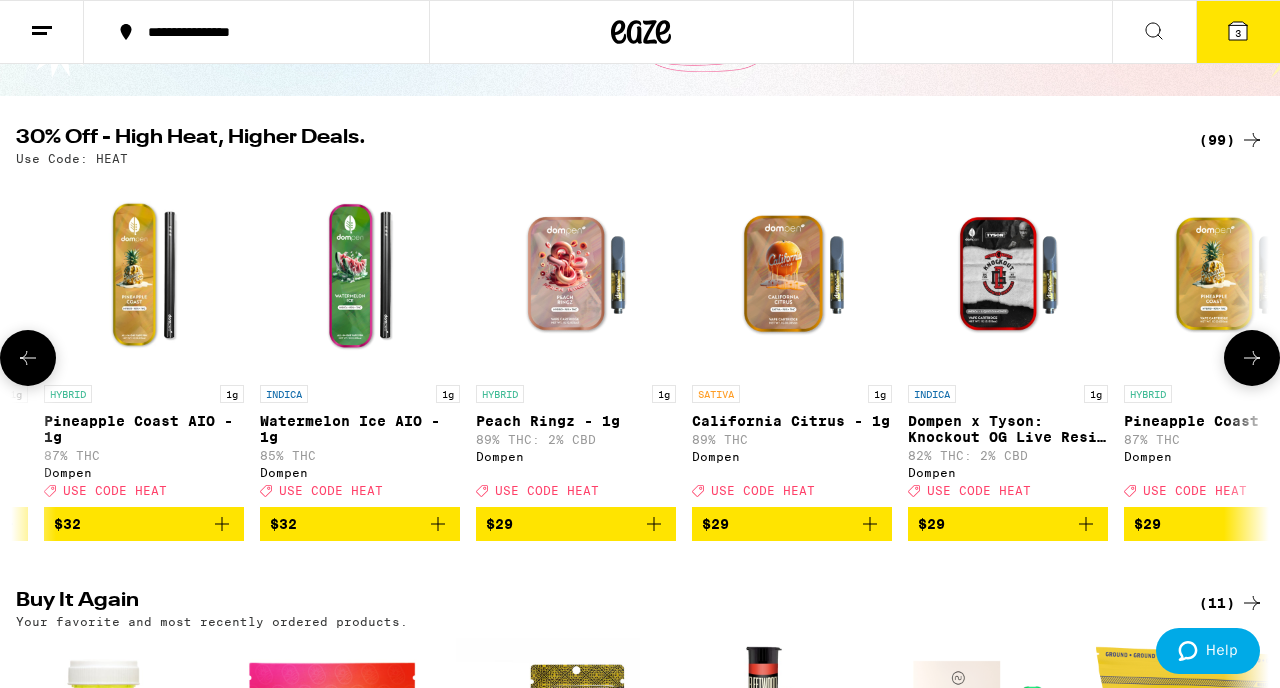 scroll, scrollTop: 0, scrollLeft: 9270, axis: horizontal 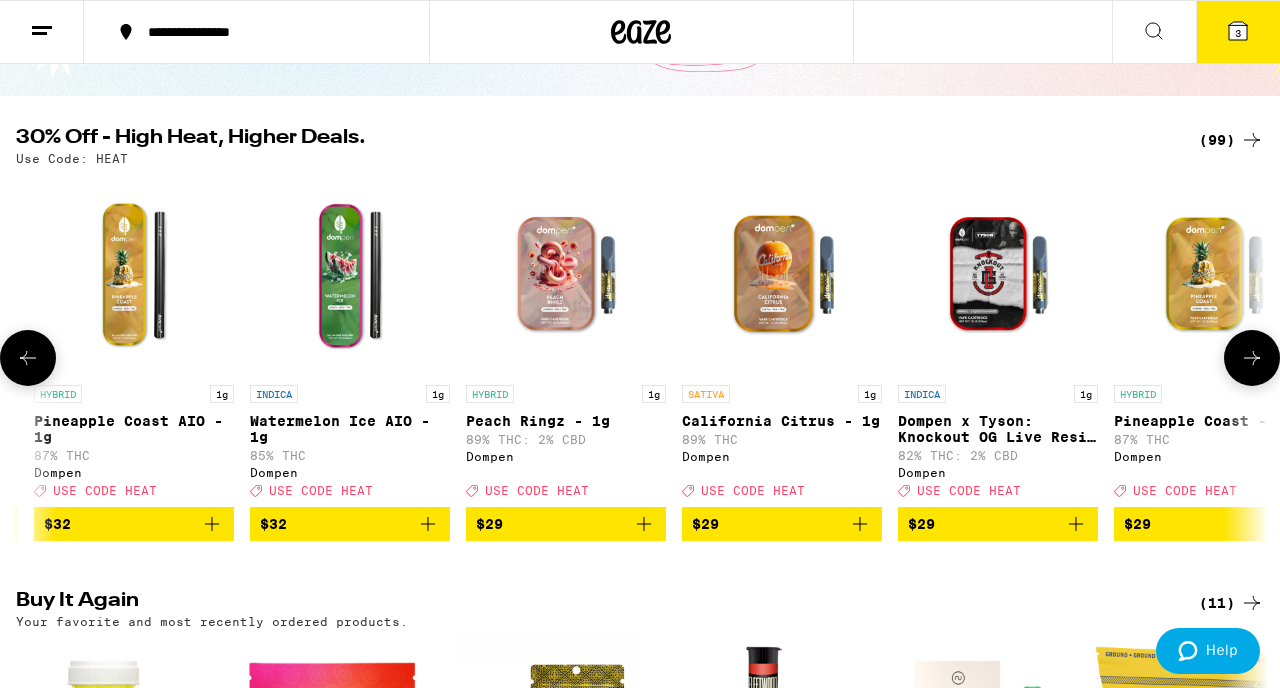 click 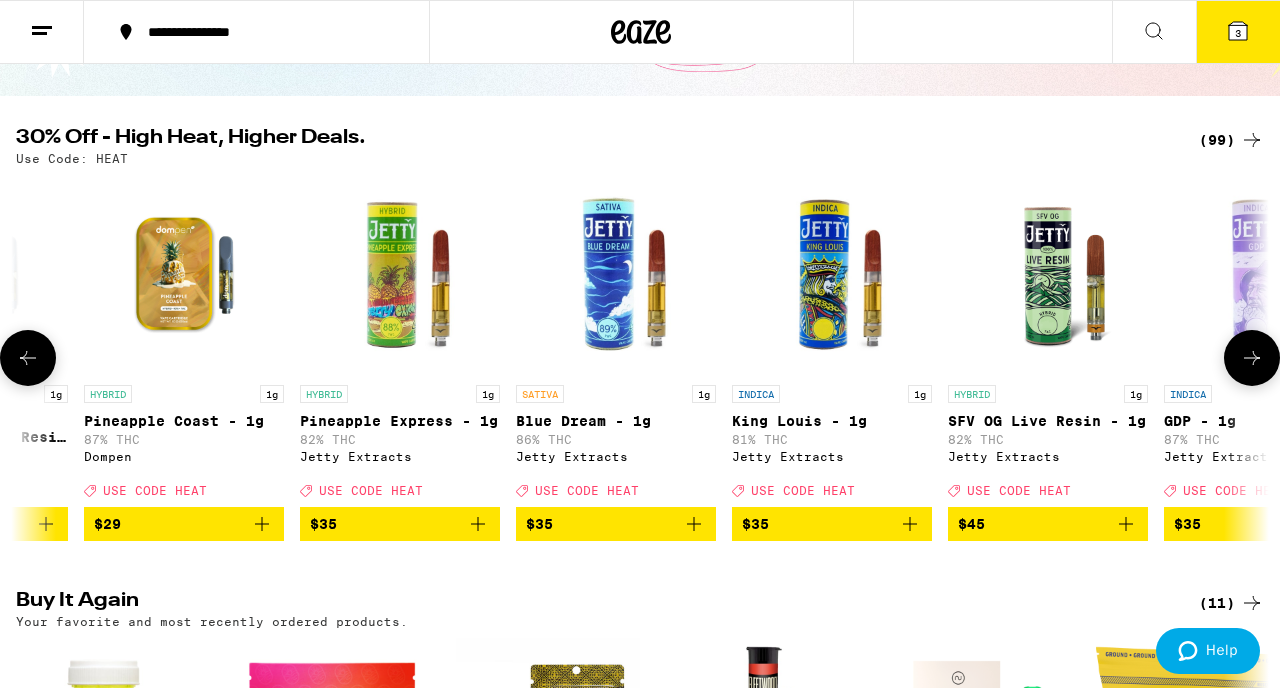 click 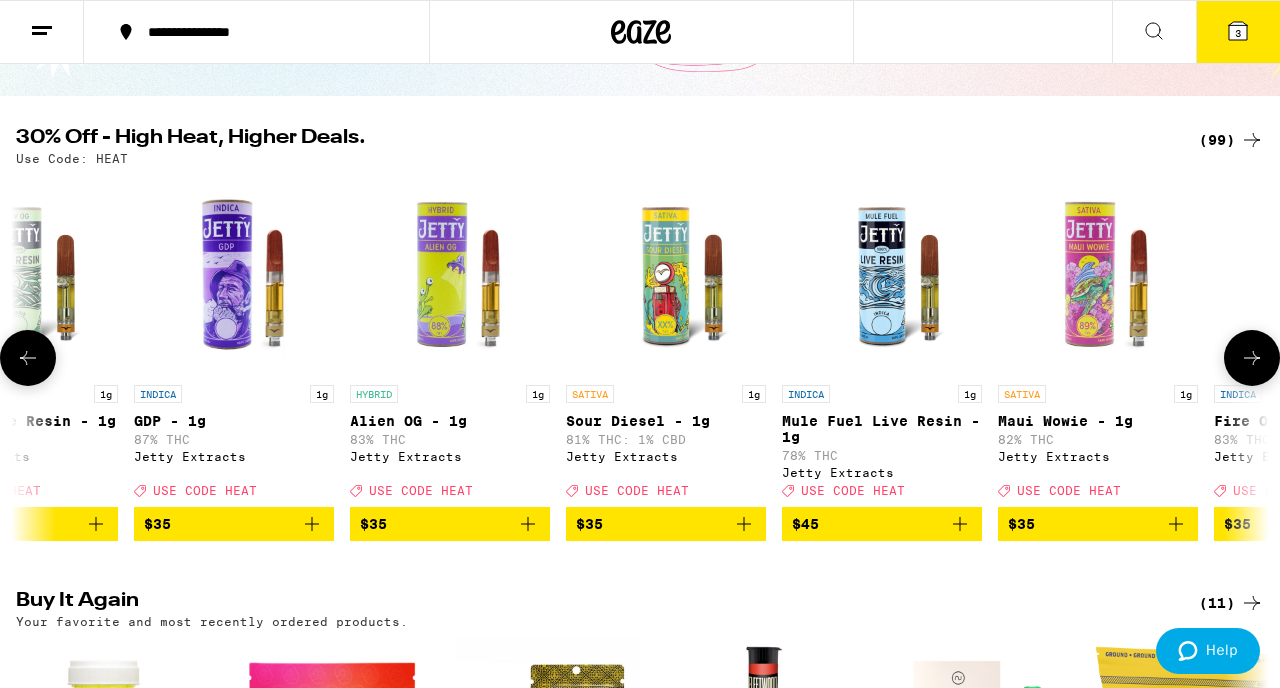 click 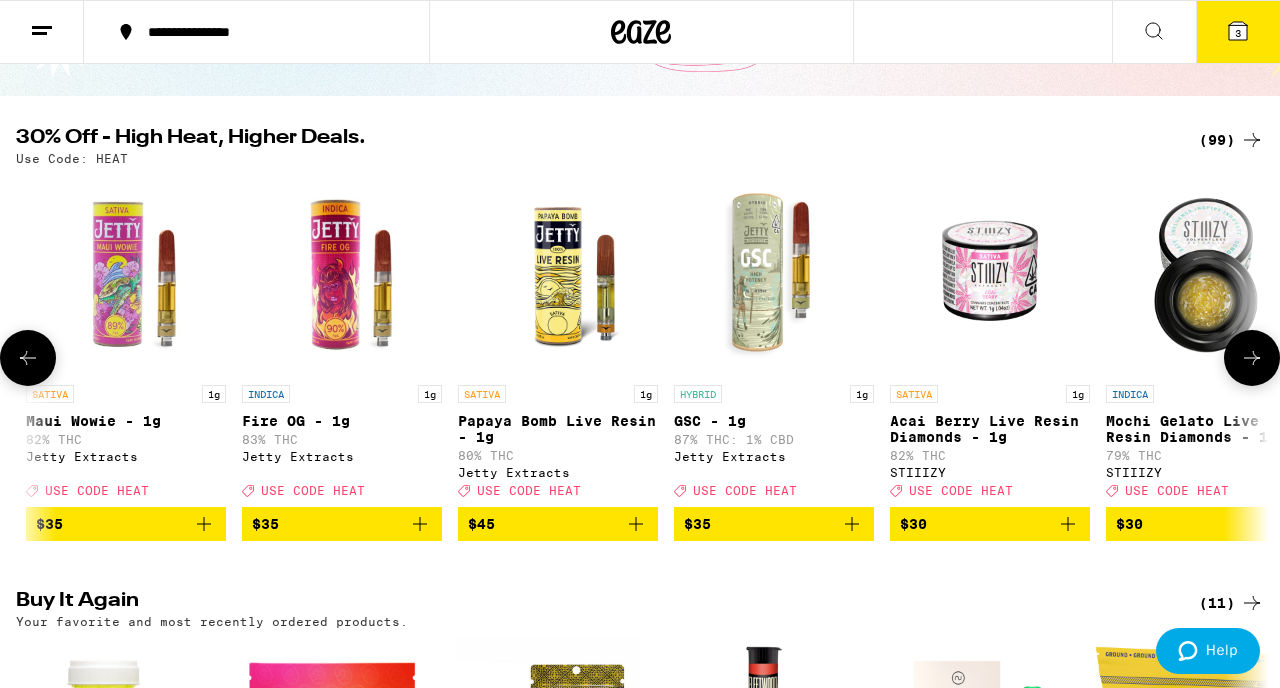 scroll, scrollTop: 0, scrollLeft: 12360, axis: horizontal 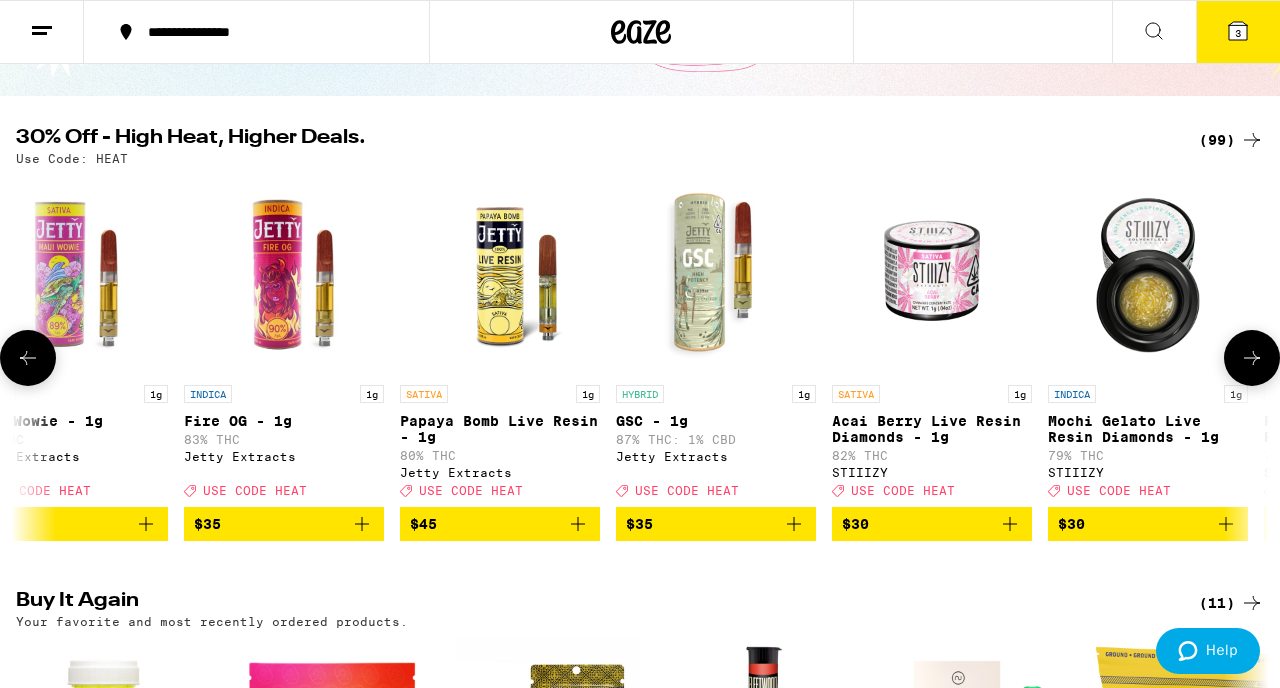 click 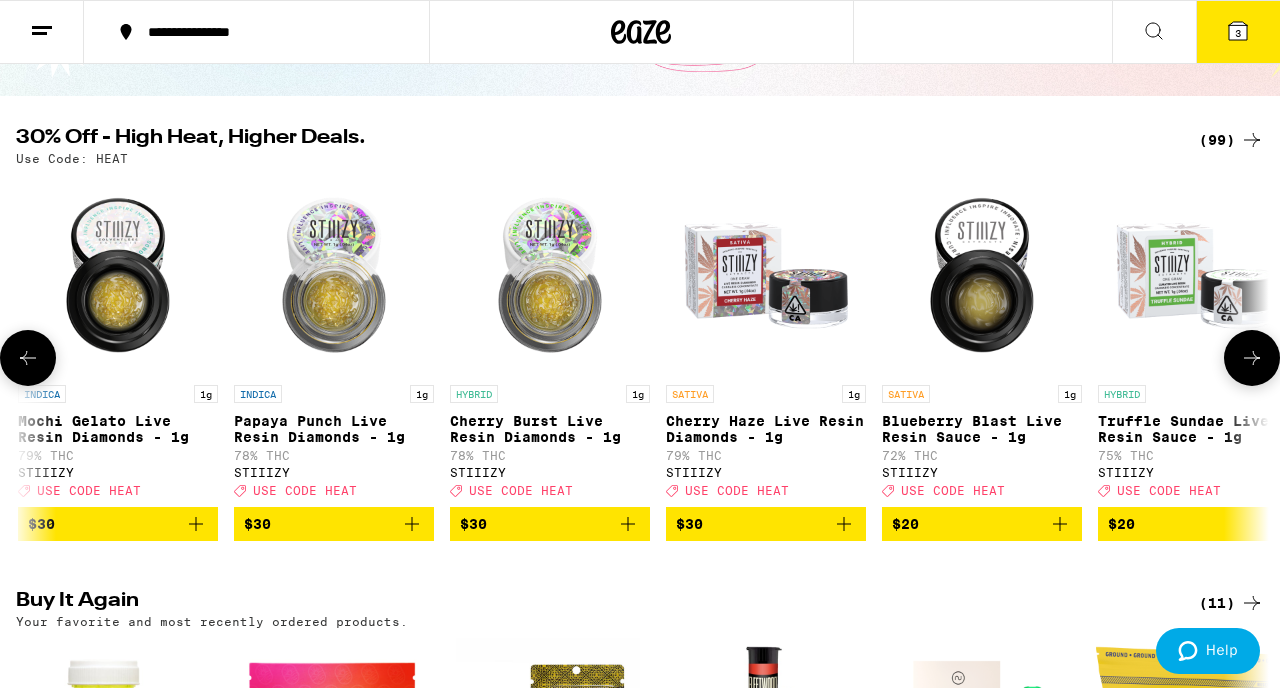 click 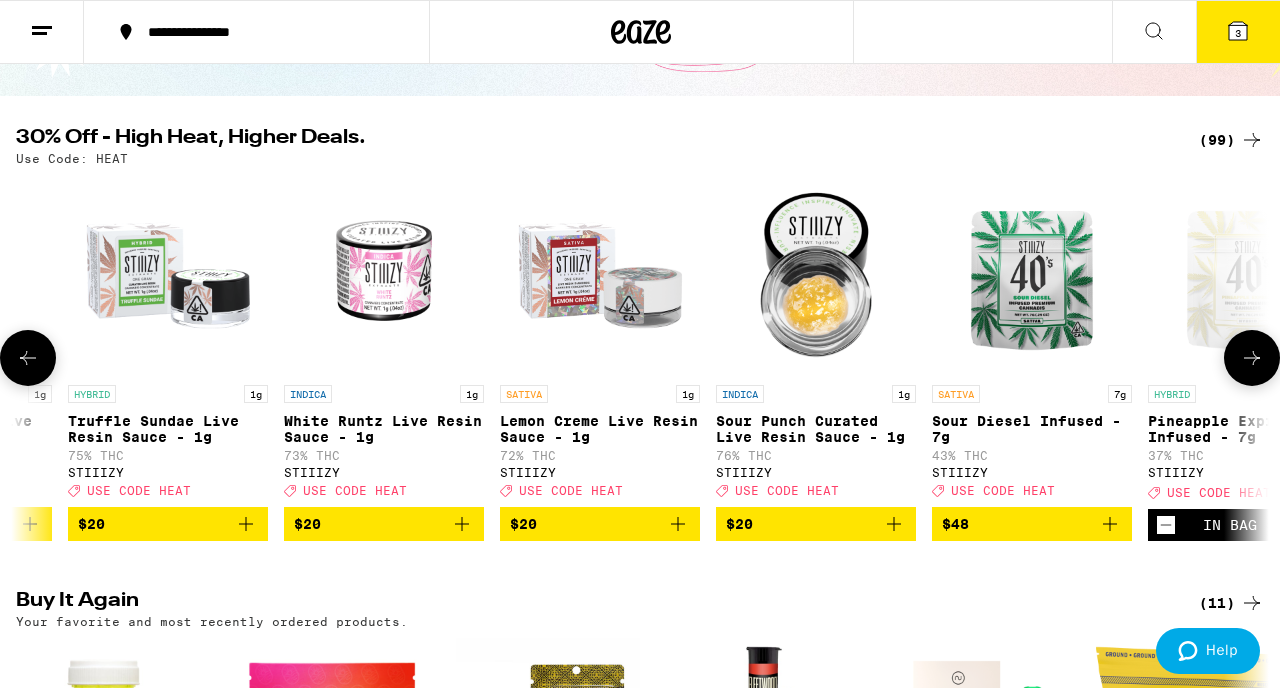 click 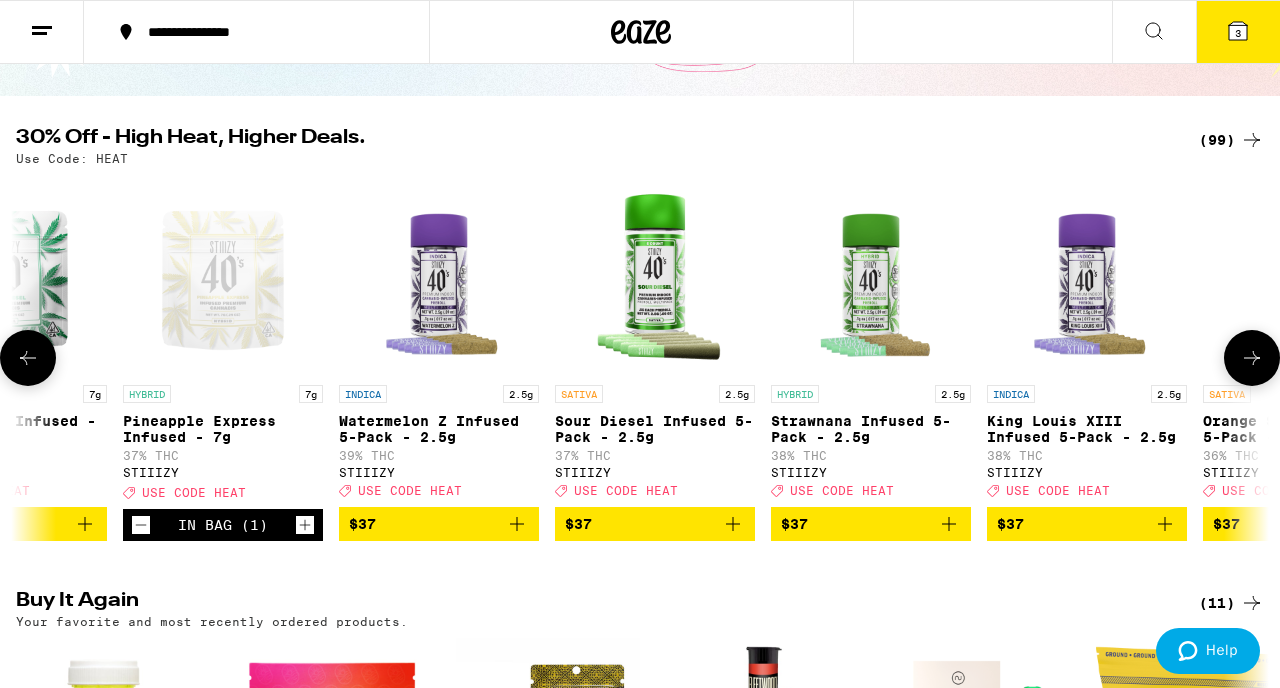 scroll, scrollTop: 0, scrollLeft: 15450, axis: horizontal 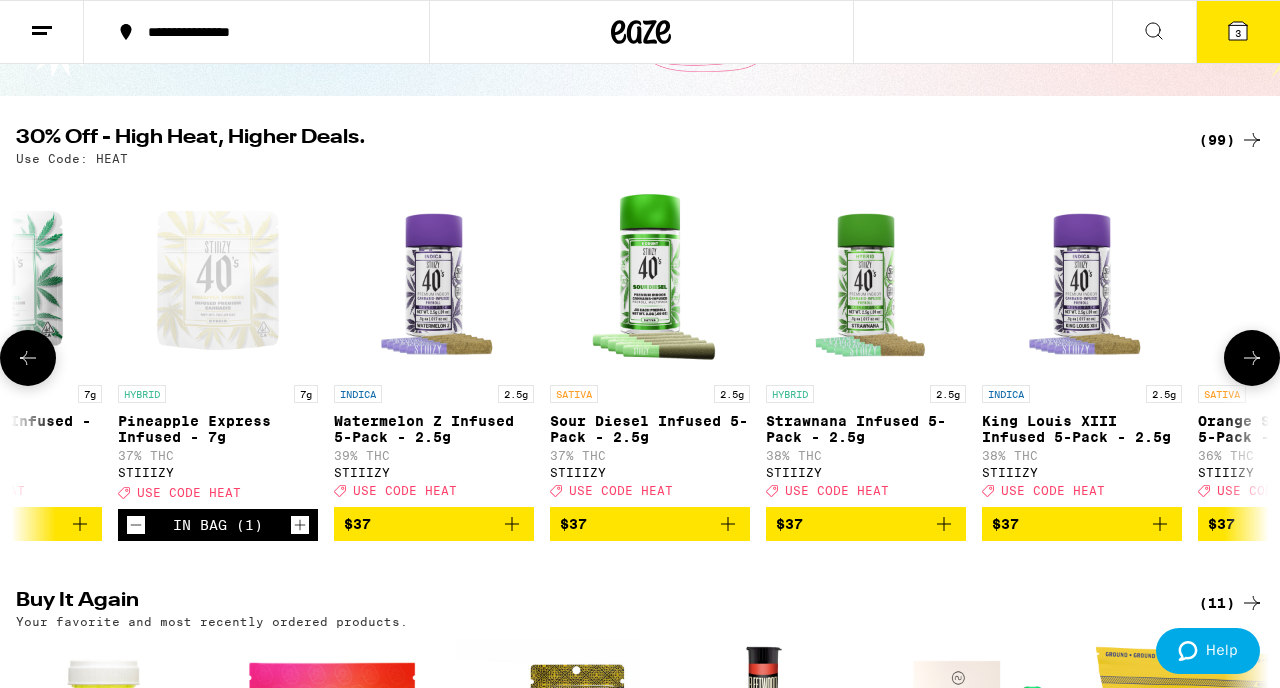 click 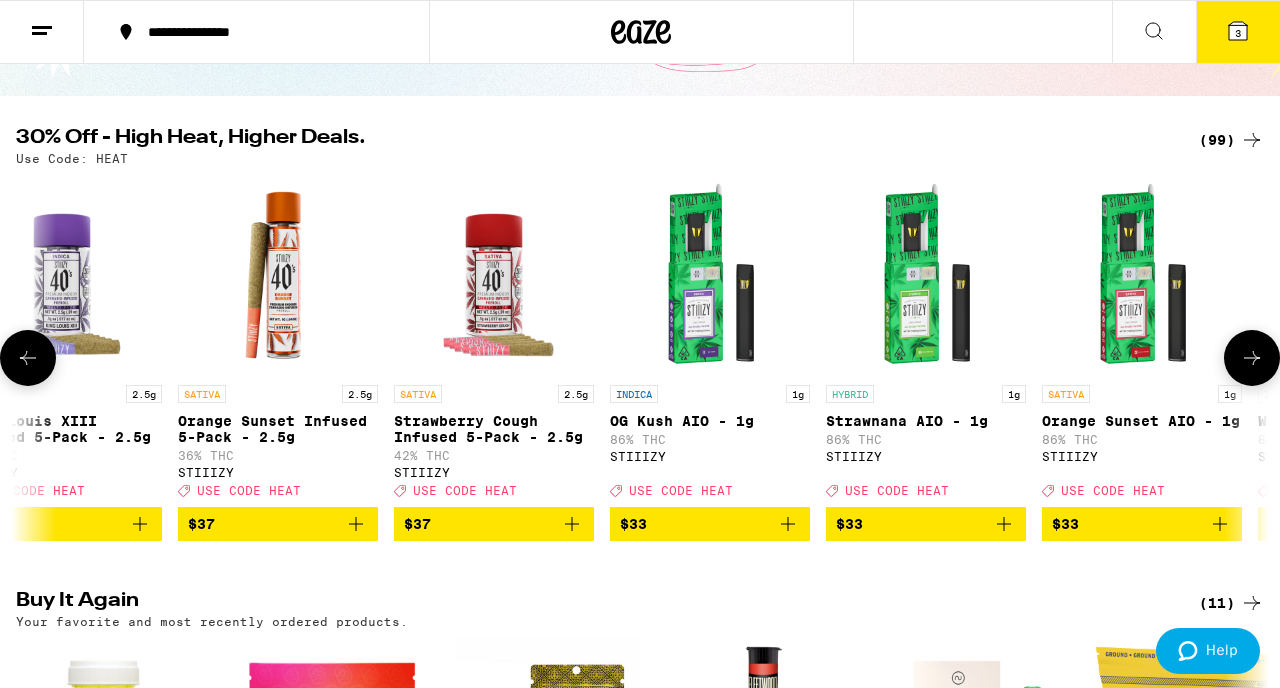 scroll, scrollTop: 0, scrollLeft: 16480, axis: horizontal 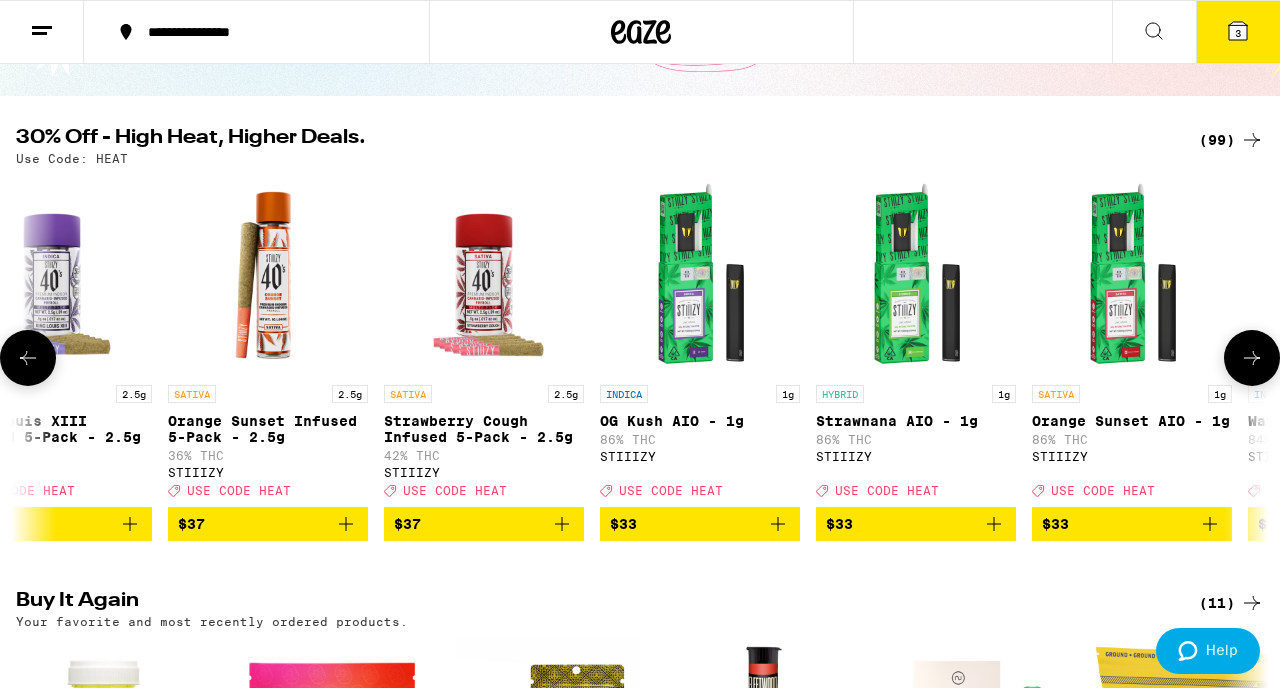 click 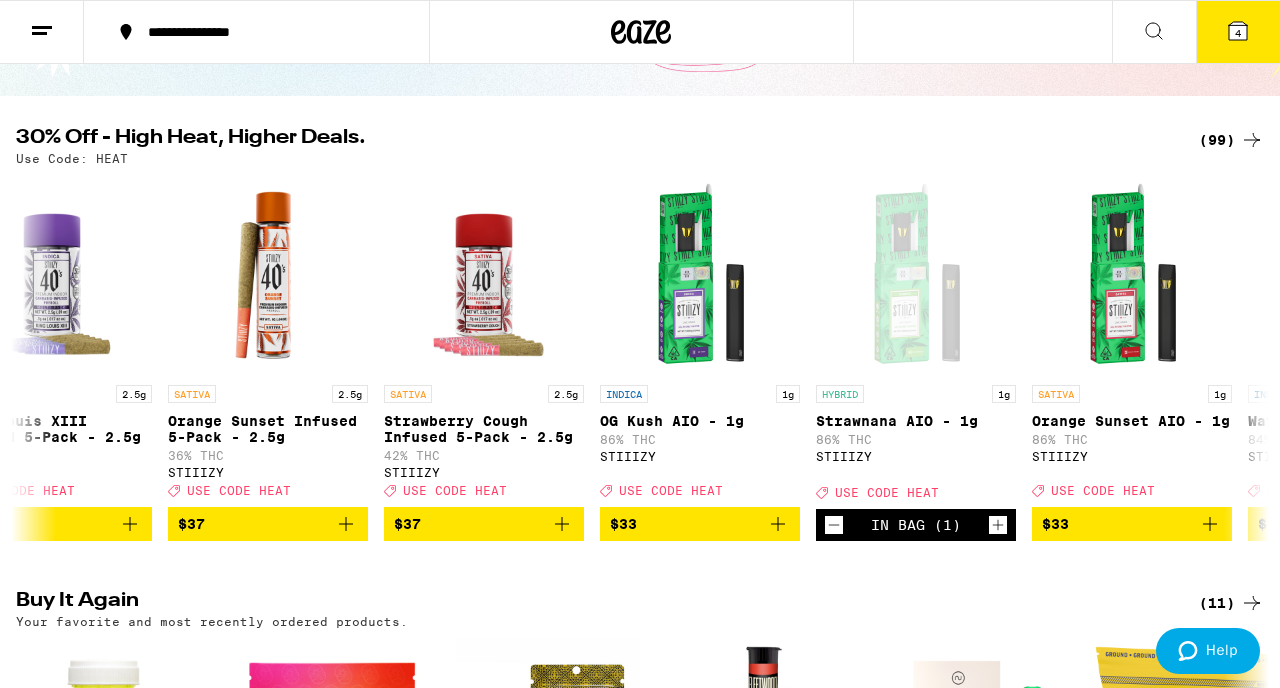 click on "4" at bounding box center [1238, 32] 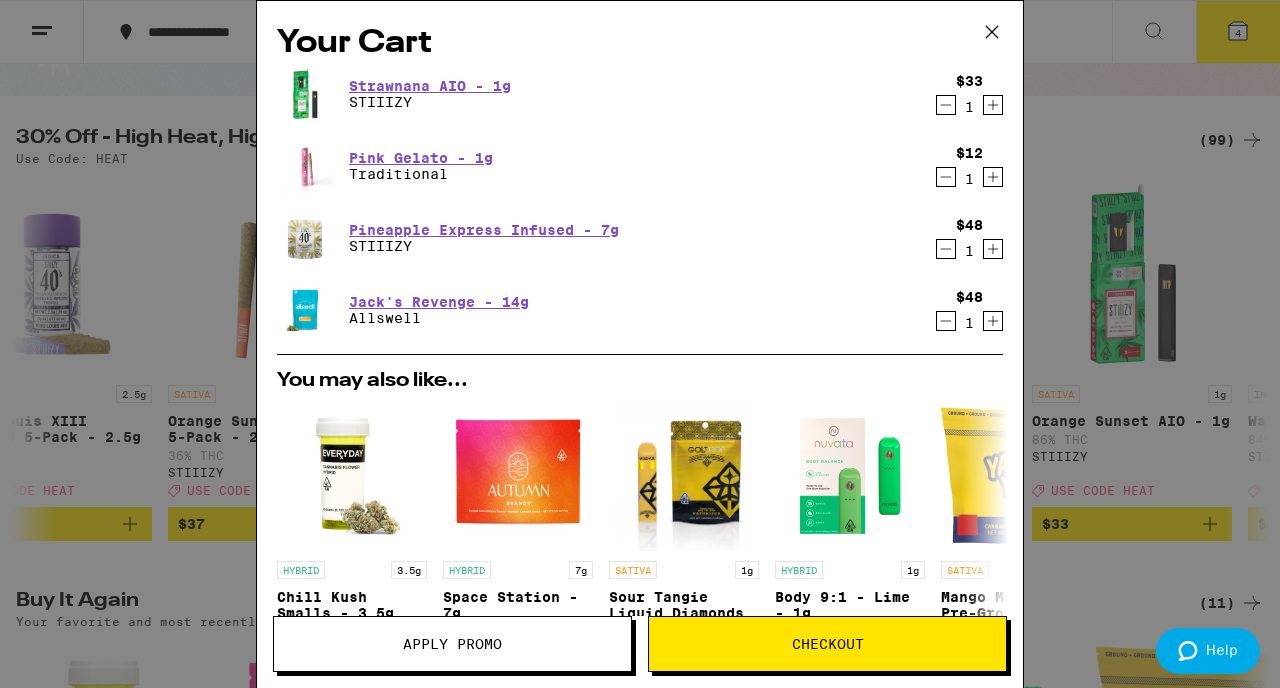 click 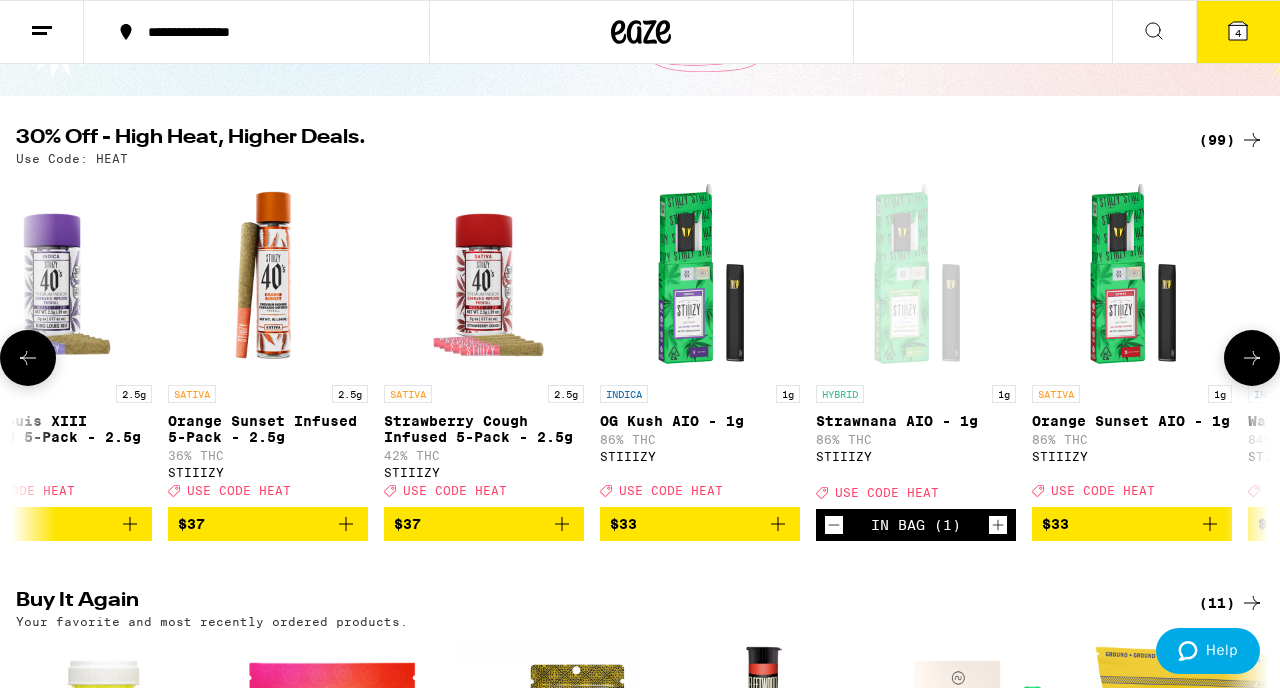 scroll, scrollTop: 0, scrollLeft: 0, axis: both 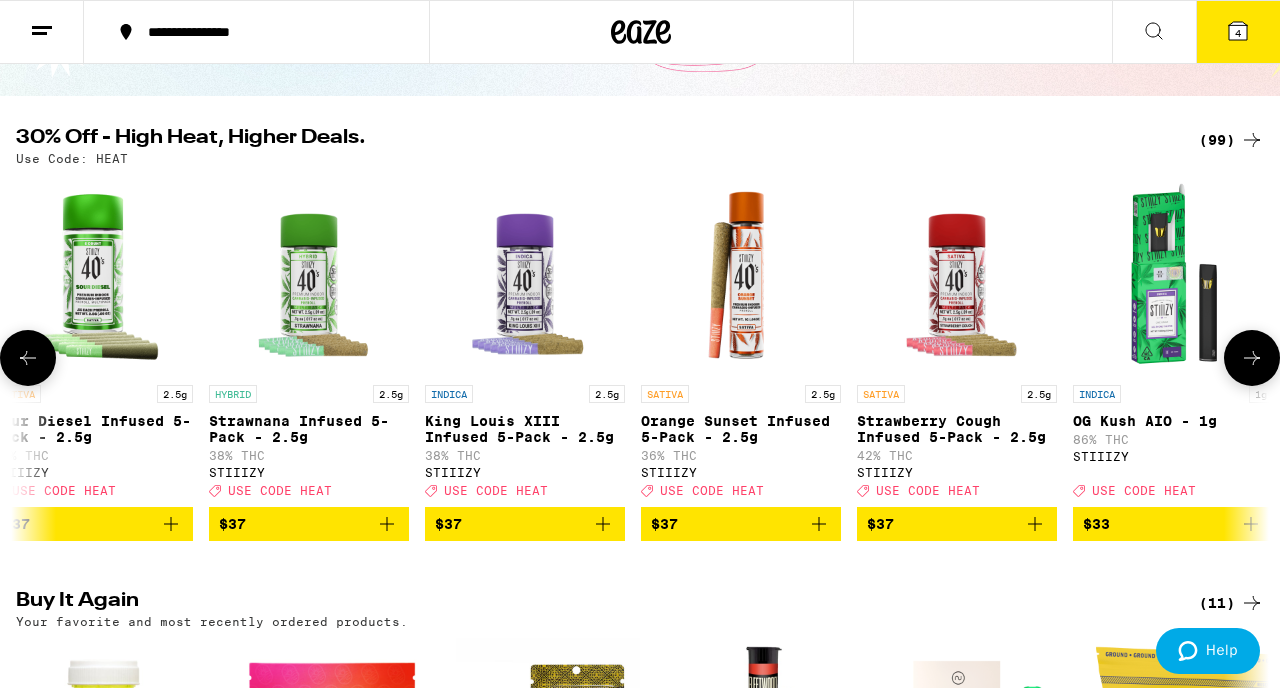 click 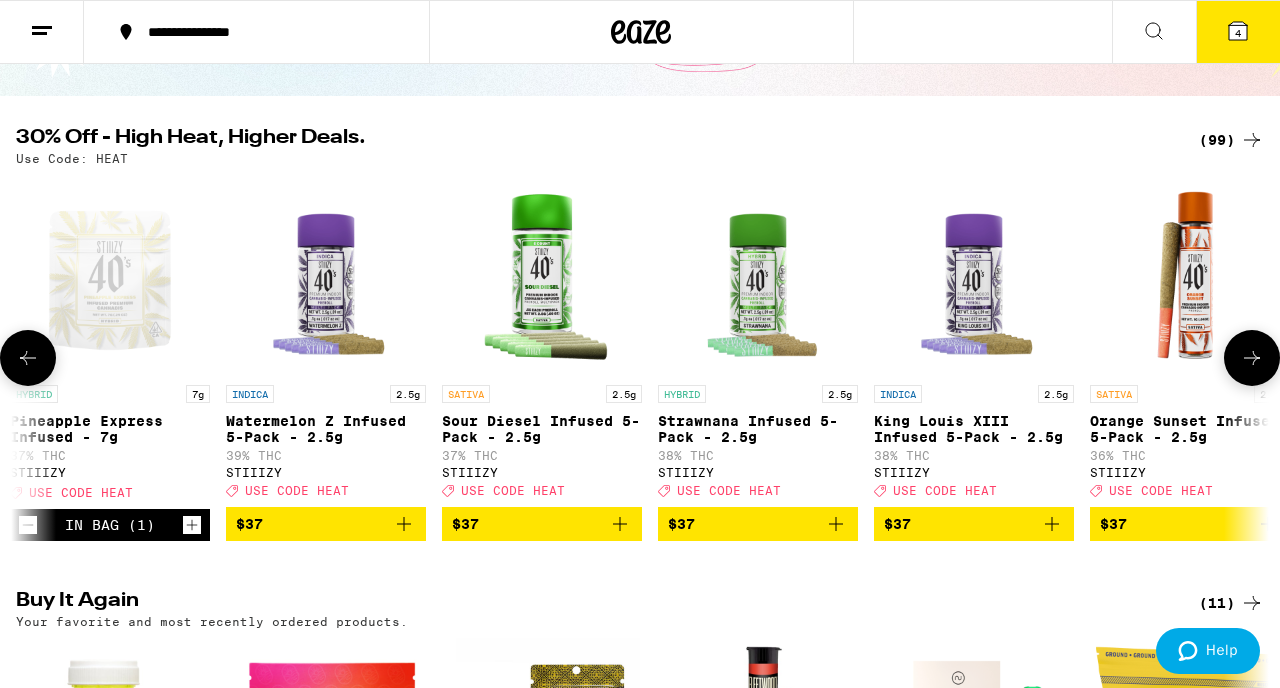 click 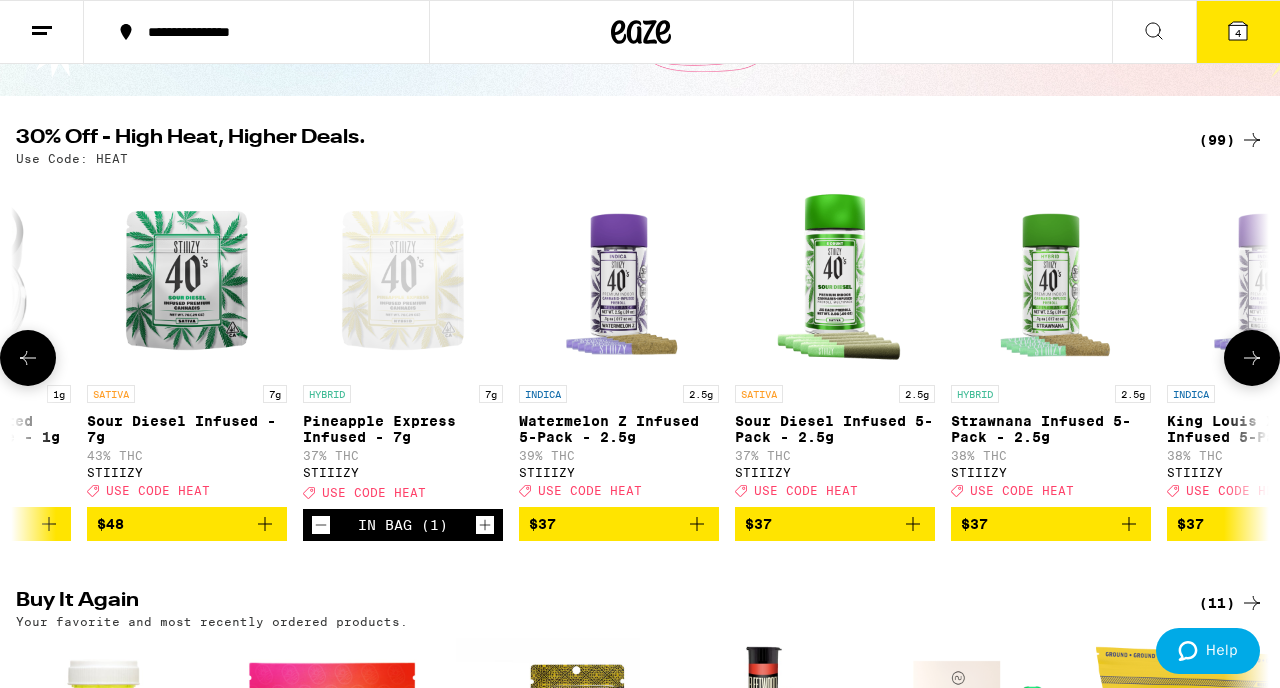 click 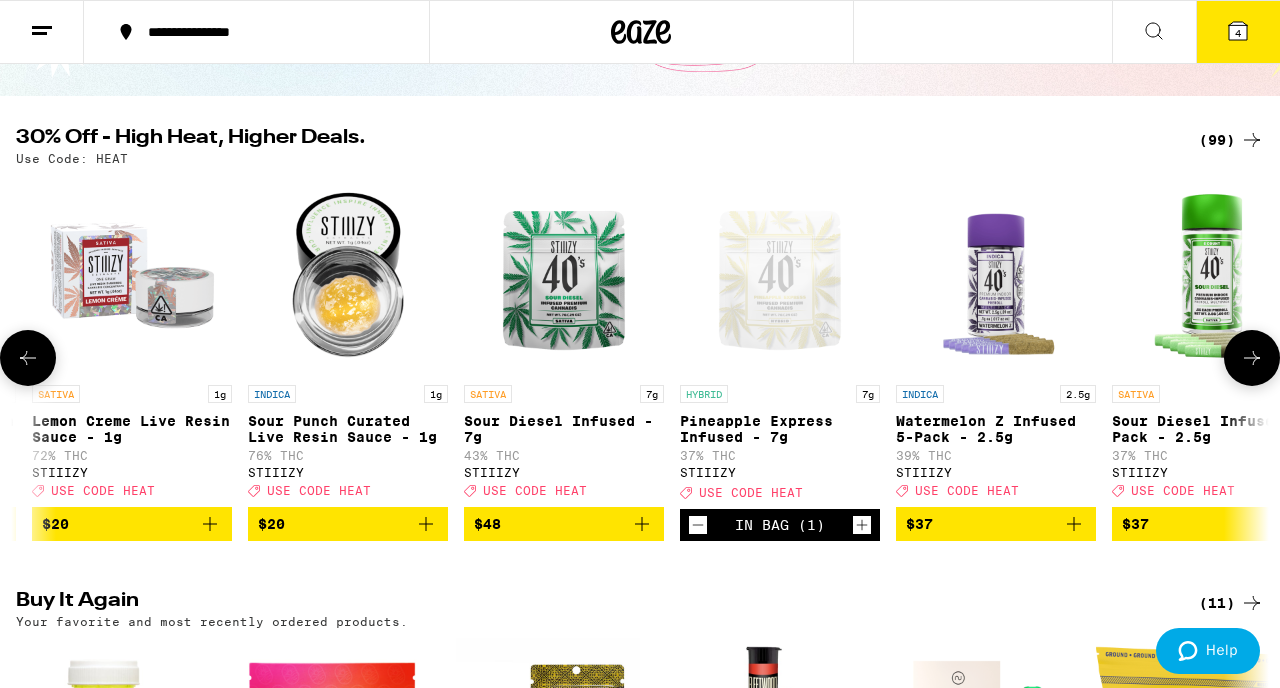 click 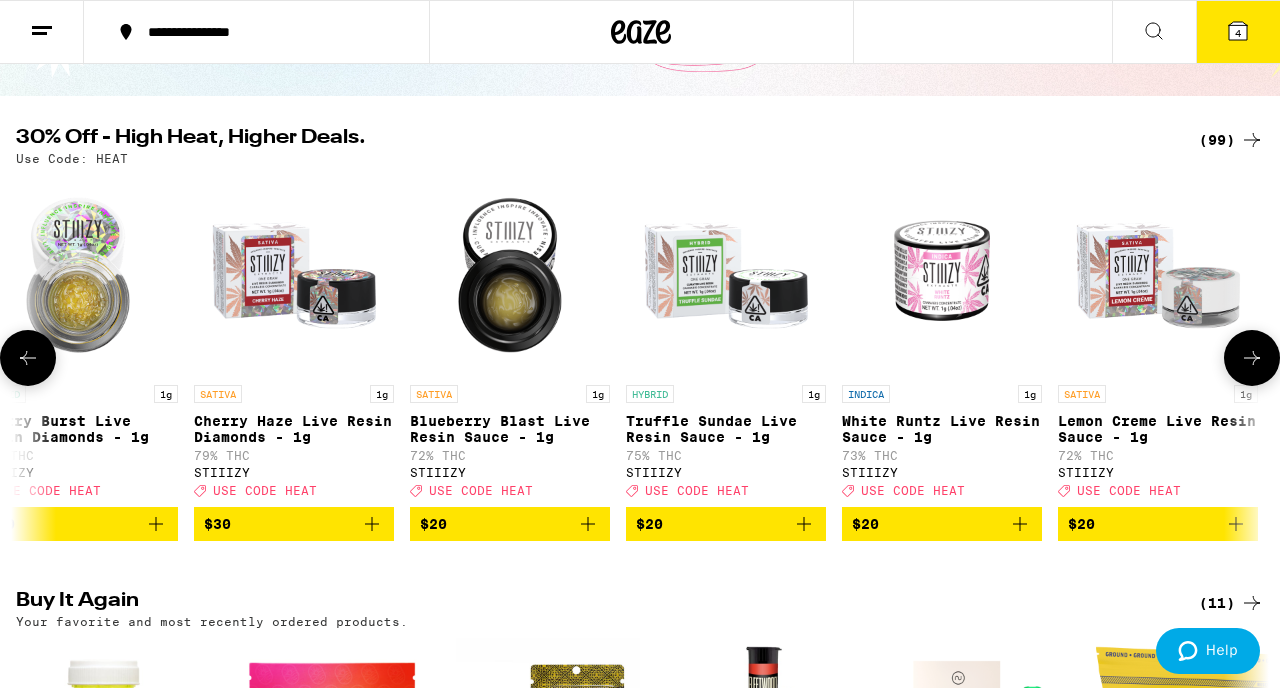 click 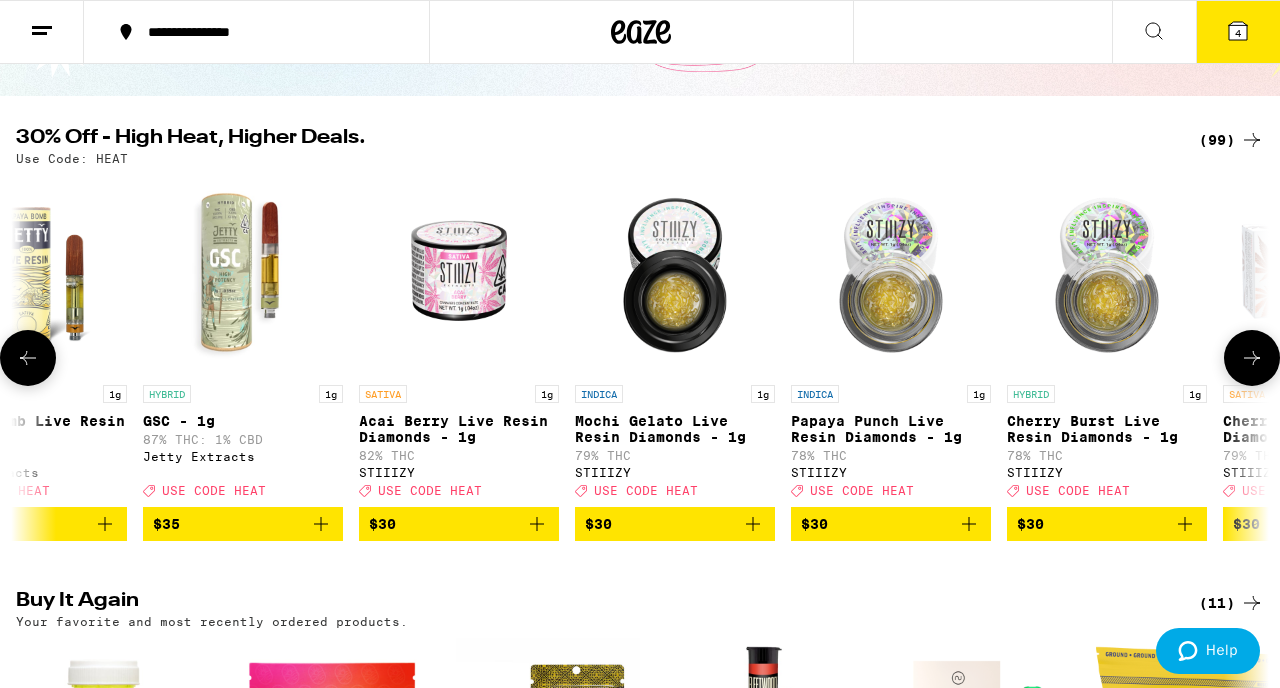 click 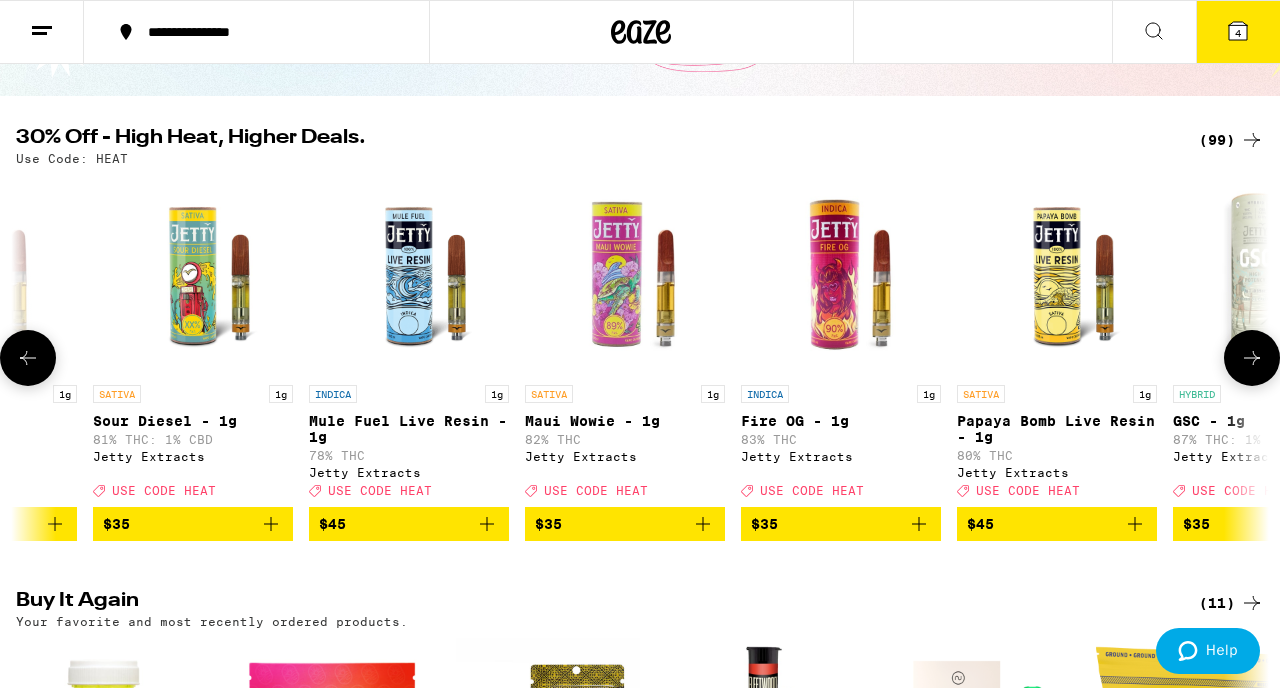 click 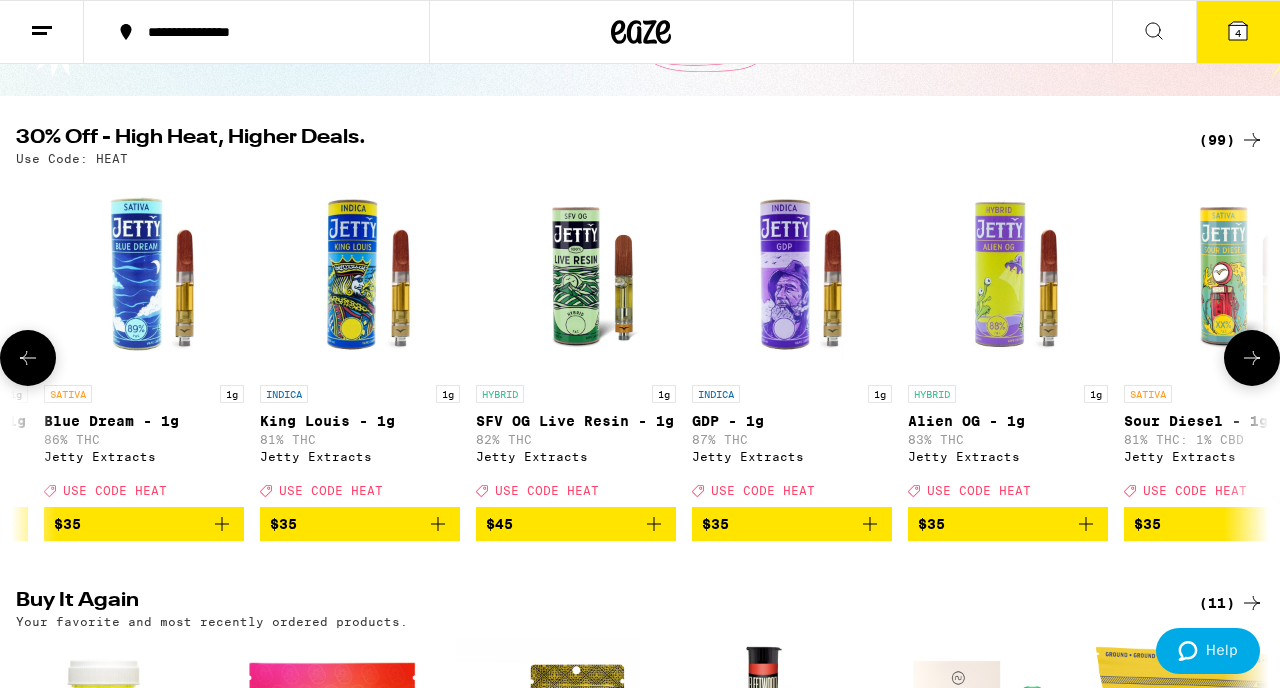 click 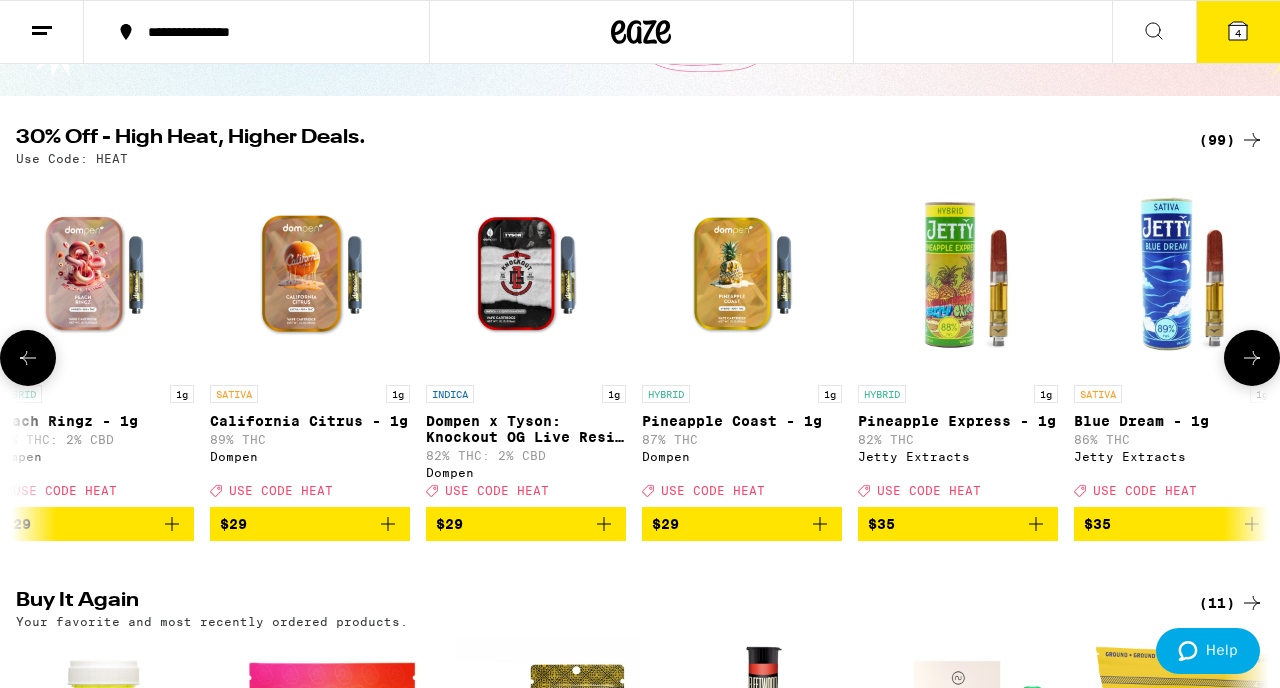 click 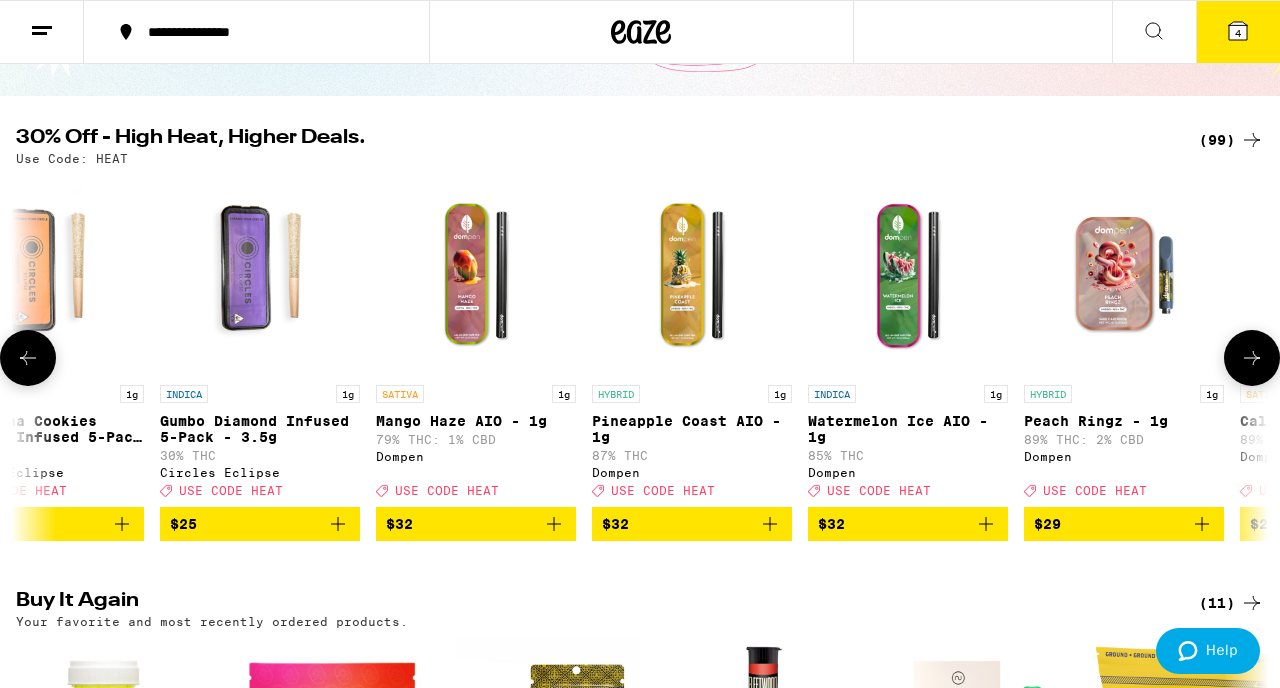 click 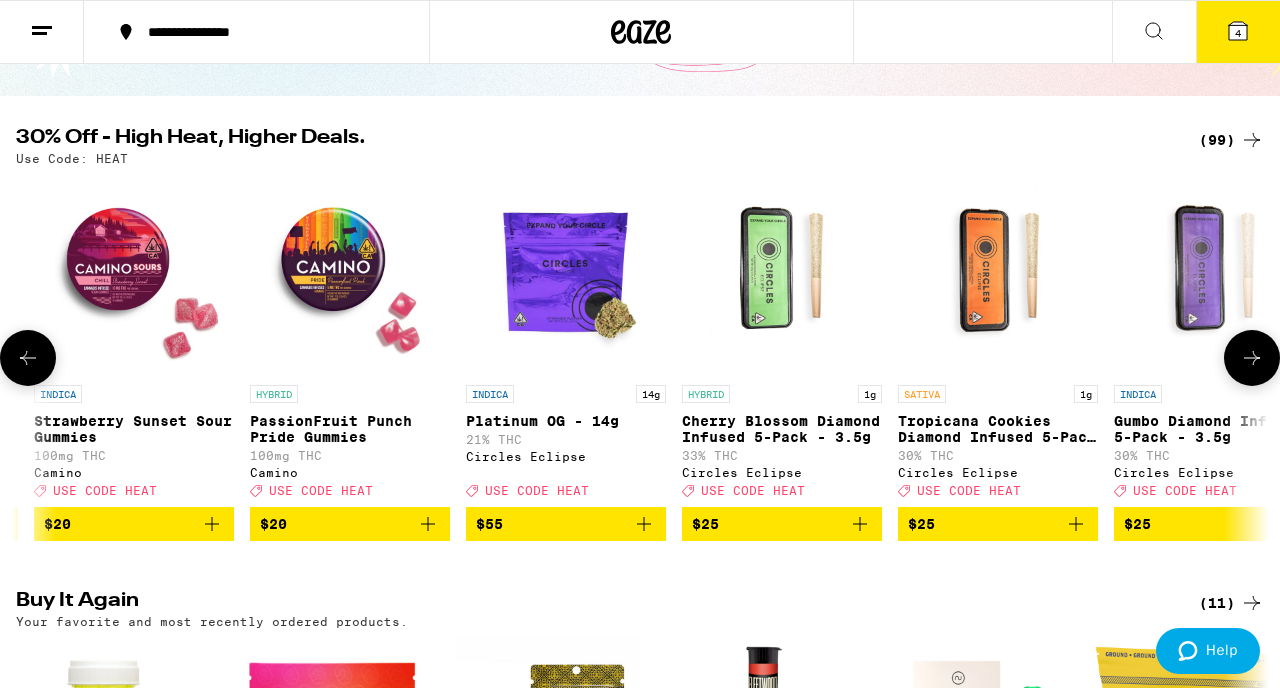 scroll, scrollTop: 0, scrollLeft: 7682, axis: horizontal 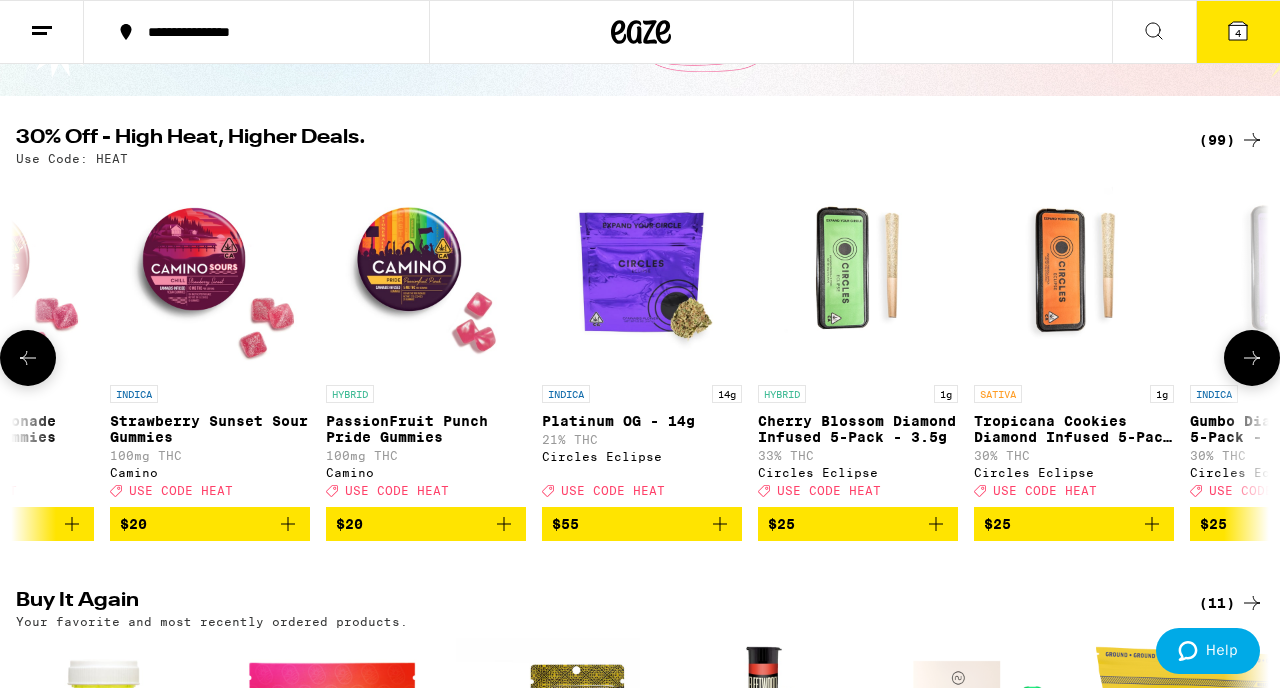 click 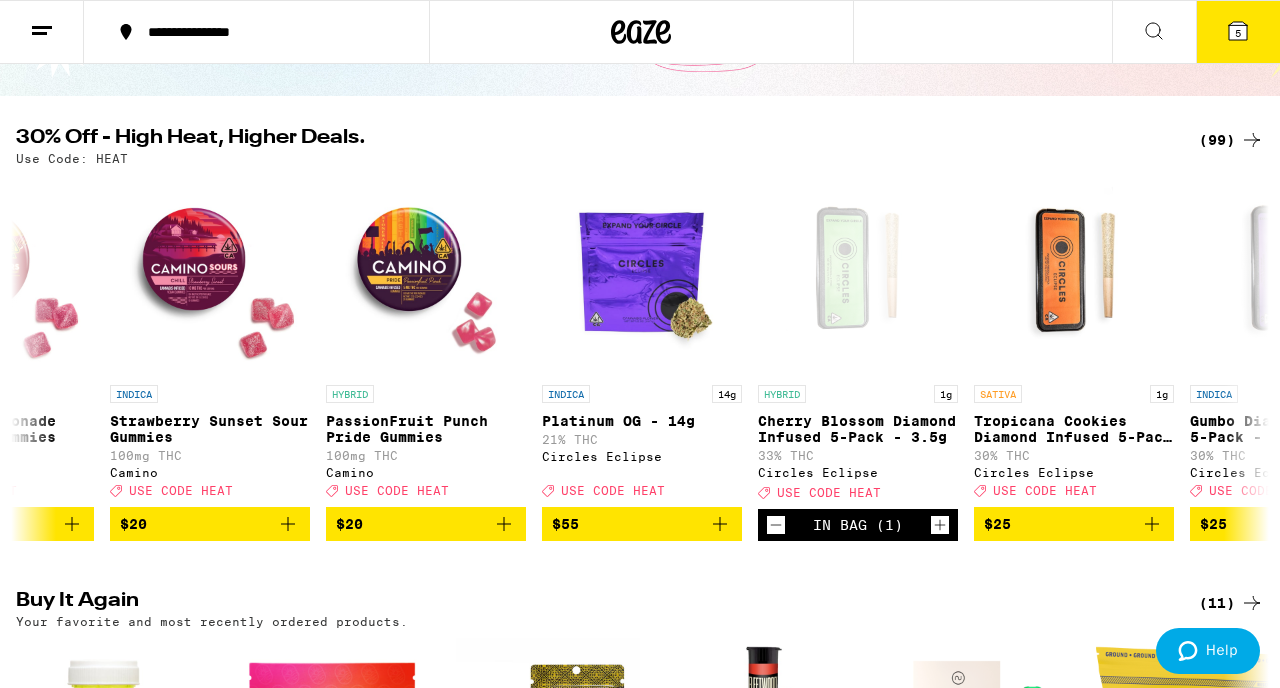 click on "5" at bounding box center (1238, 32) 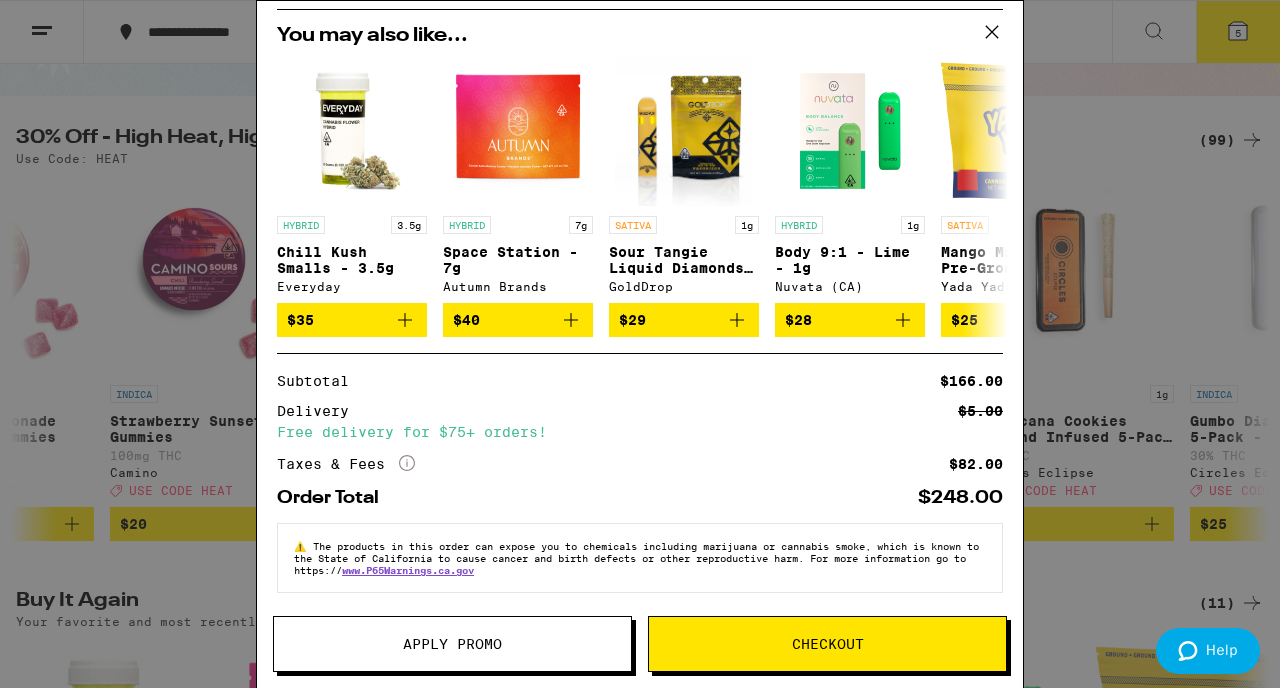 scroll, scrollTop: 430, scrollLeft: 0, axis: vertical 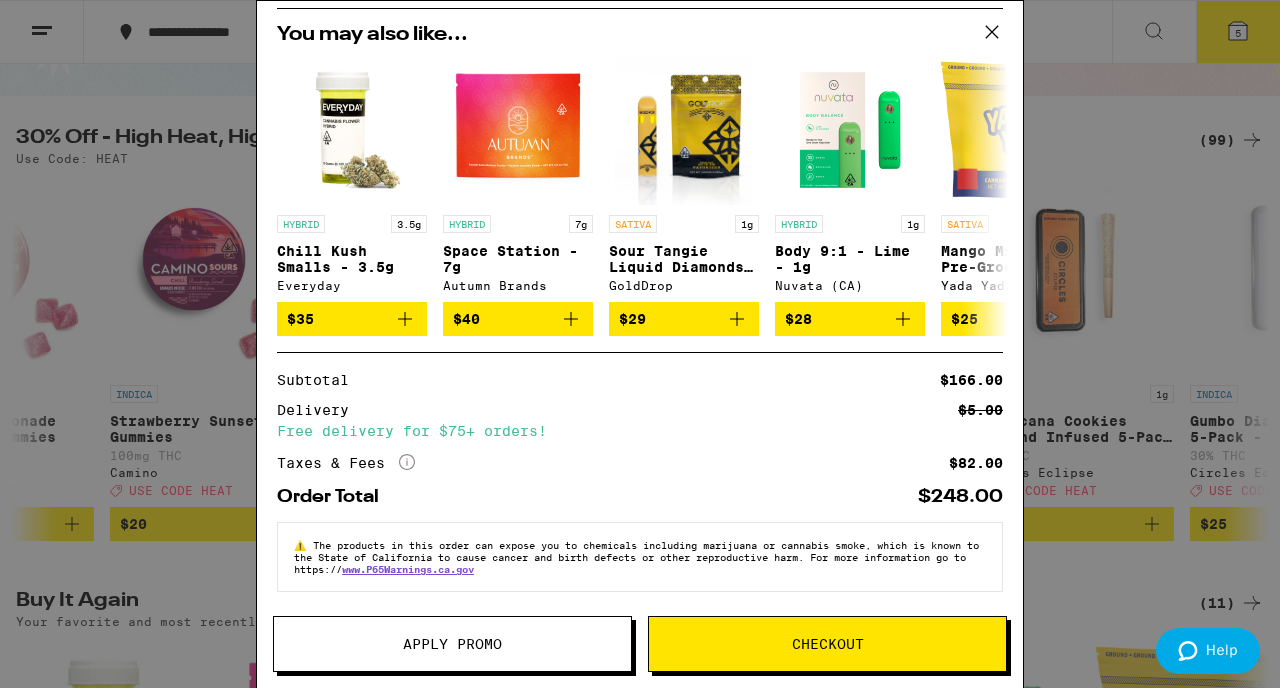click on "Apply Promo" at bounding box center (452, 644) 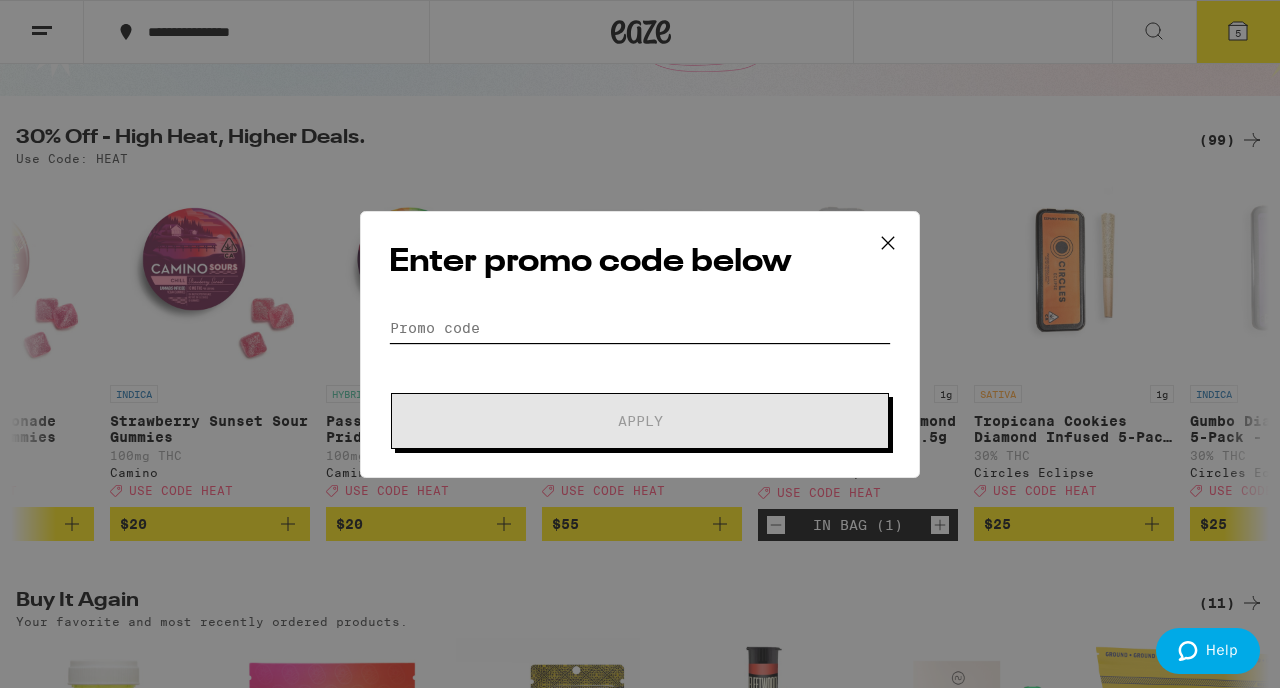 click on "Promo Code" at bounding box center [640, 328] 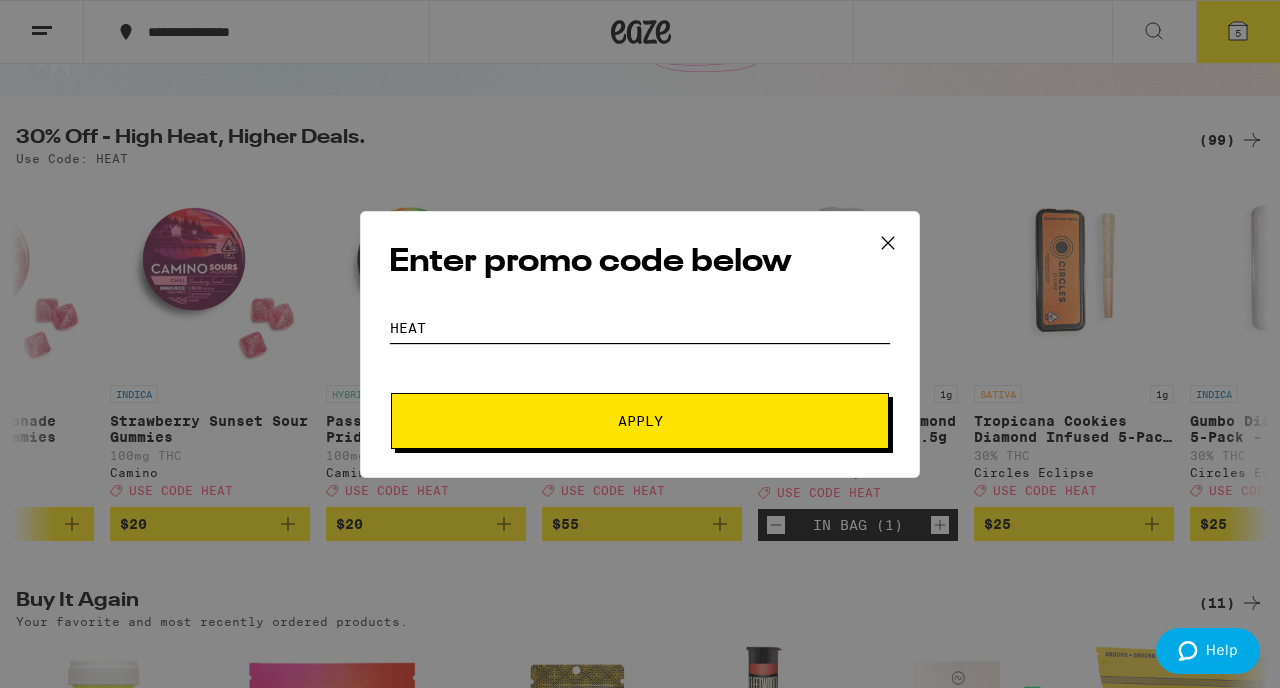 type on "HEAT" 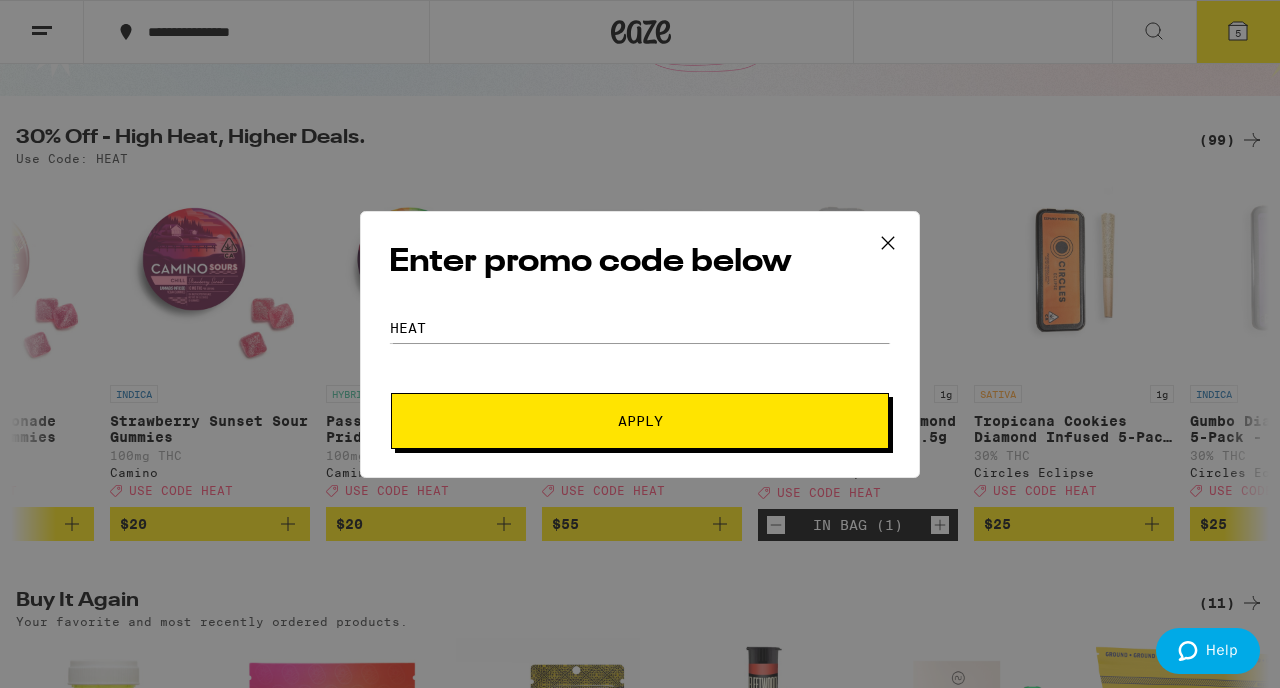 click on "Apply" at bounding box center (640, 421) 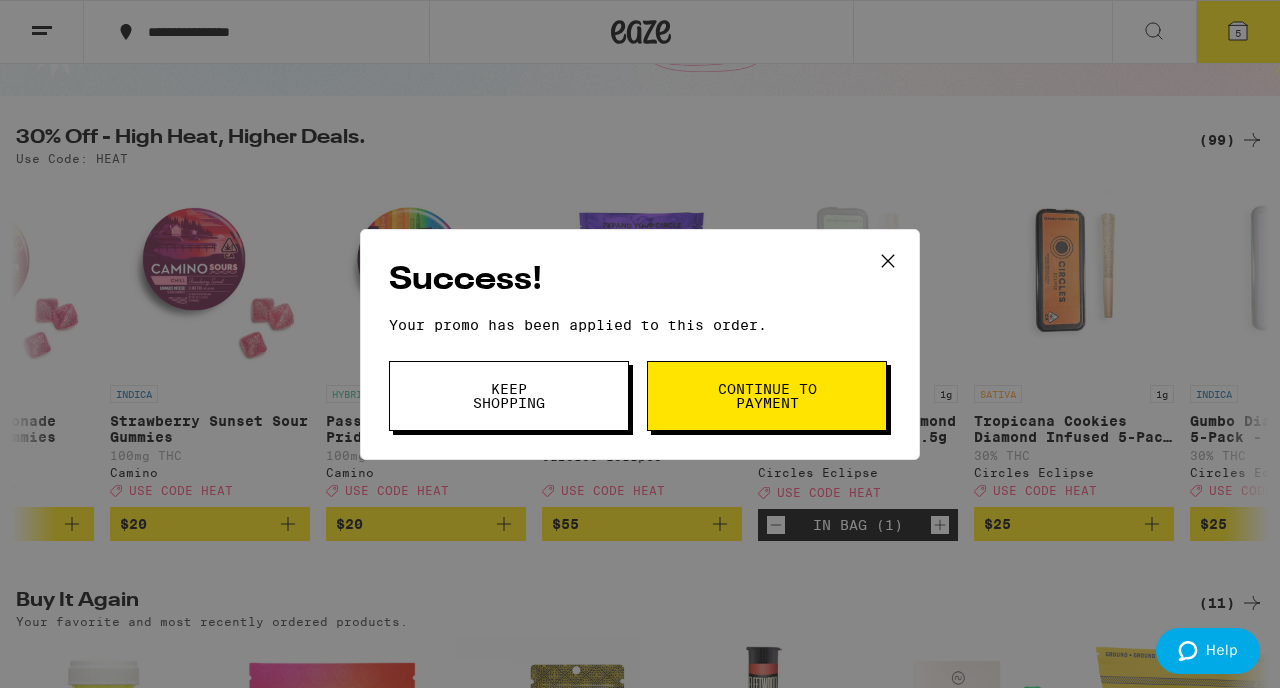 click on "Continue to payment" at bounding box center (767, 396) 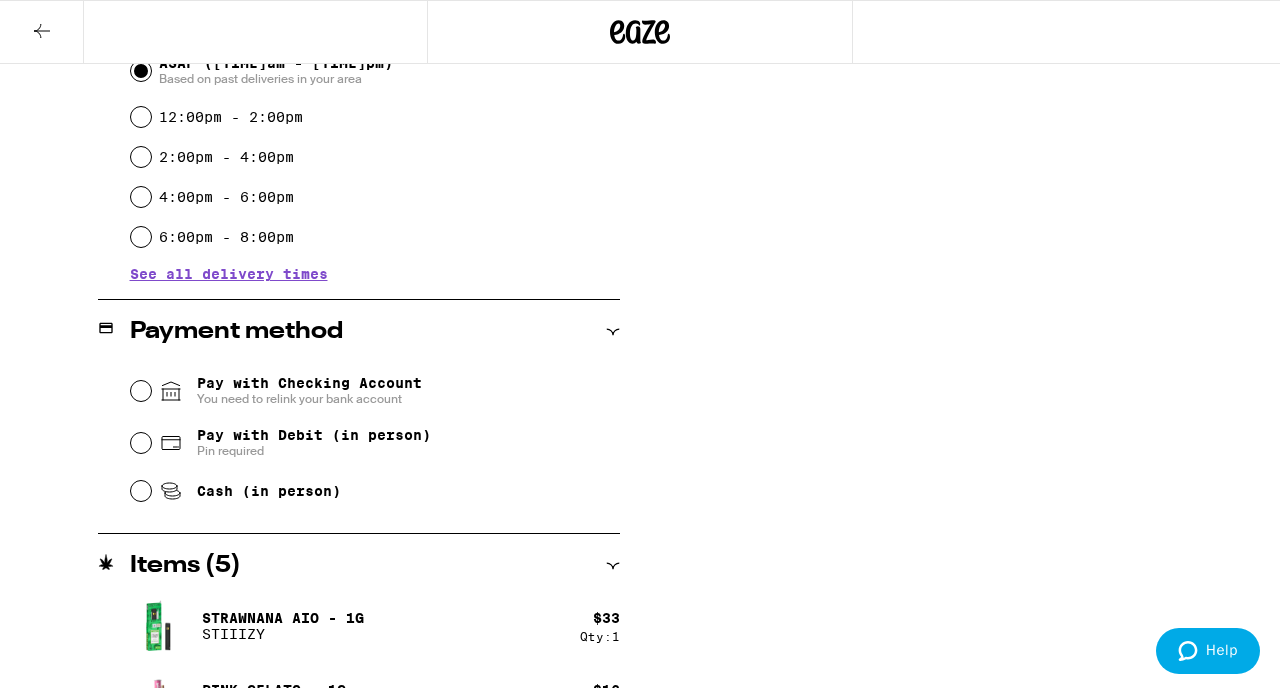 scroll, scrollTop: 666, scrollLeft: 0, axis: vertical 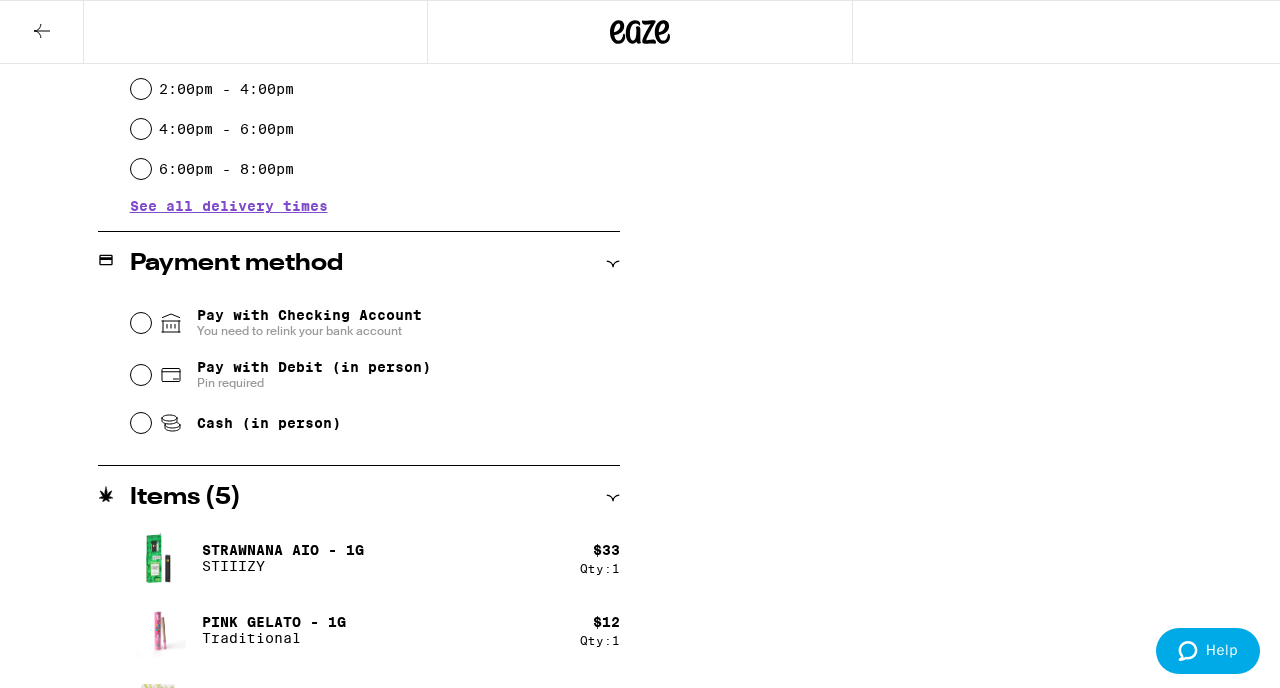 click on "Cash (in person)" at bounding box center (375, 423) 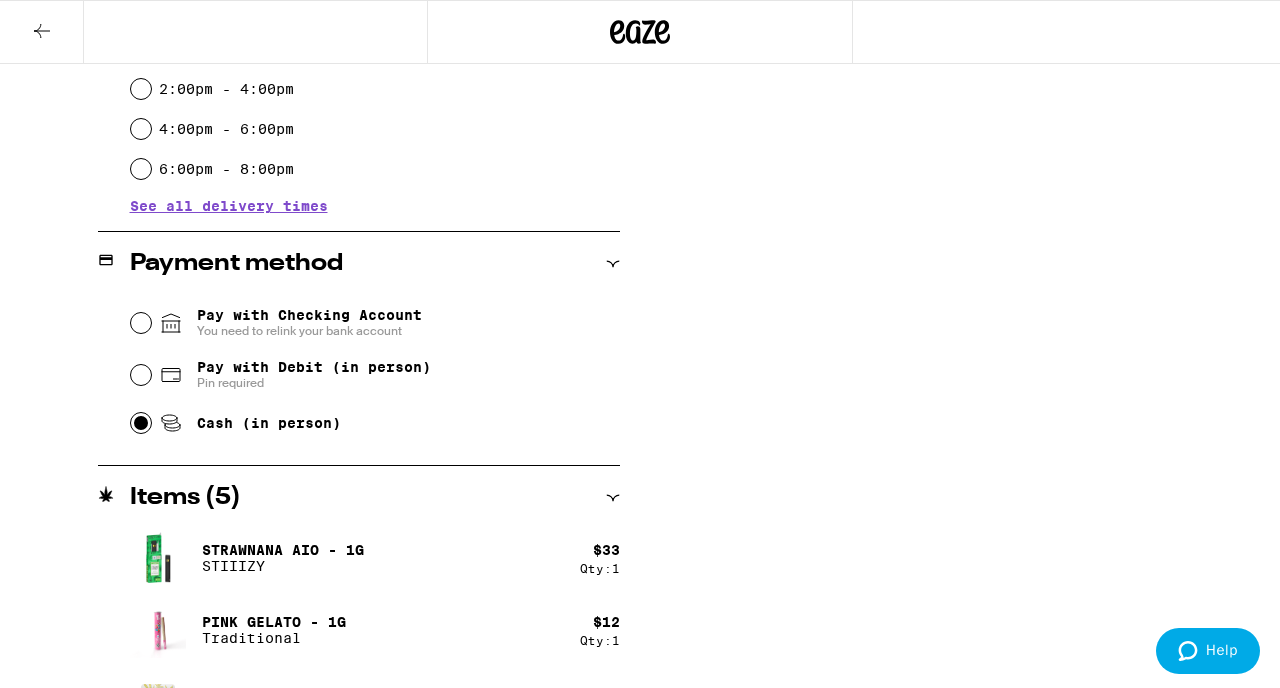 click on "Cash (in person)" at bounding box center [141, 423] 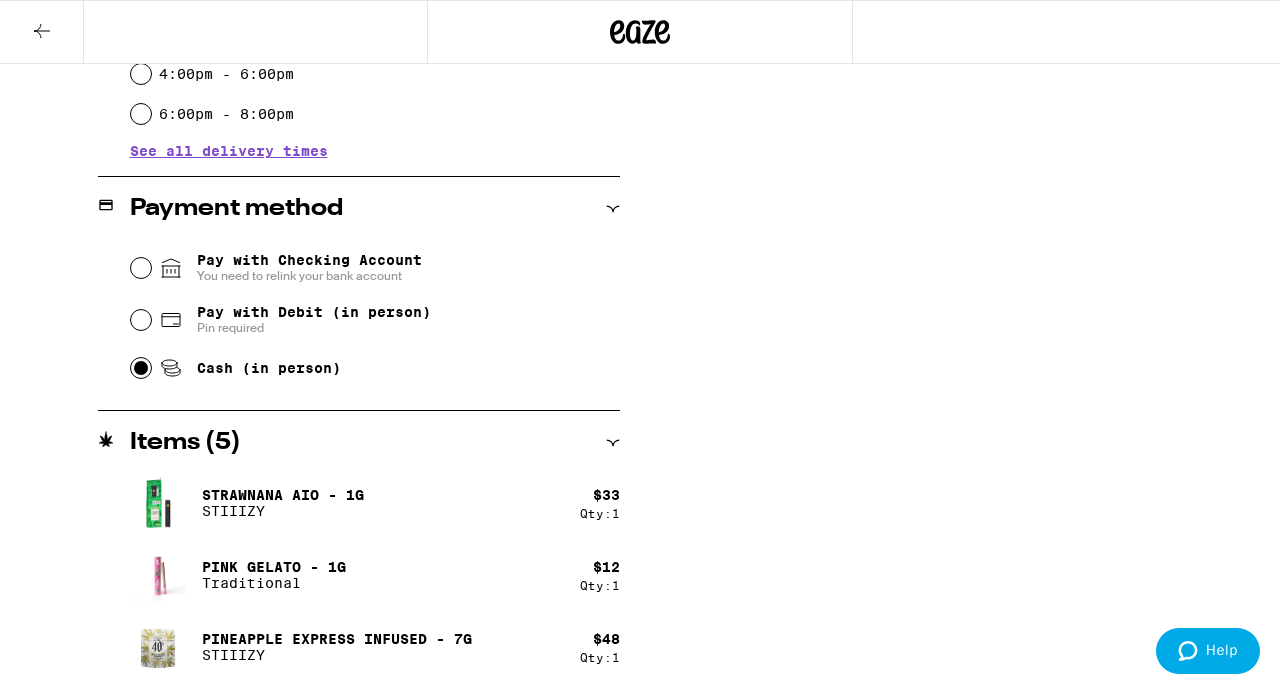 scroll, scrollTop: 869, scrollLeft: 0, axis: vertical 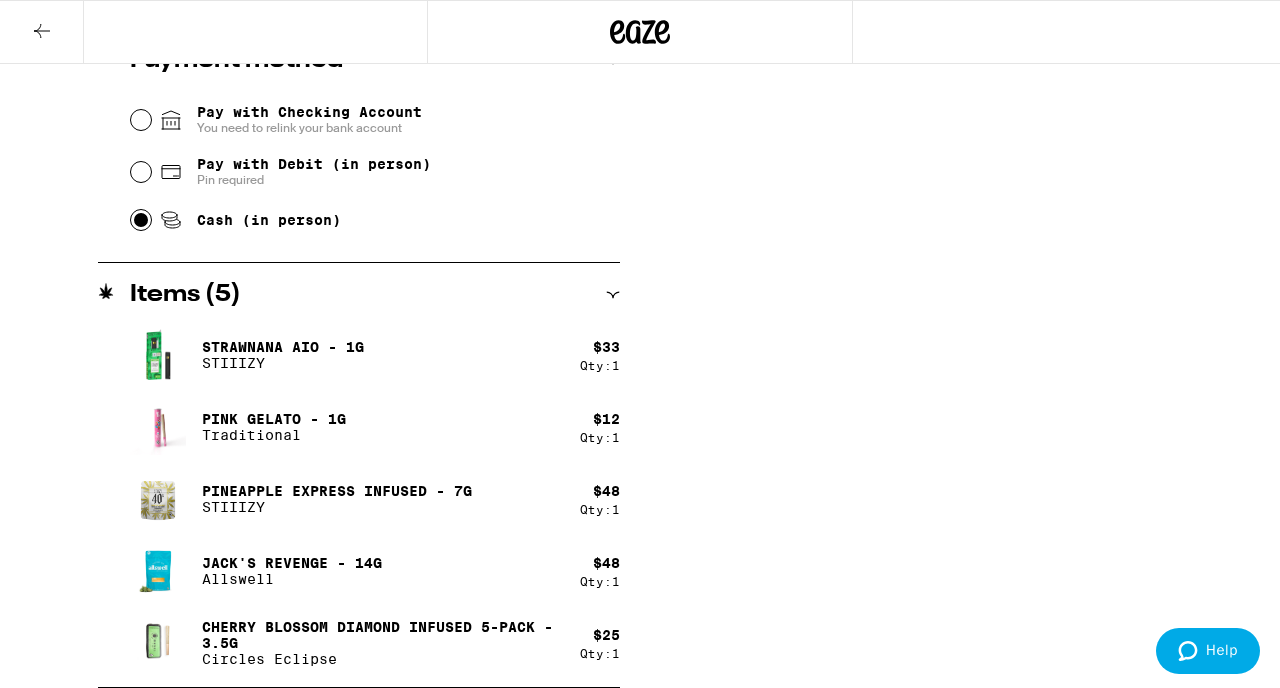 click on "**********" at bounding box center (640, 30) 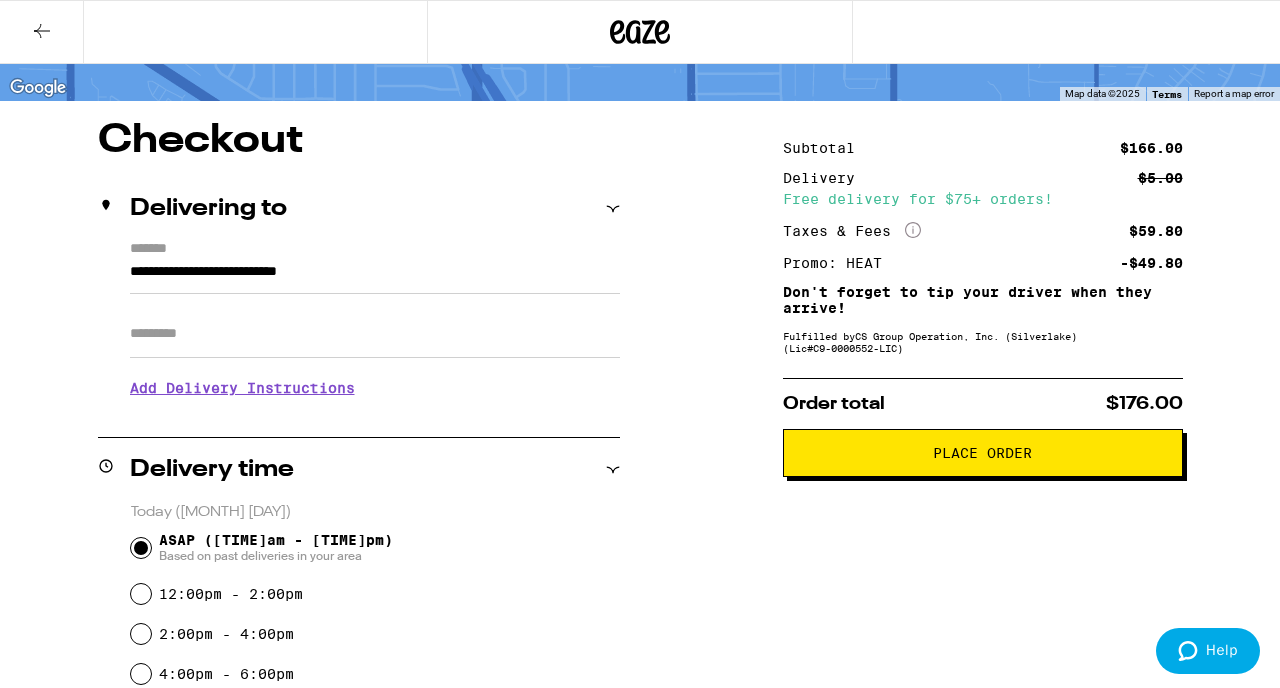 scroll, scrollTop: 0, scrollLeft: 0, axis: both 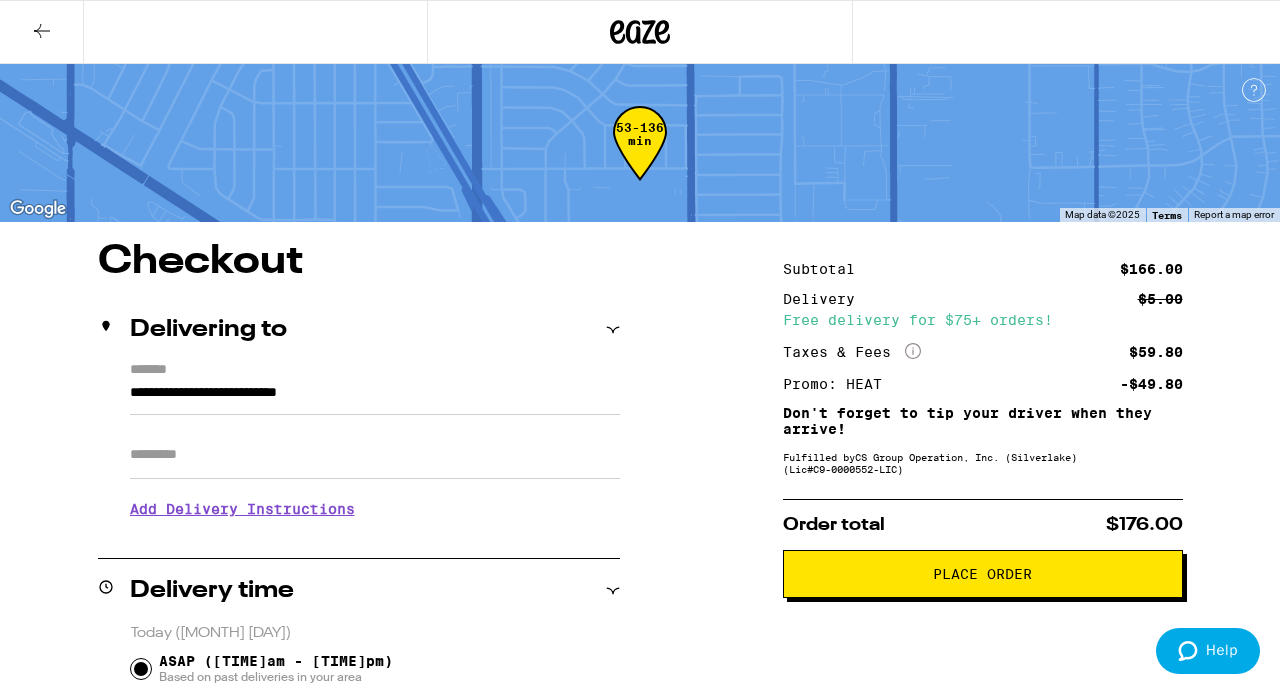 click on "Place Order" at bounding box center [983, 574] 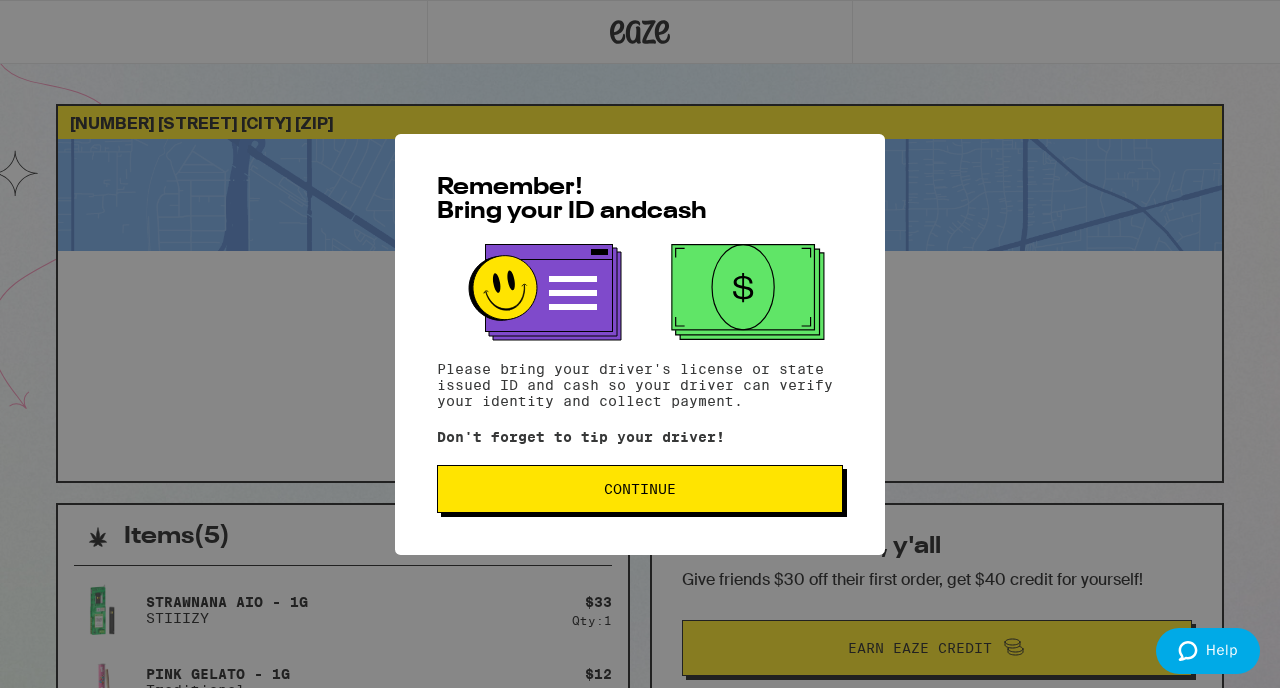 click on "Continue" at bounding box center [640, 489] 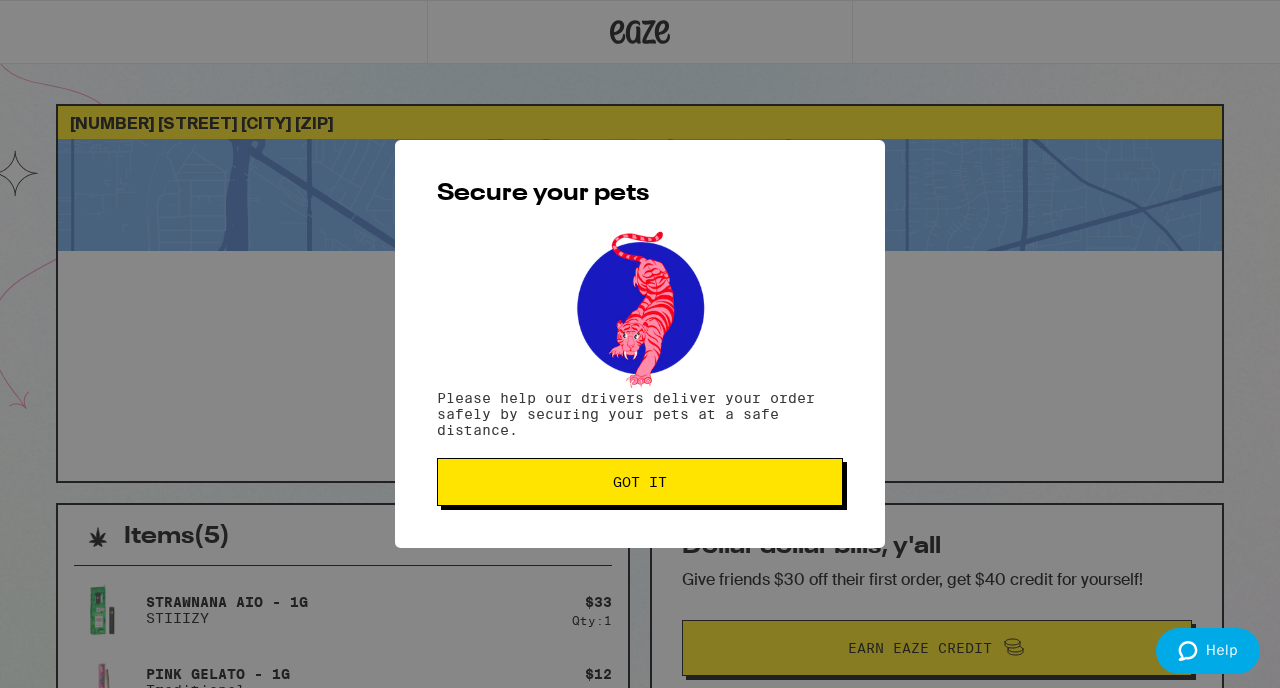 click on "Got it" at bounding box center (640, 482) 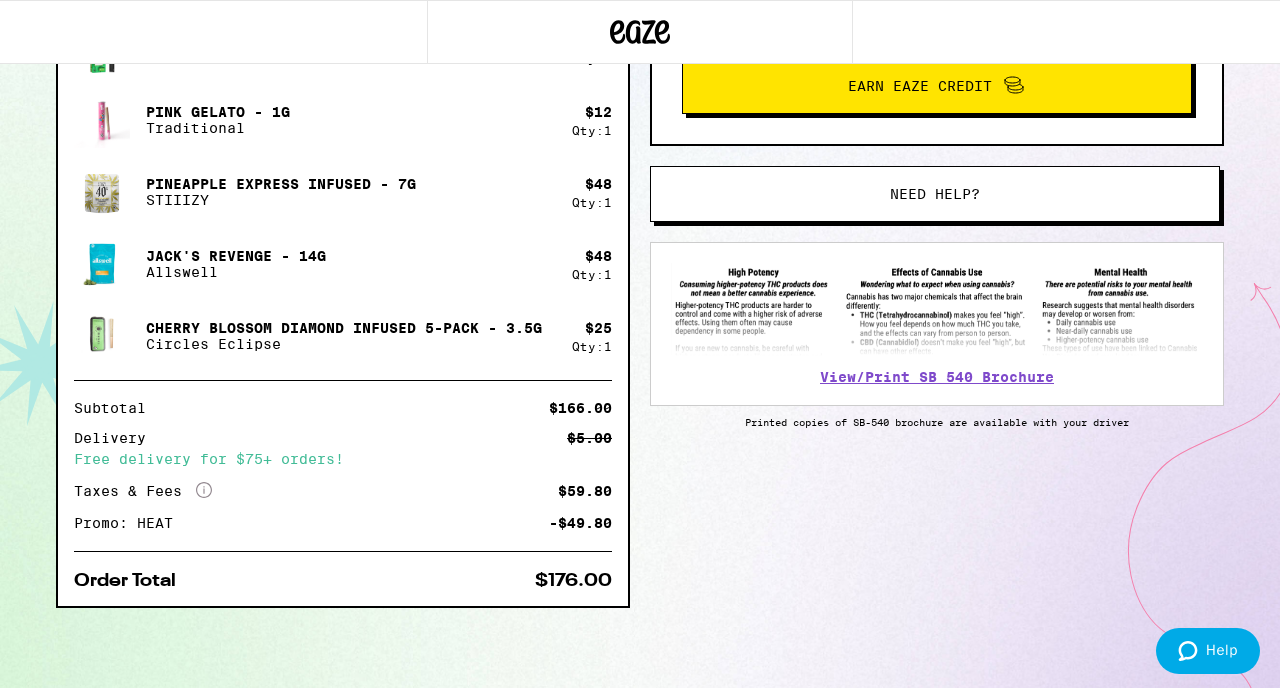 scroll, scrollTop: 561, scrollLeft: 0, axis: vertical 